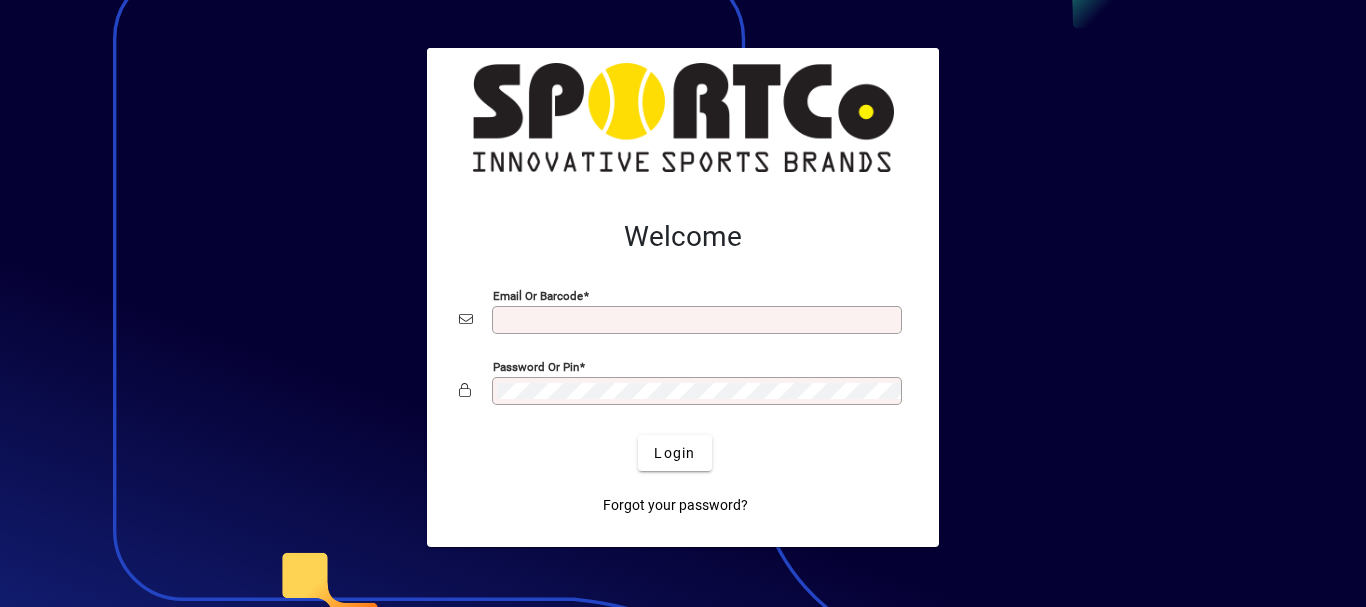 scroll, scrollTop: 0, scrollLeft: 0, axis: both 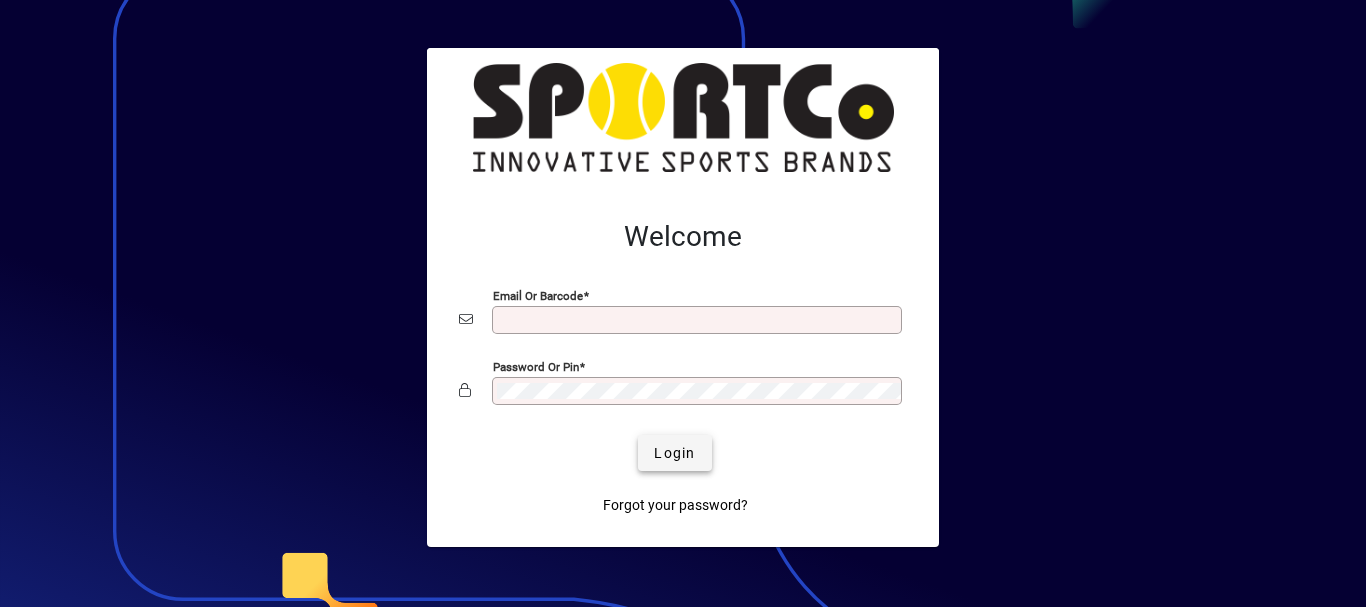 type on "**********" 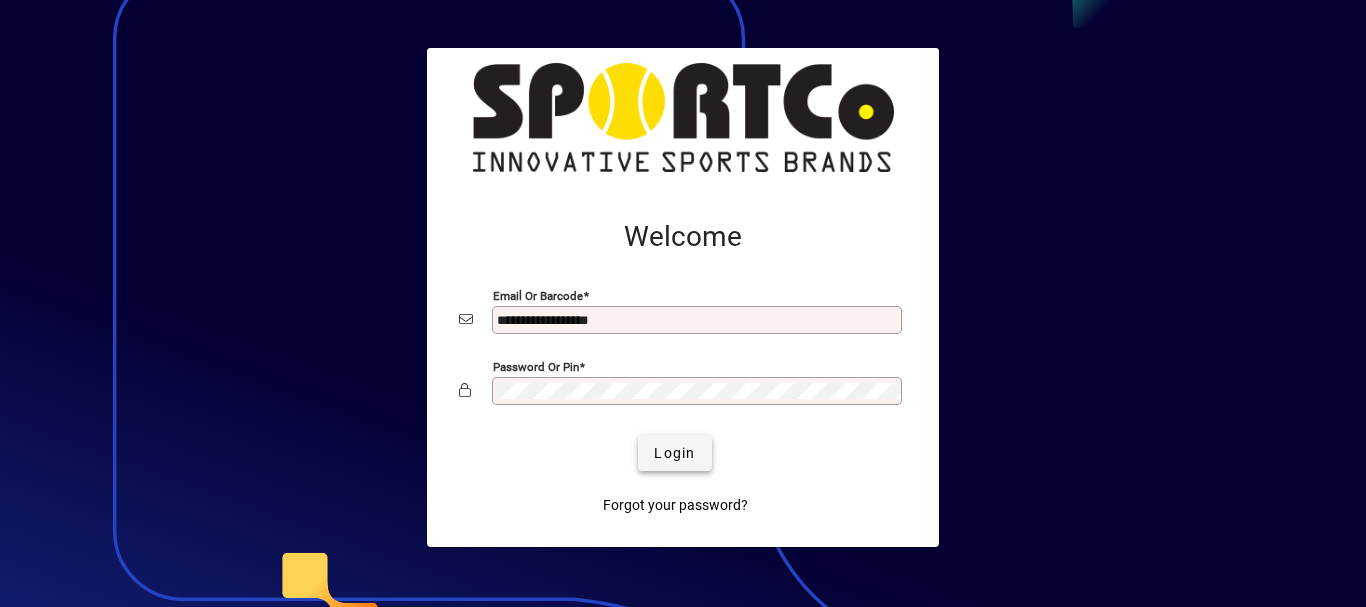 click on "Login" 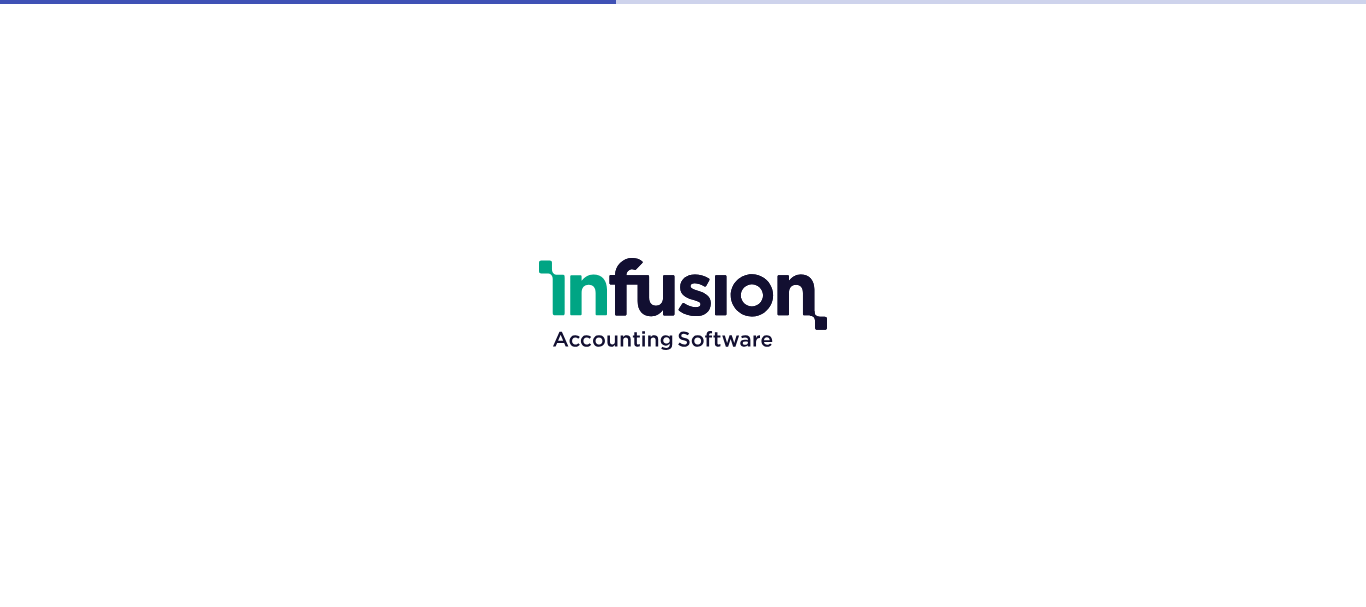 scroll, scrollTop: 0, scrollLeft: 0, axis: both 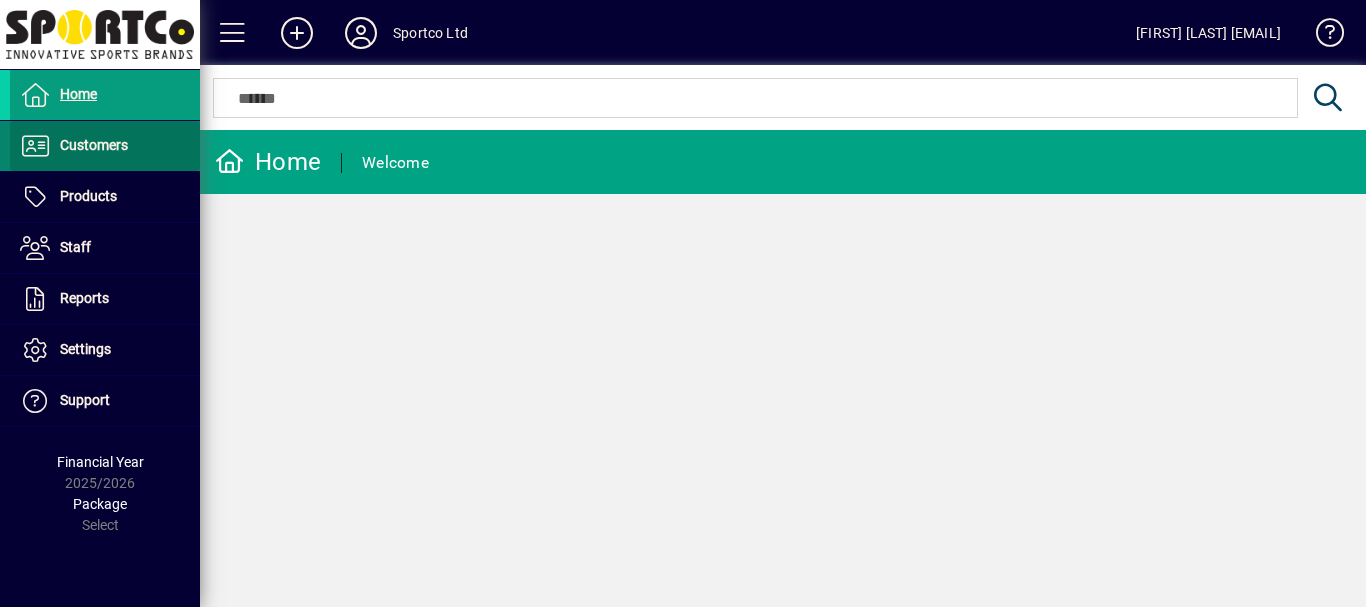 click on "Customers" at bounding box center (94, 145) 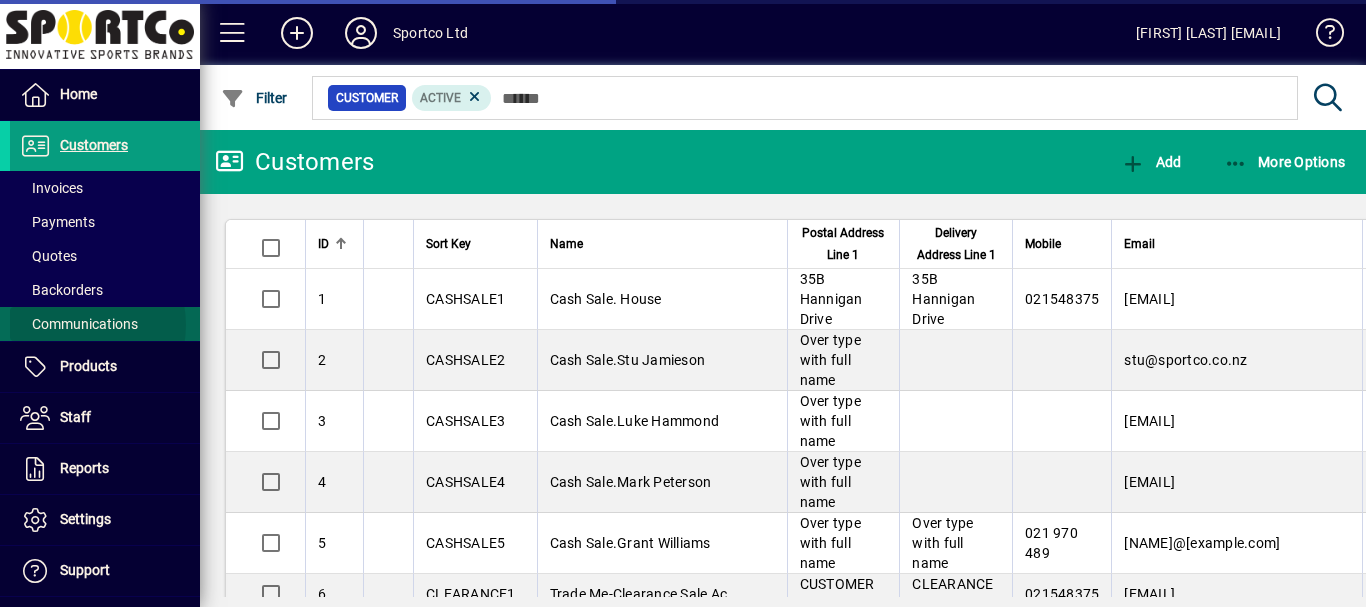 click on "Communications" at bounding box center (79, 324) 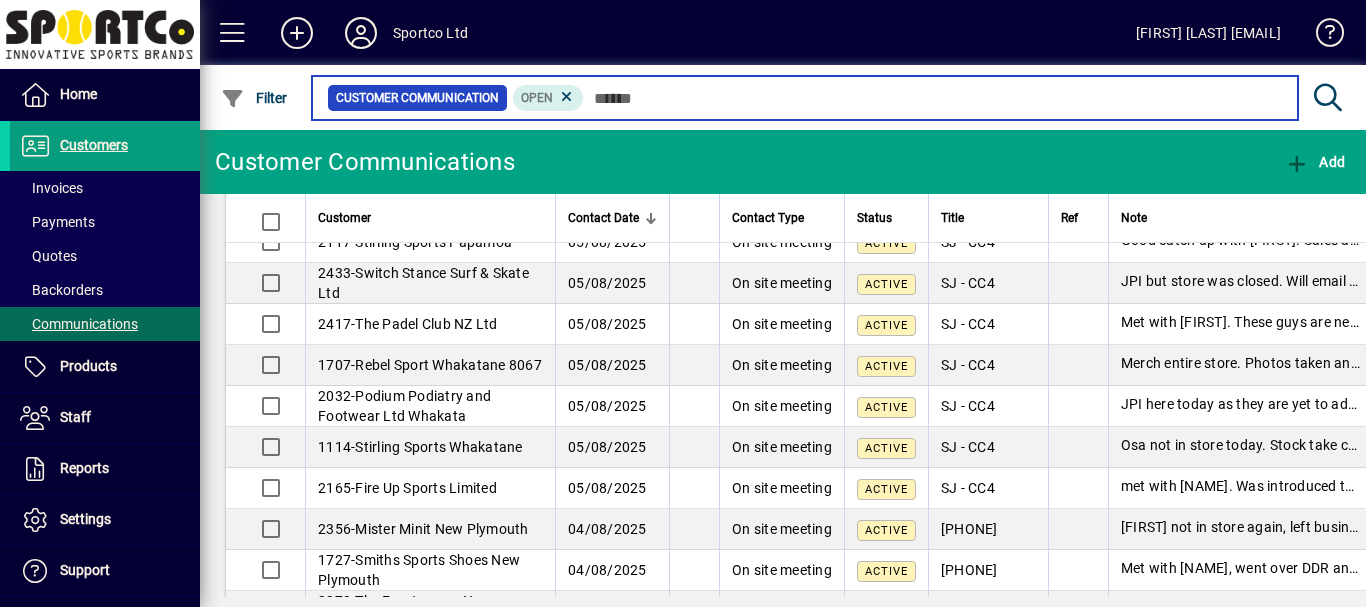 scroll, scrollTop: 140, scrollLeft: 0, axis: vertical 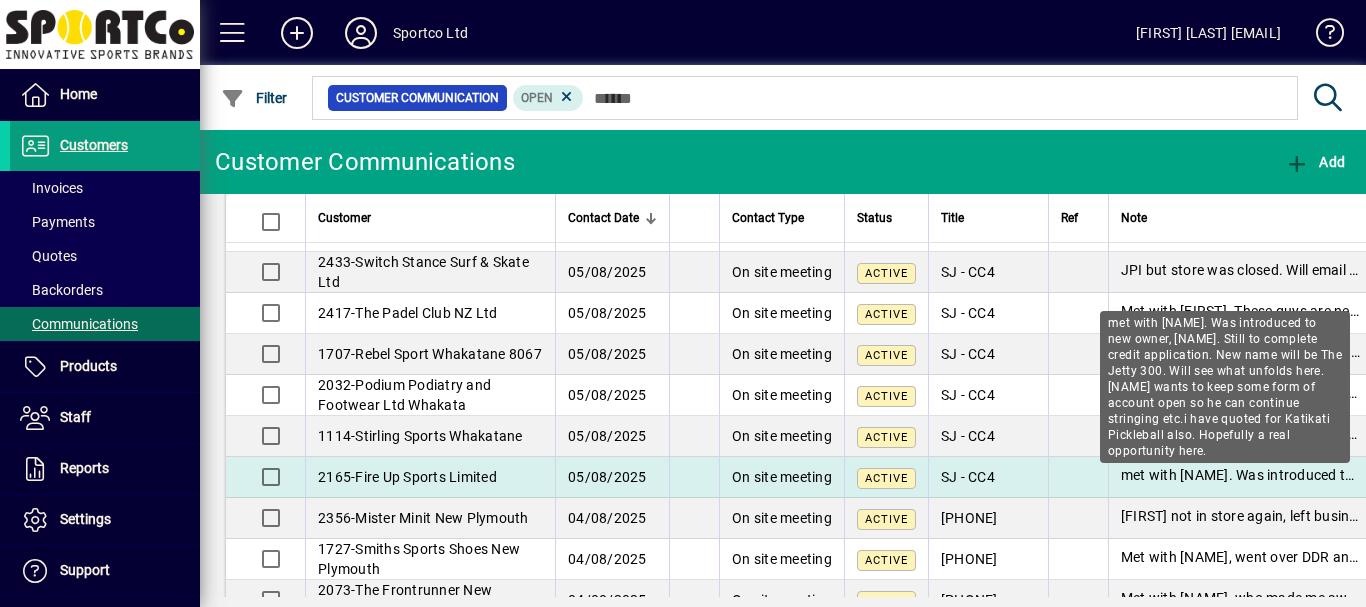 click on "Met with [FIRST]. Was introduced to new owner, [FIRST]. Still to complete credit application. New name will be The Jetty 300. Will see what unfolds here. [FIRST] wants to keep some form of account open so he can continue stringing etc.i have quoted for Katikati Pickleball also. Hopefully a real opportunity here." at bounding box center [2115, 475] 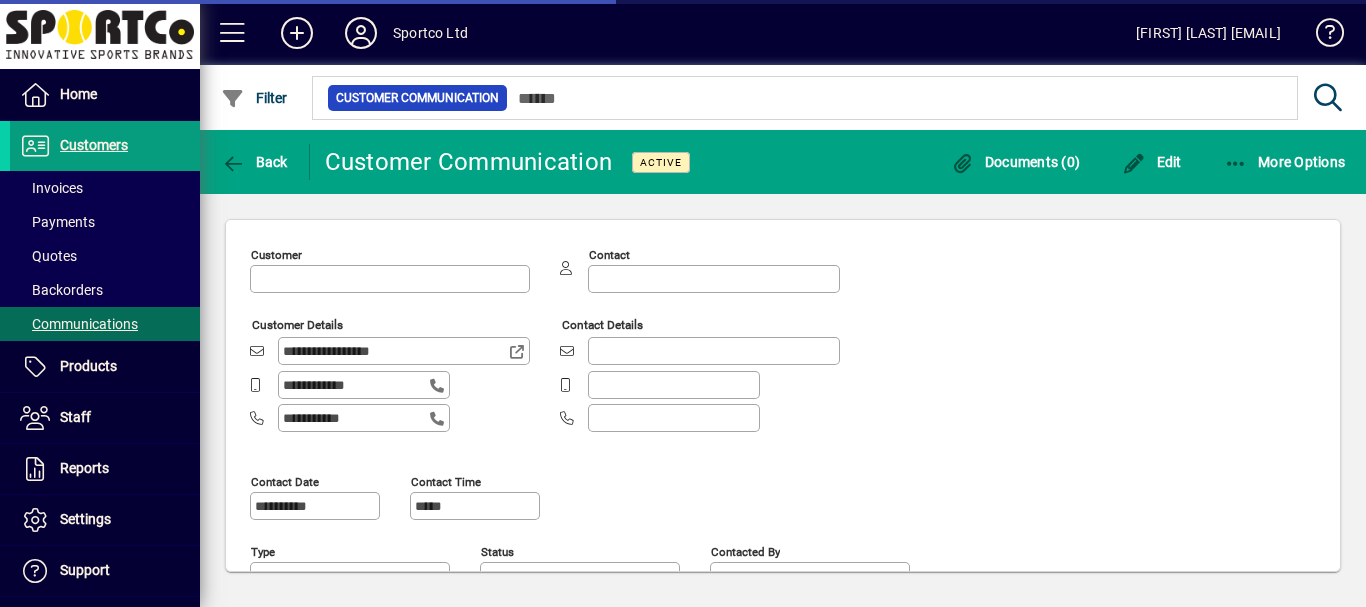 type on "**********" 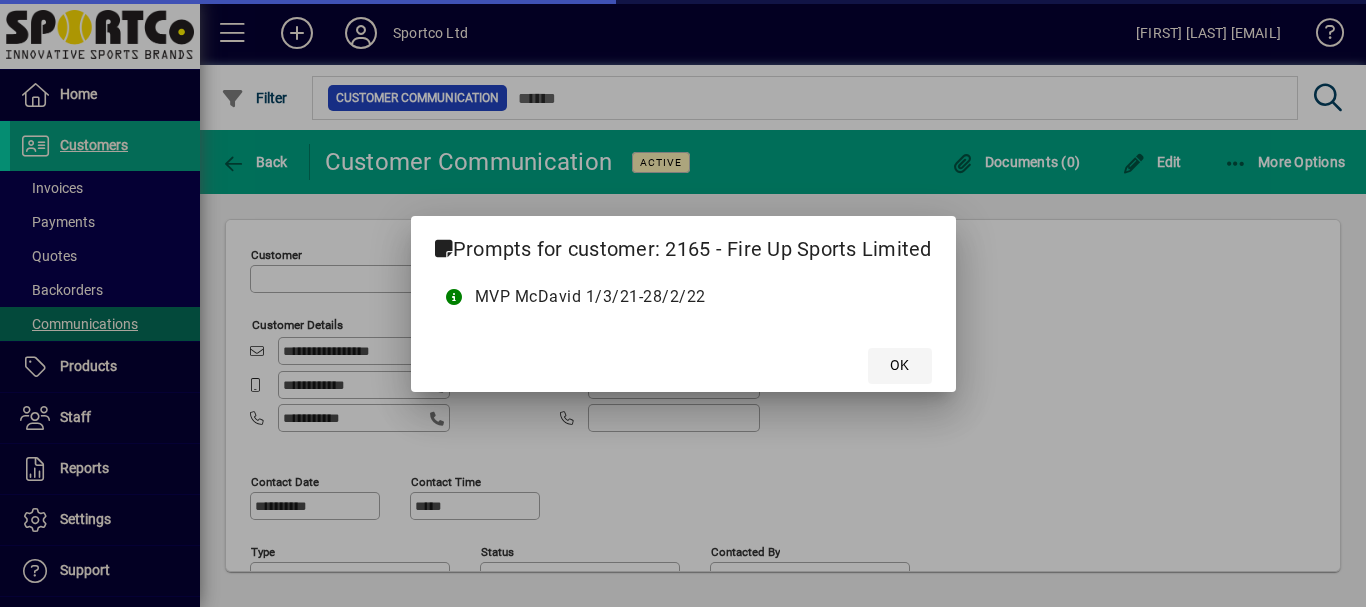 type on "**********" 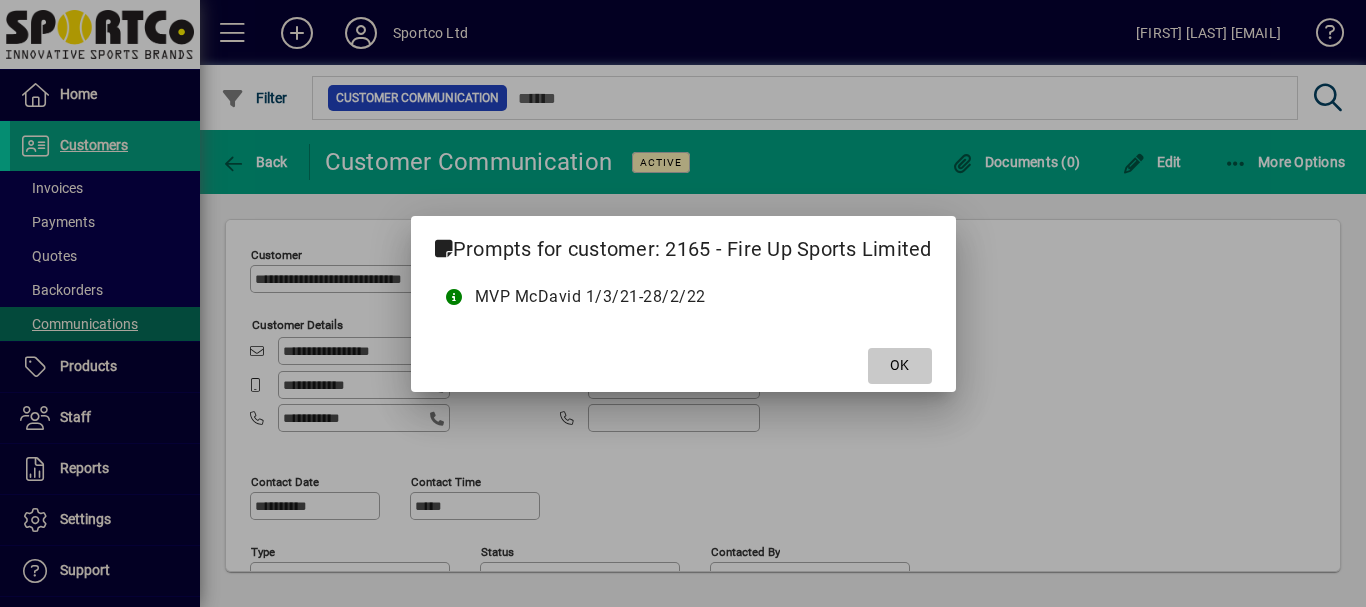 click on "OK" 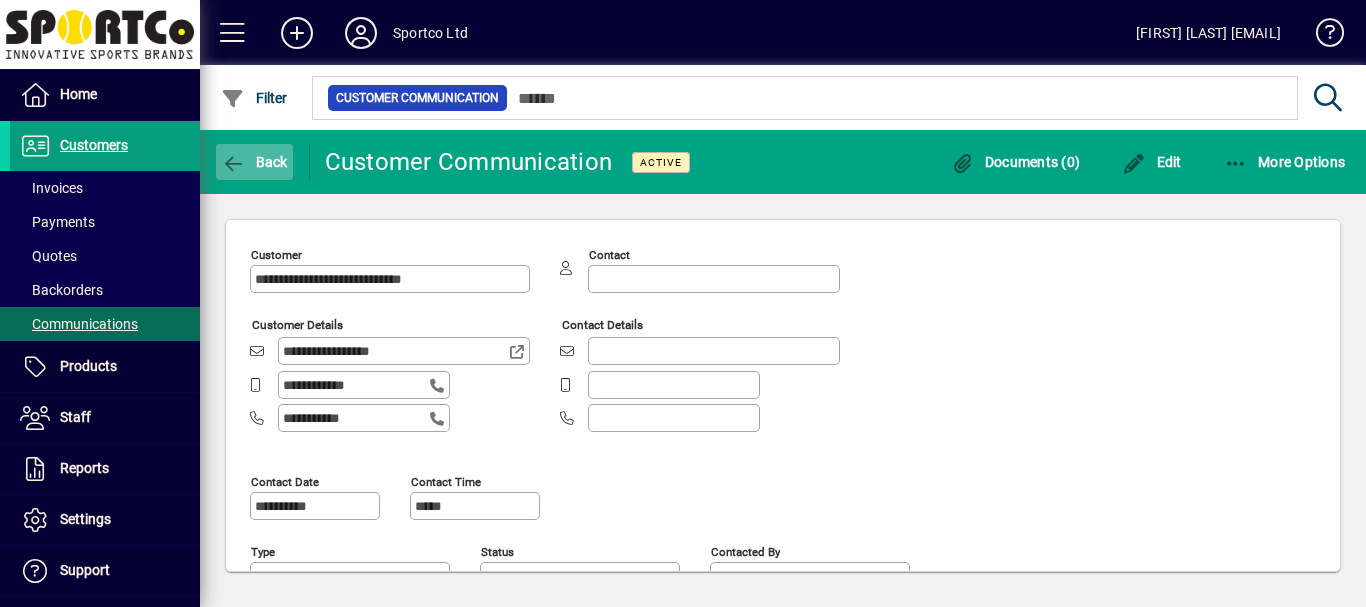 click on "Back" 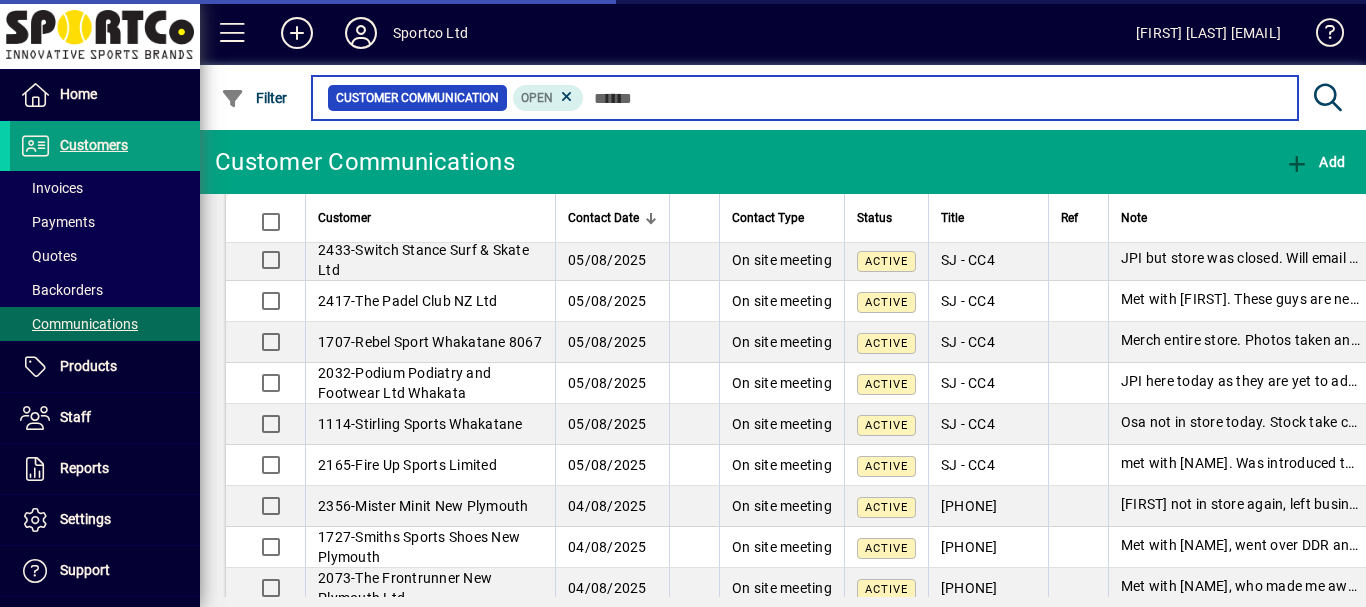 scroll, scrollTop: 164, scrollLeft: 0, axis: vertical 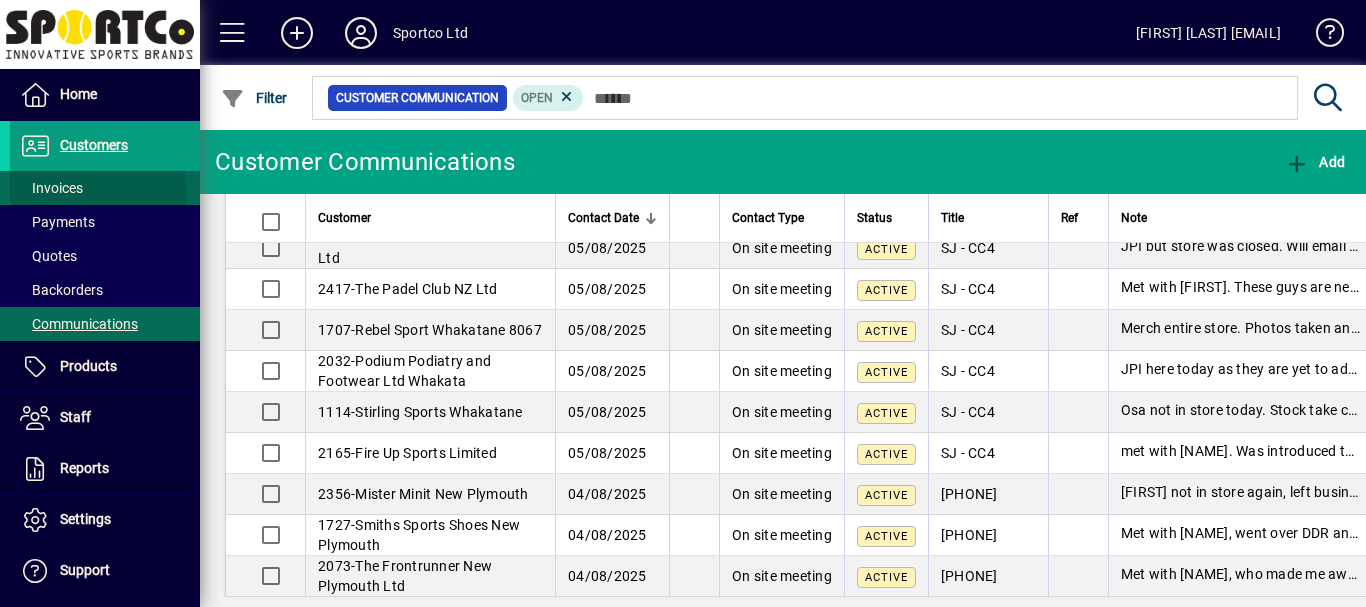 click on "Invoices" at bounding box center (51, 188) 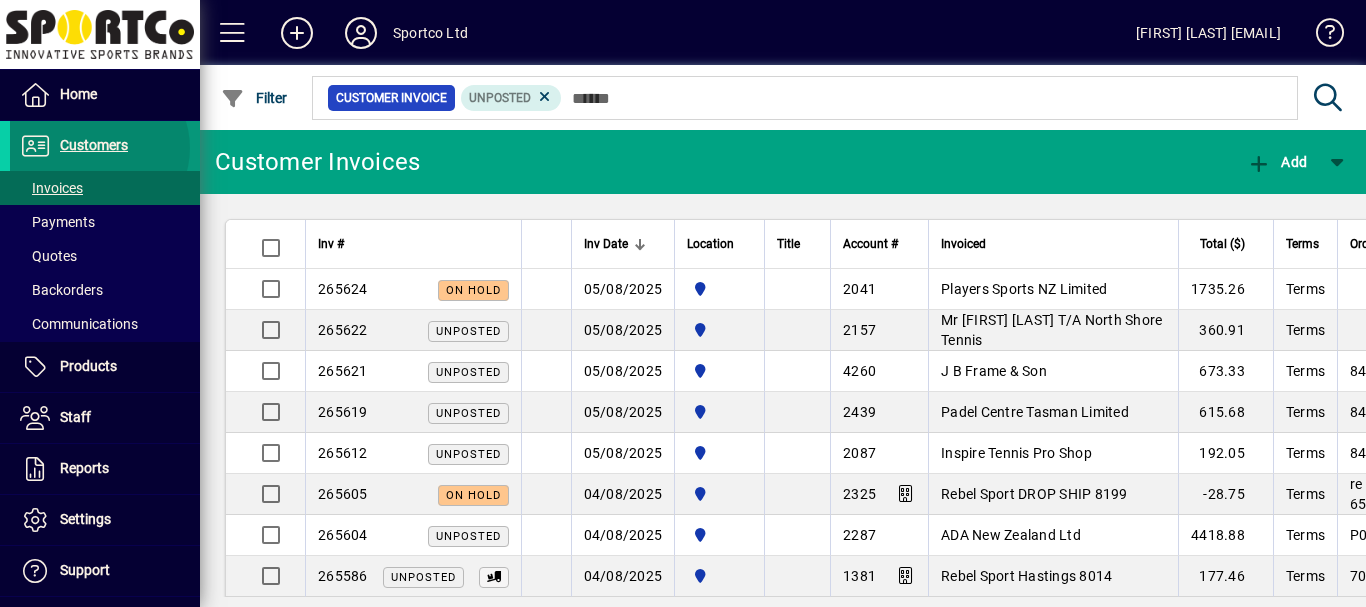 click on "Customers" at bounding box center [94, 145] 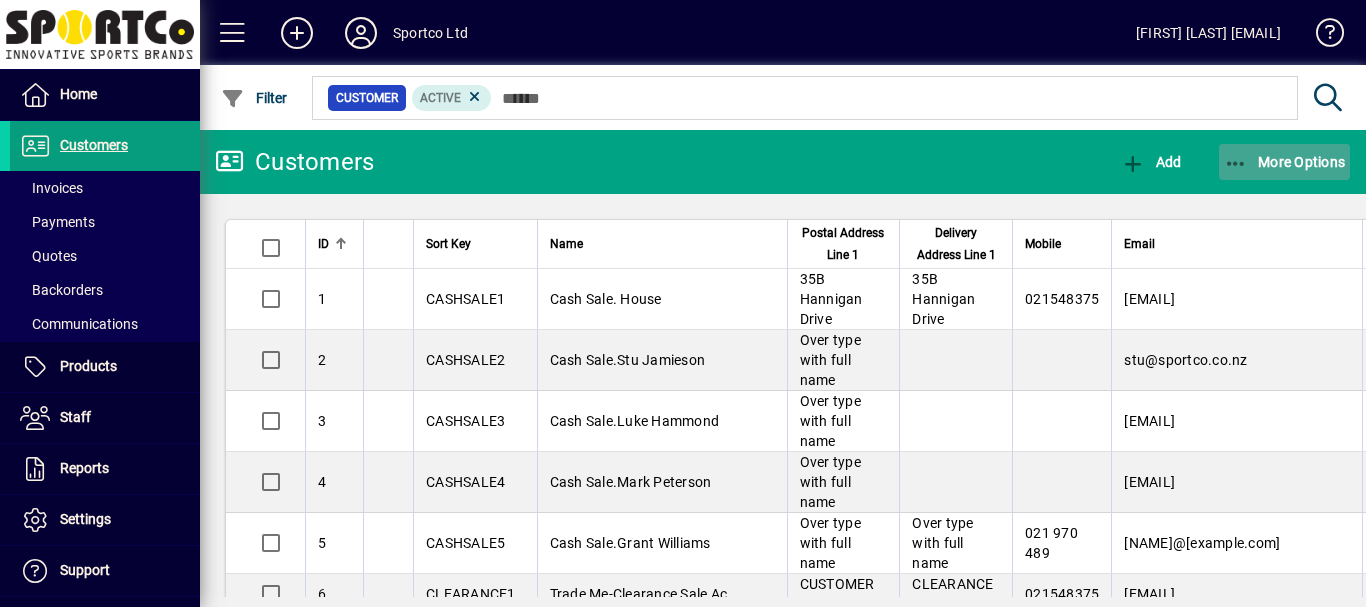 click on "More Options" 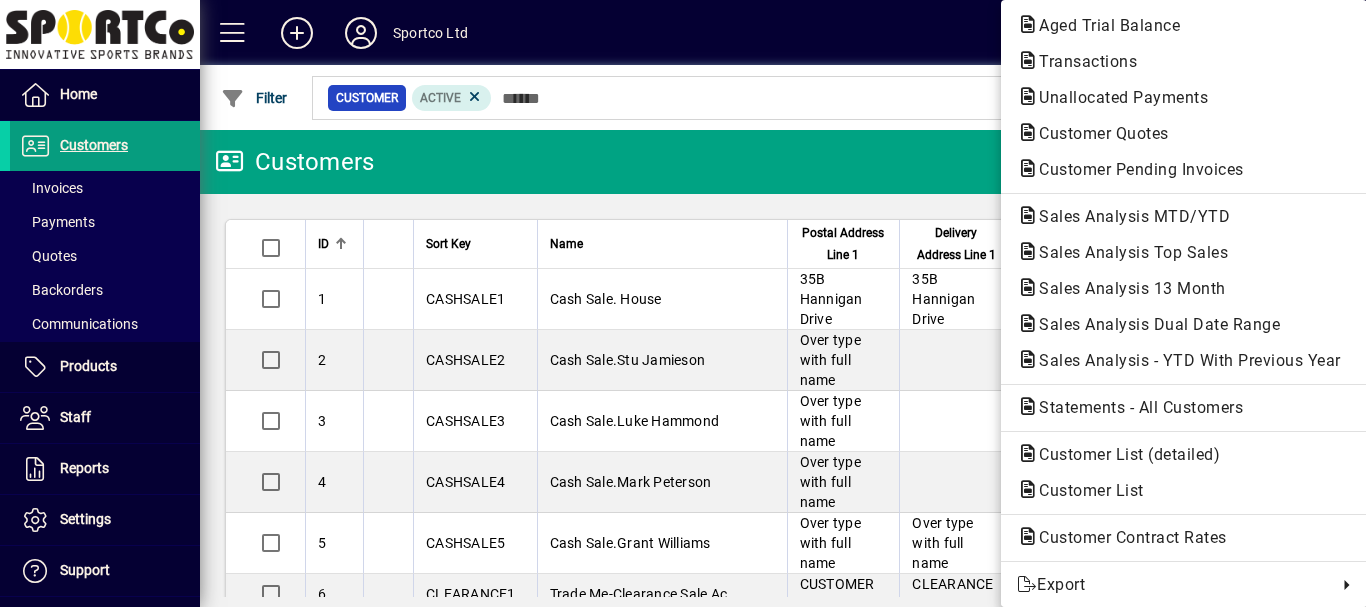 click at bounding box center (683, 303) 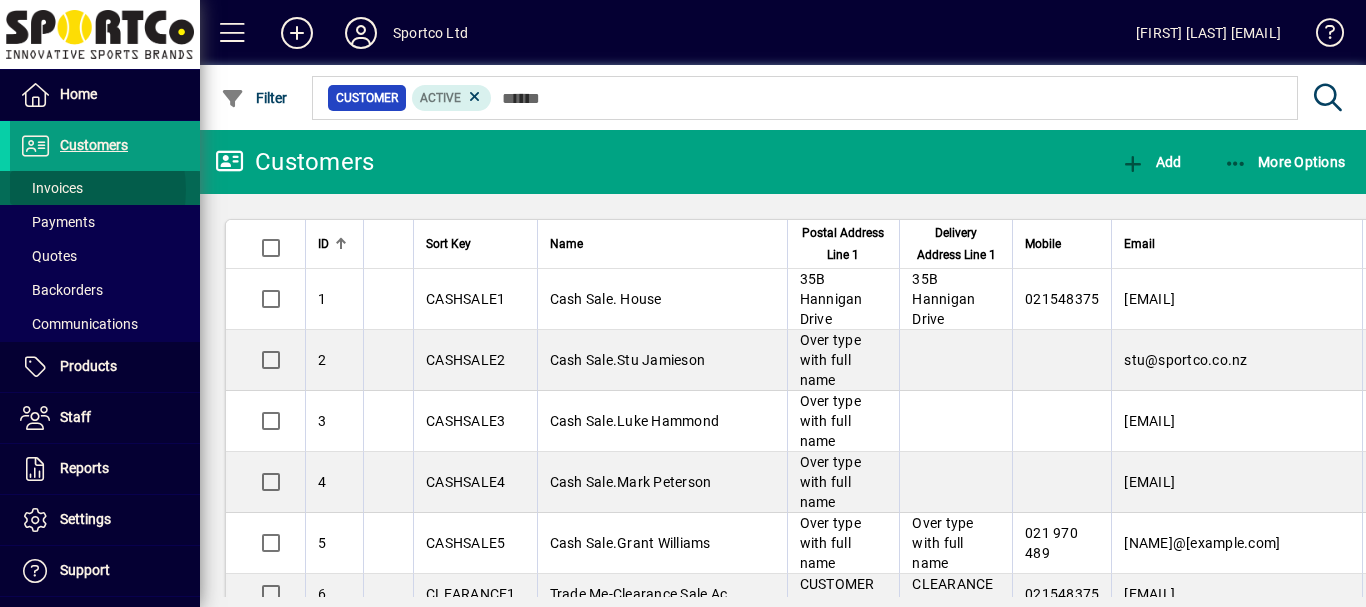click on "Invoices" at bounding box center [51, 188] 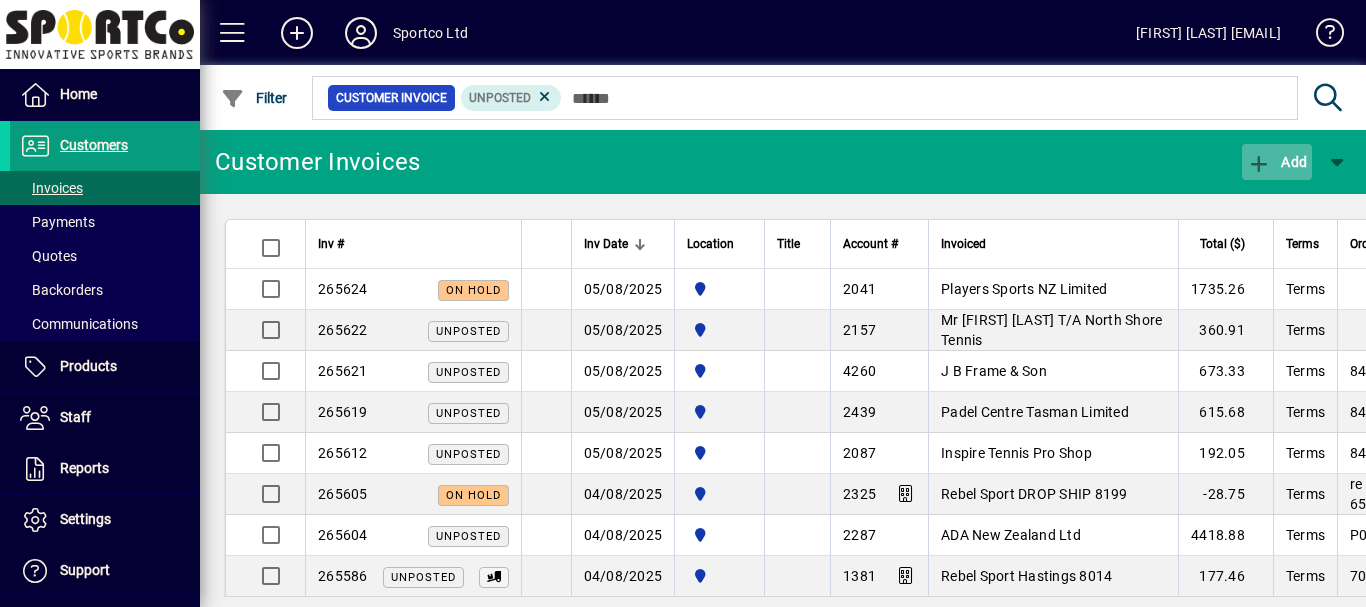 click on "Add" 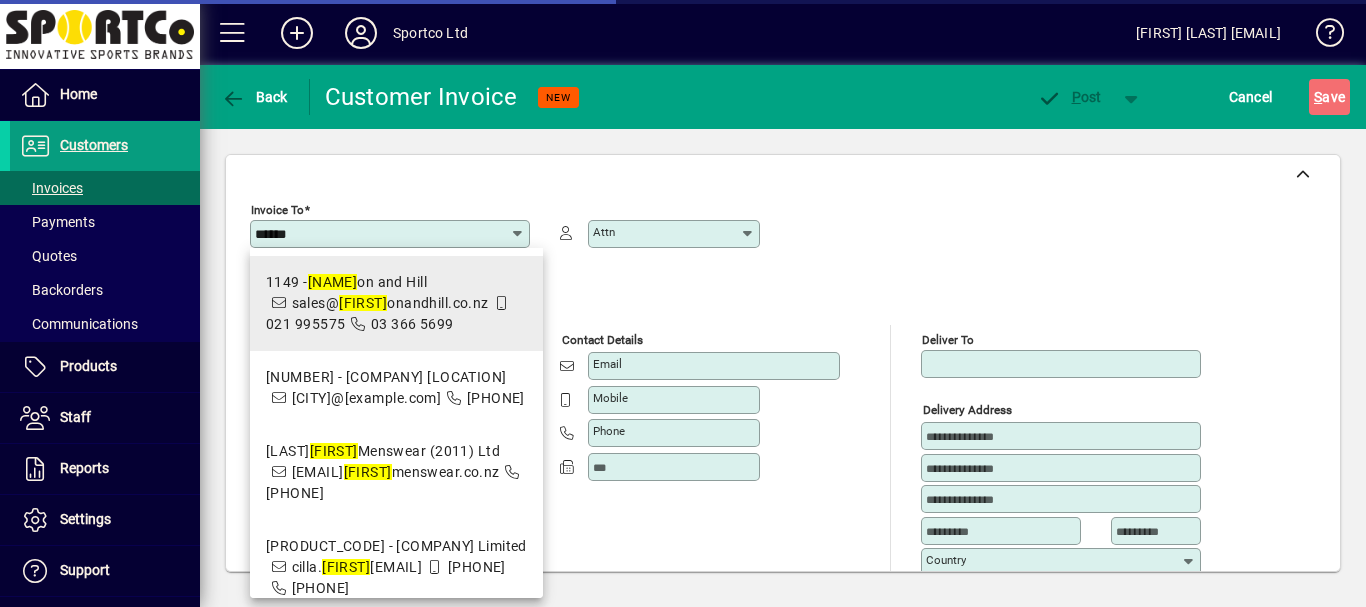 click on "sales@ anders onandhill.co.nz" at bounding box center (390, 303) 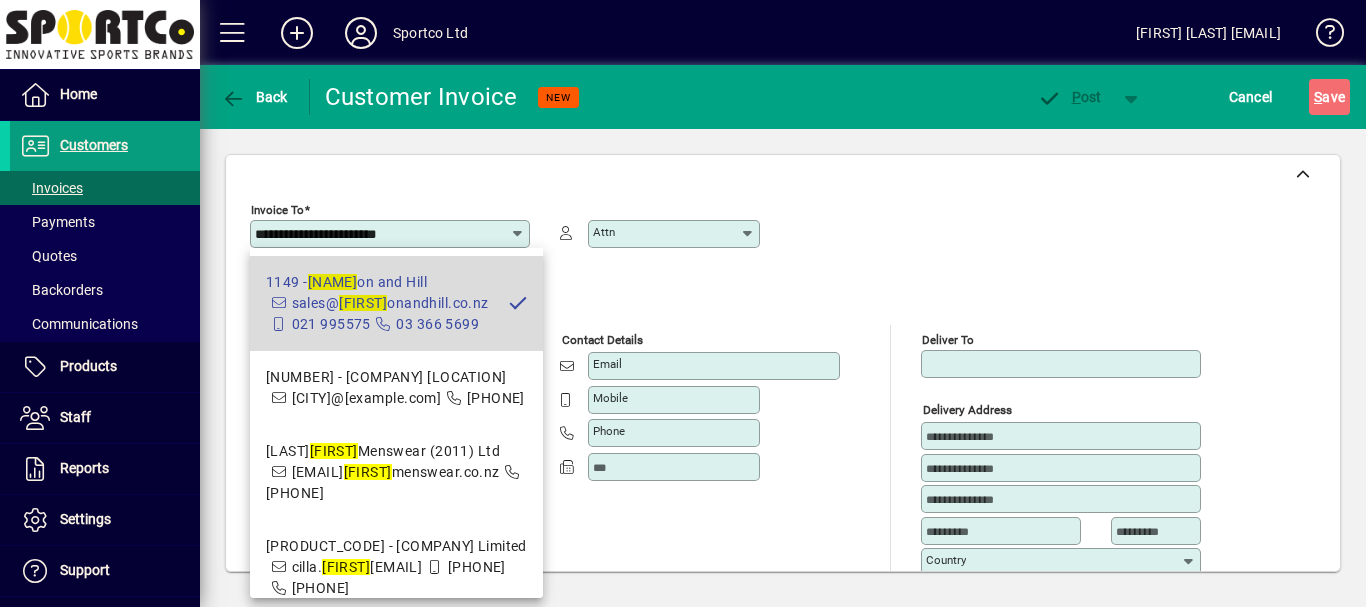 type on "**********" 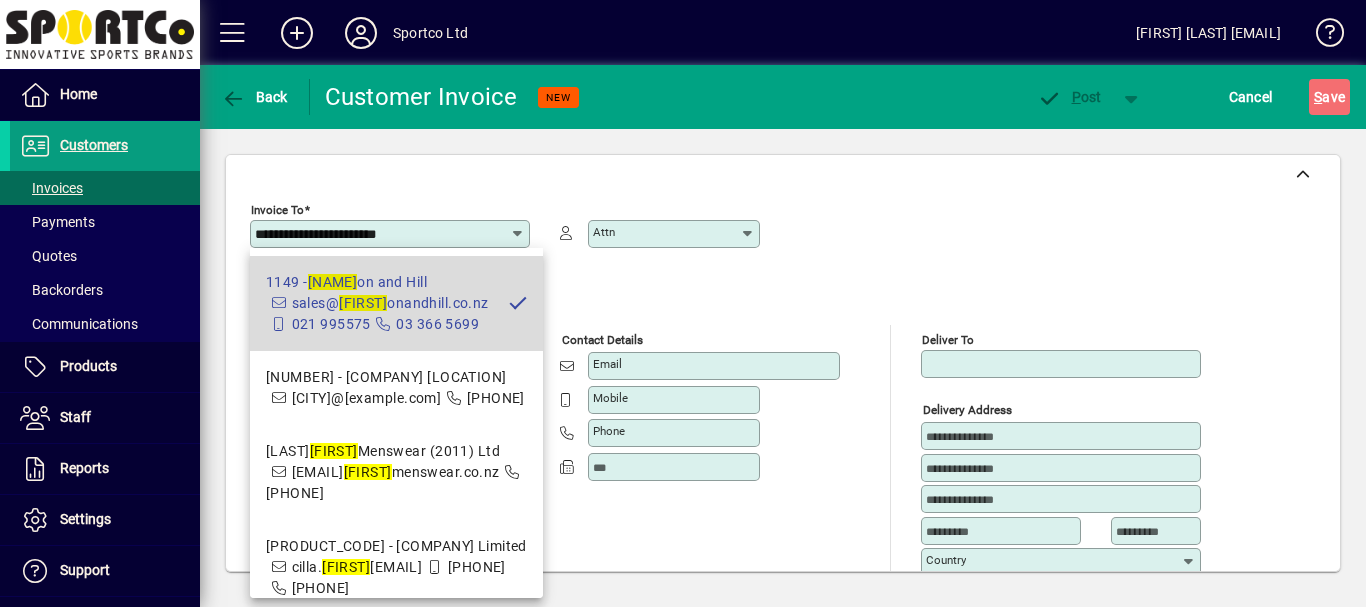 type on "**********" 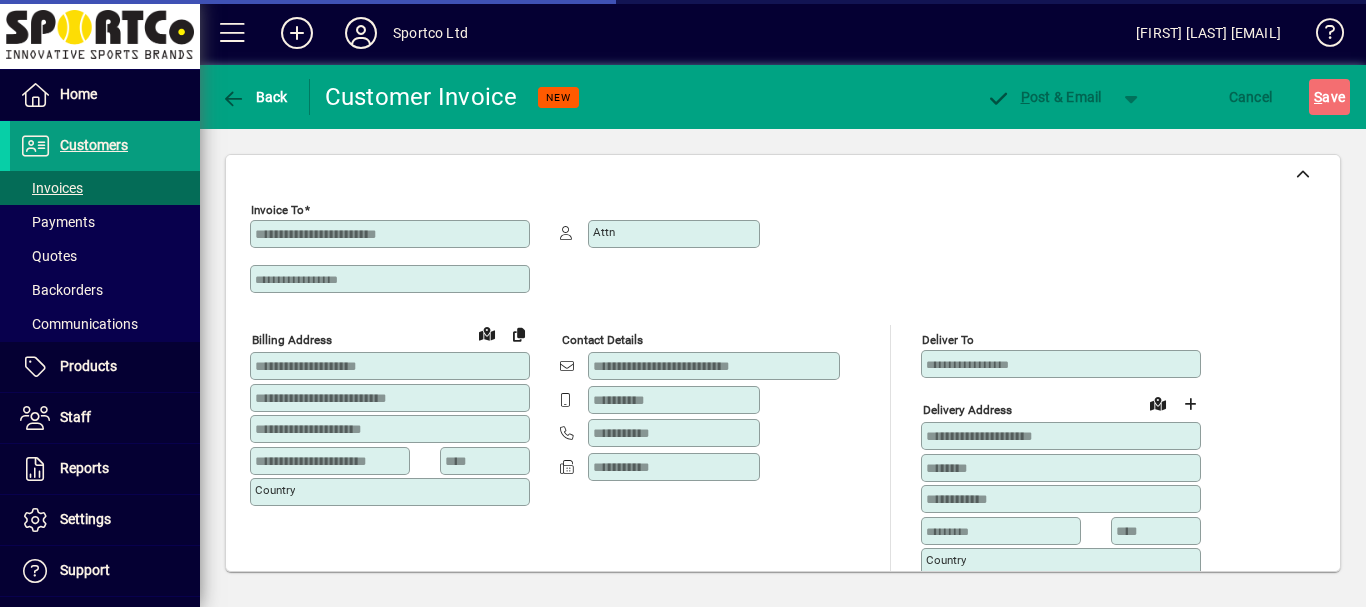 type on "**********" 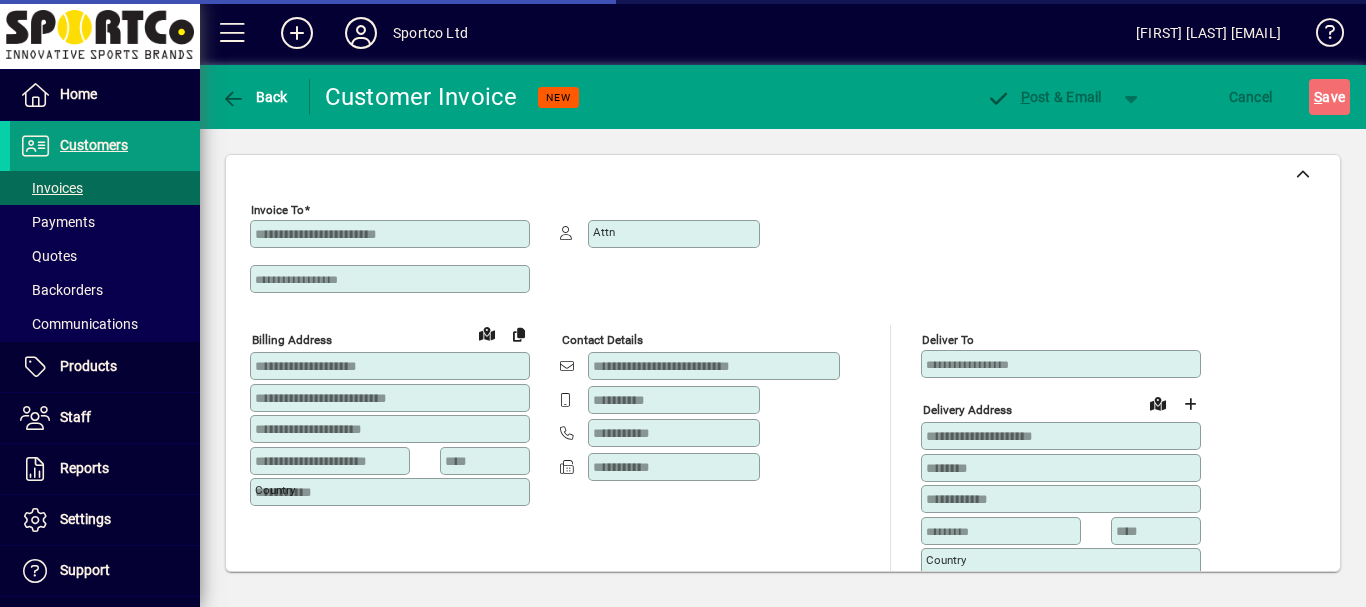 type on "**********" 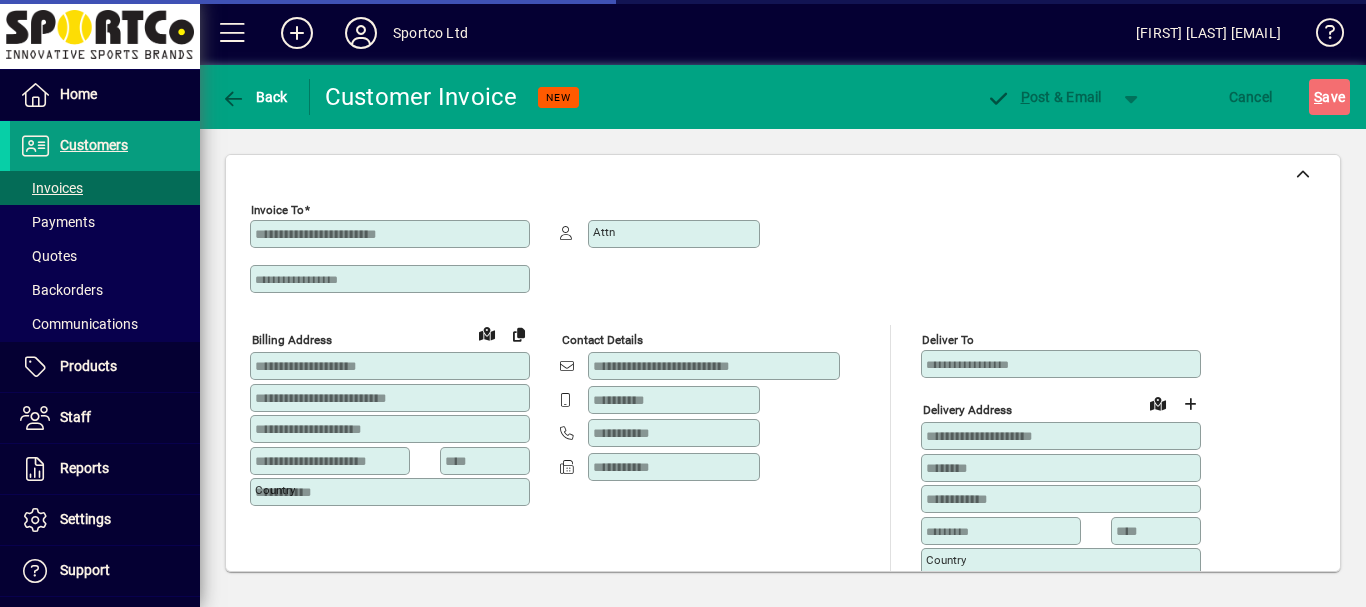 type on "**********" 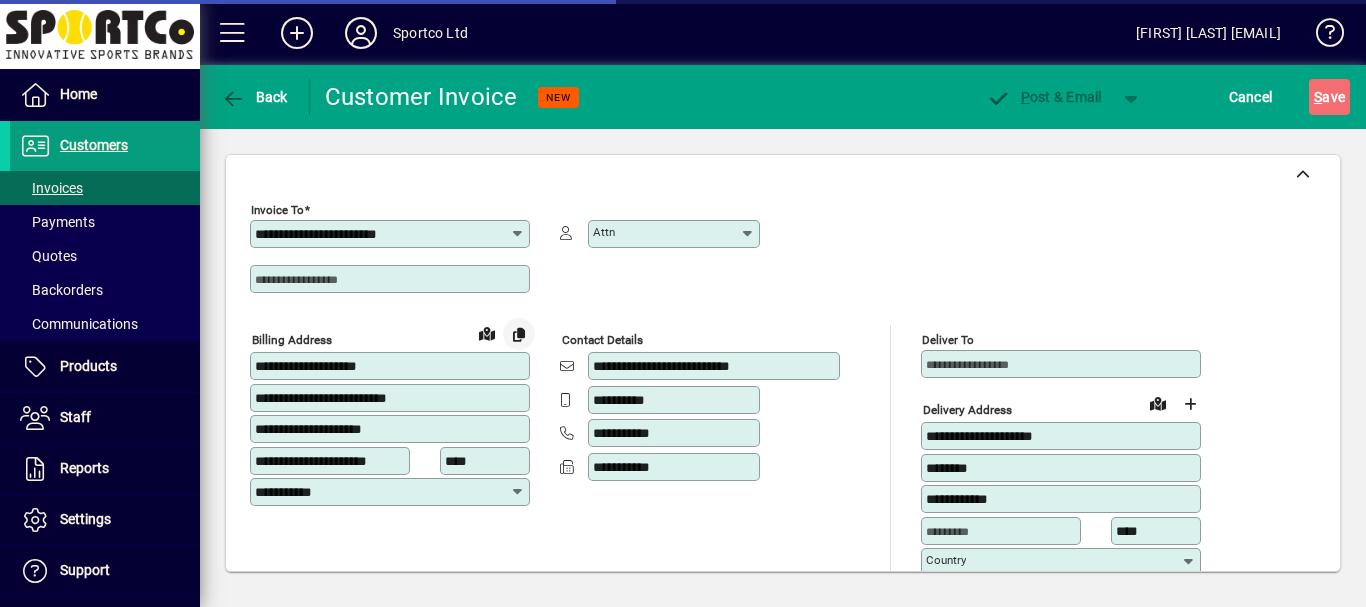 type on "**********" 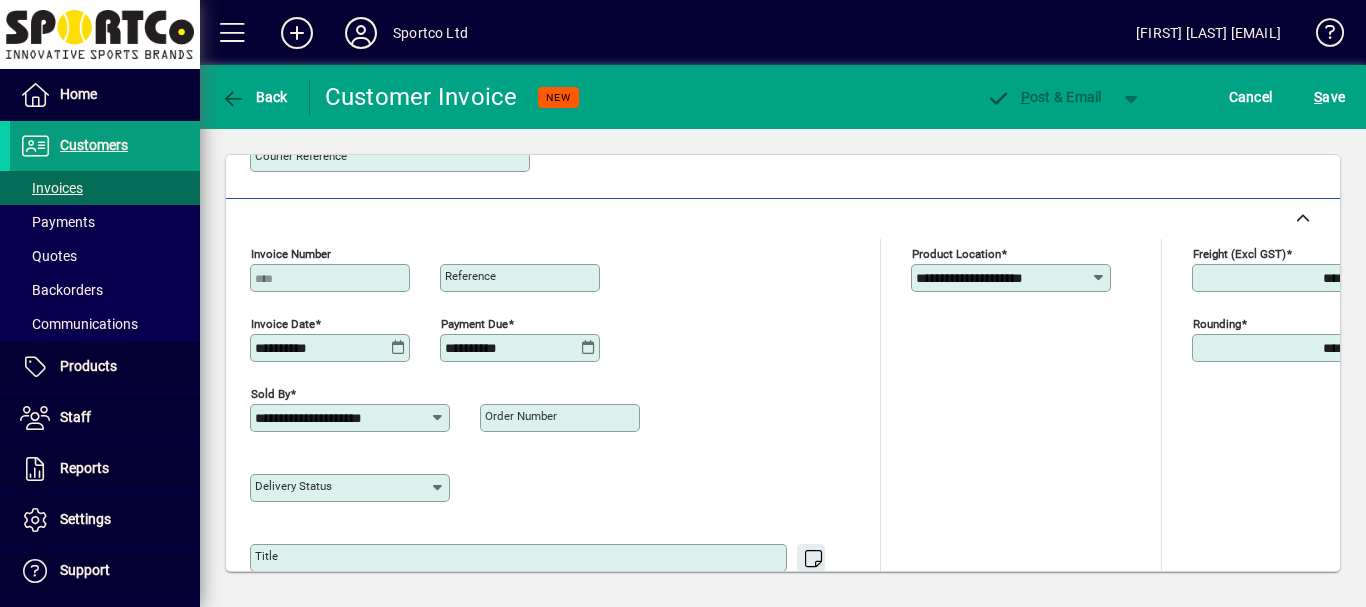 scroll, scrollTop: 688, scrollLeft: 0, axis: vertical 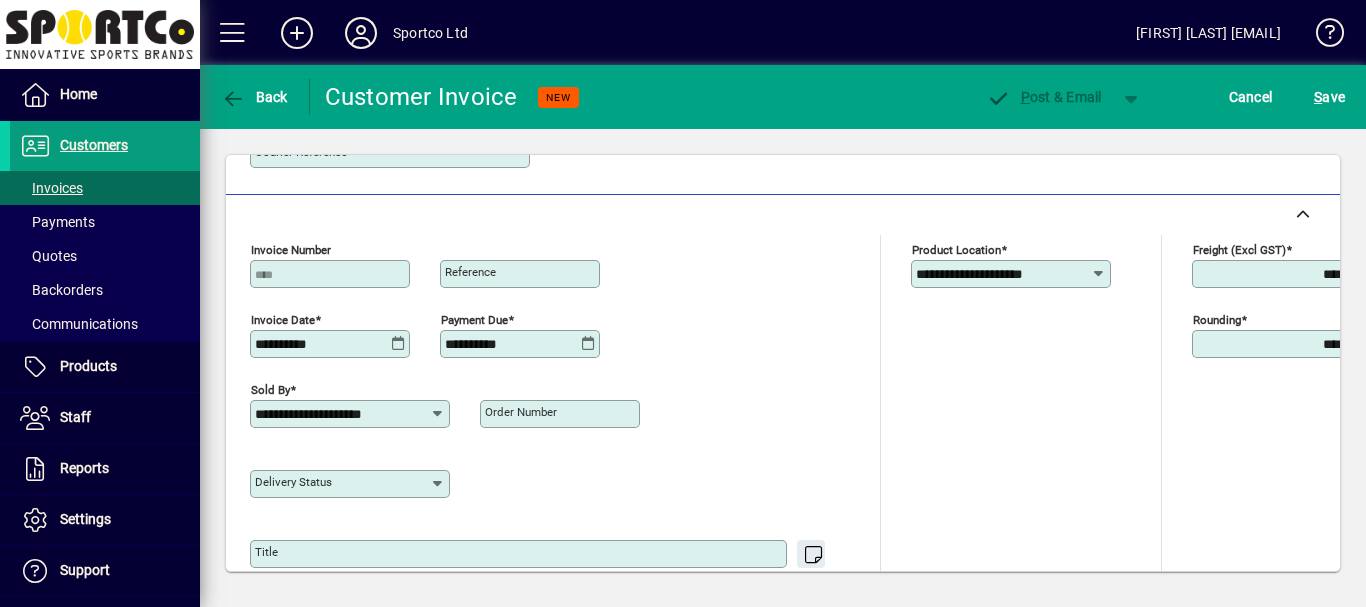 click on "Order number" at bounding box center (521, 412) 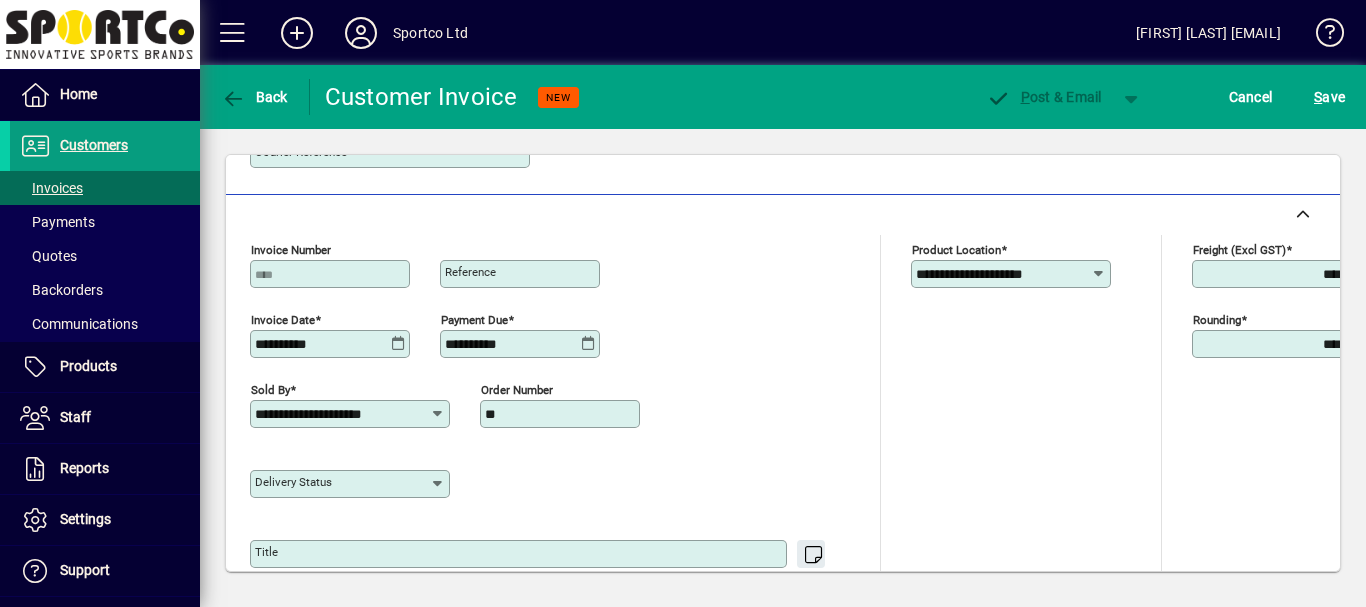 type on "******" 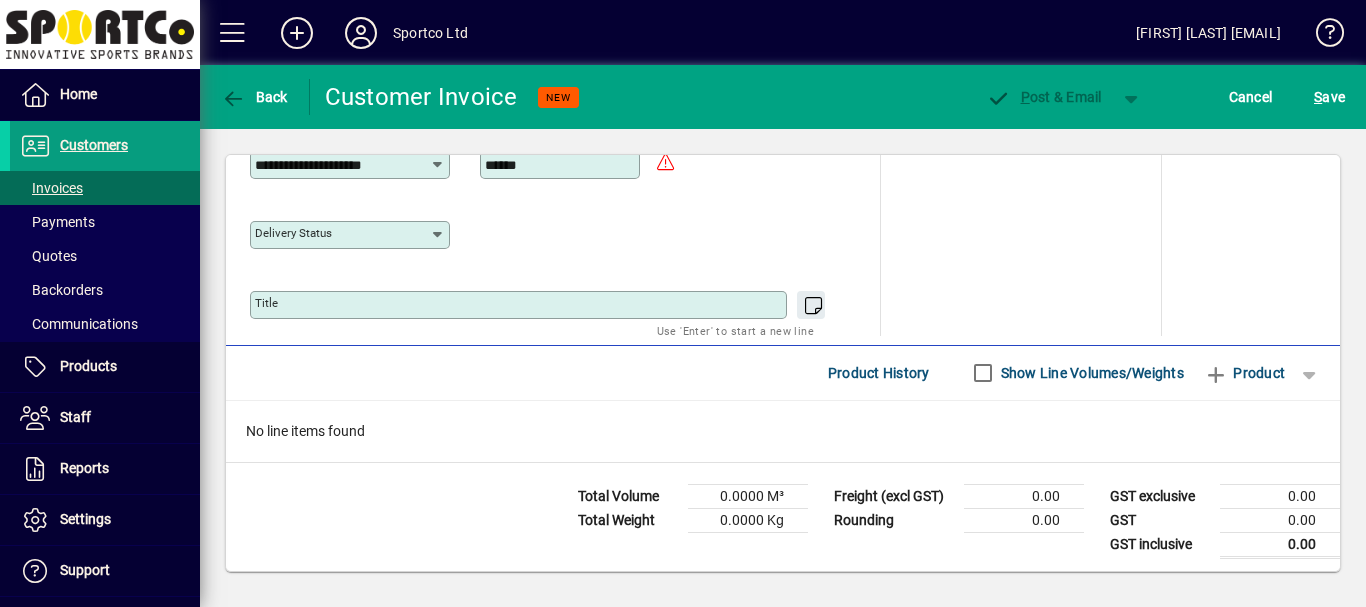 scroll, scrollTop: 941, scrollLeft: 0, axis: vertical 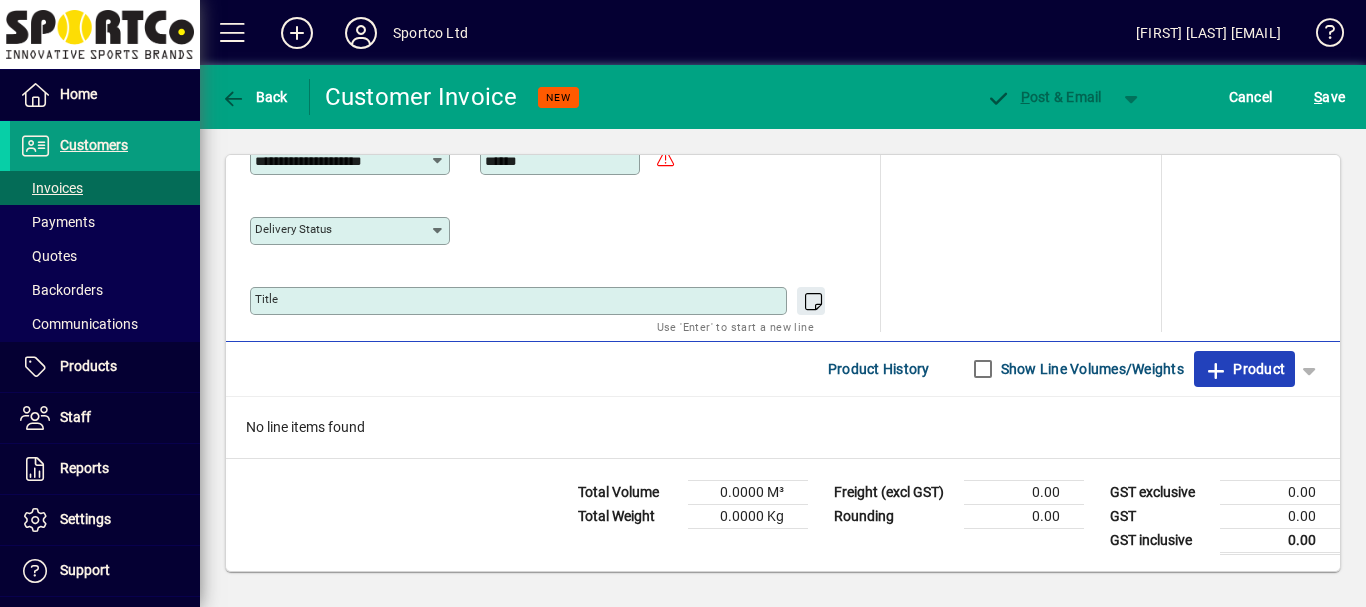 click on "Product" 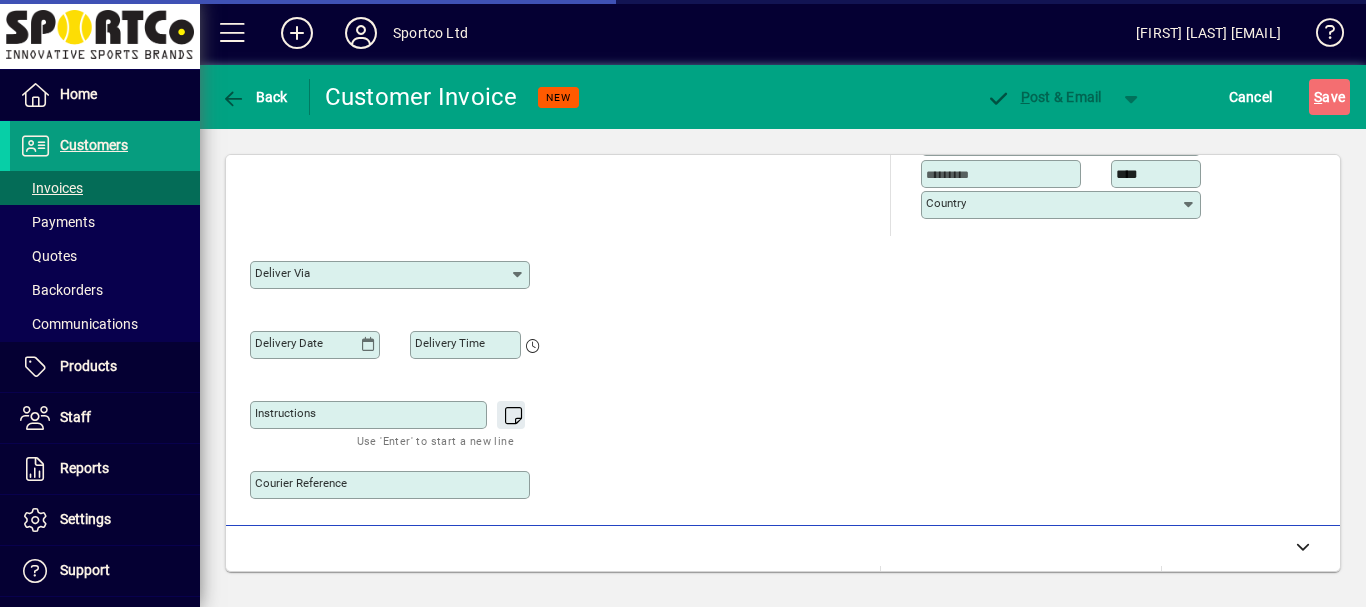 scroll, scrollTop: 222, scrollLeft: 0, axis: vertical 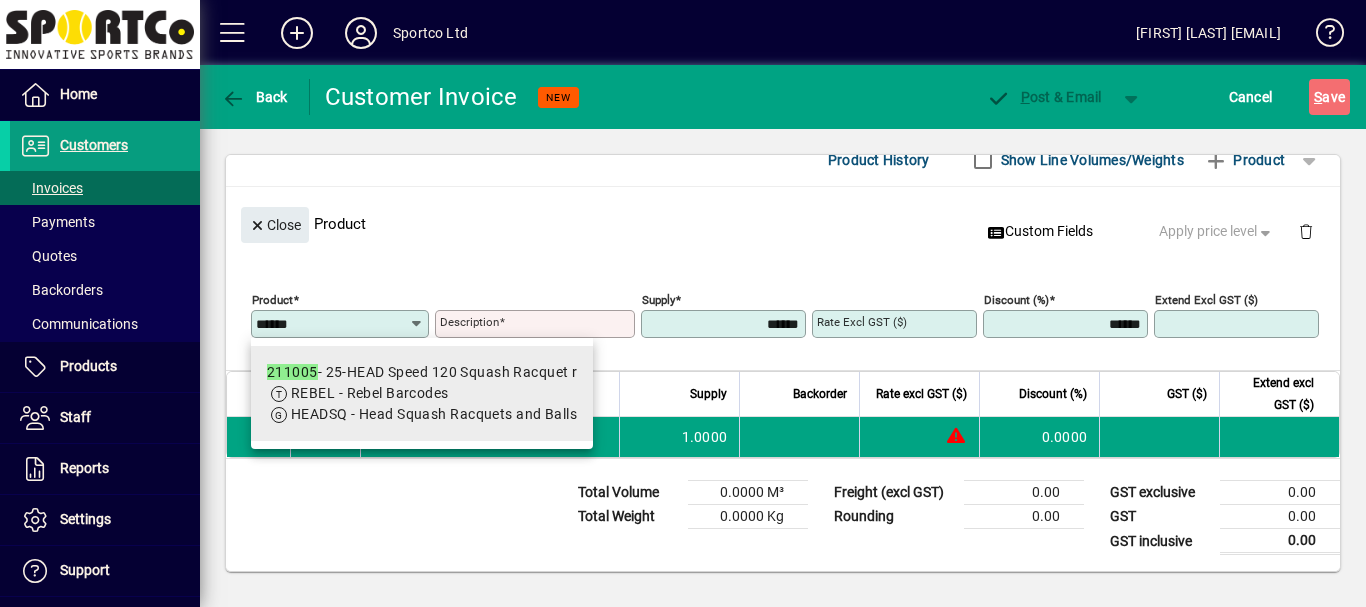 type on "******" 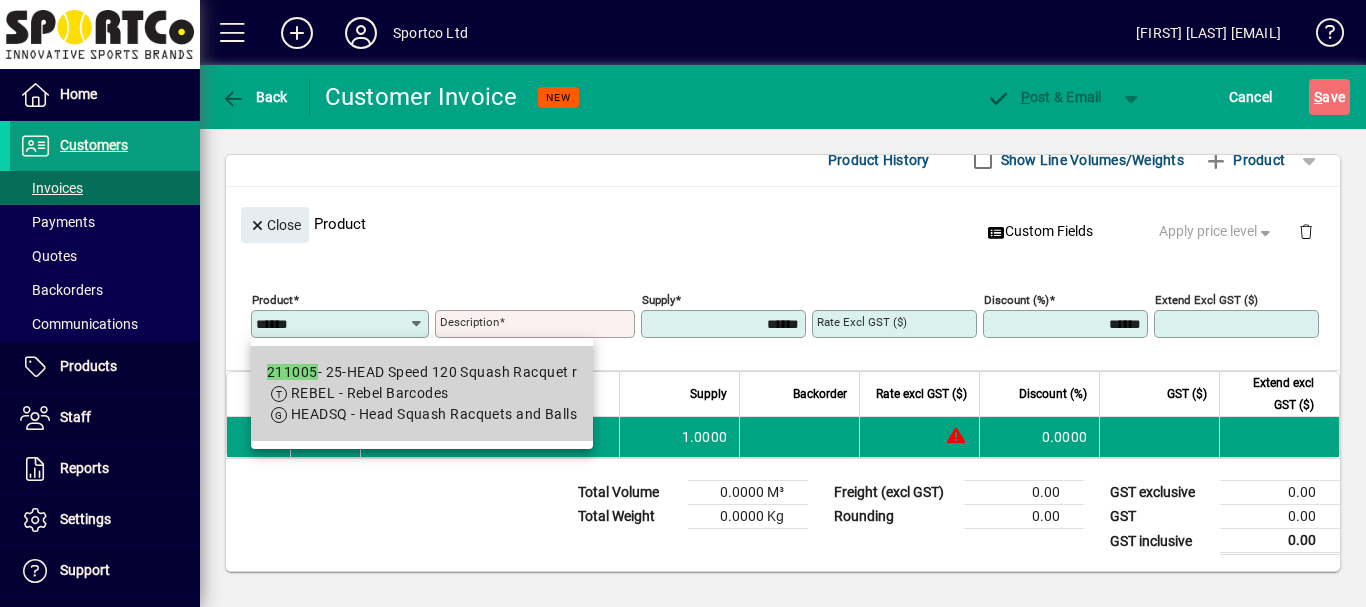 click on "HEADSQ - Head Squash Racquets and Balls" at bounding box center [434, 414] 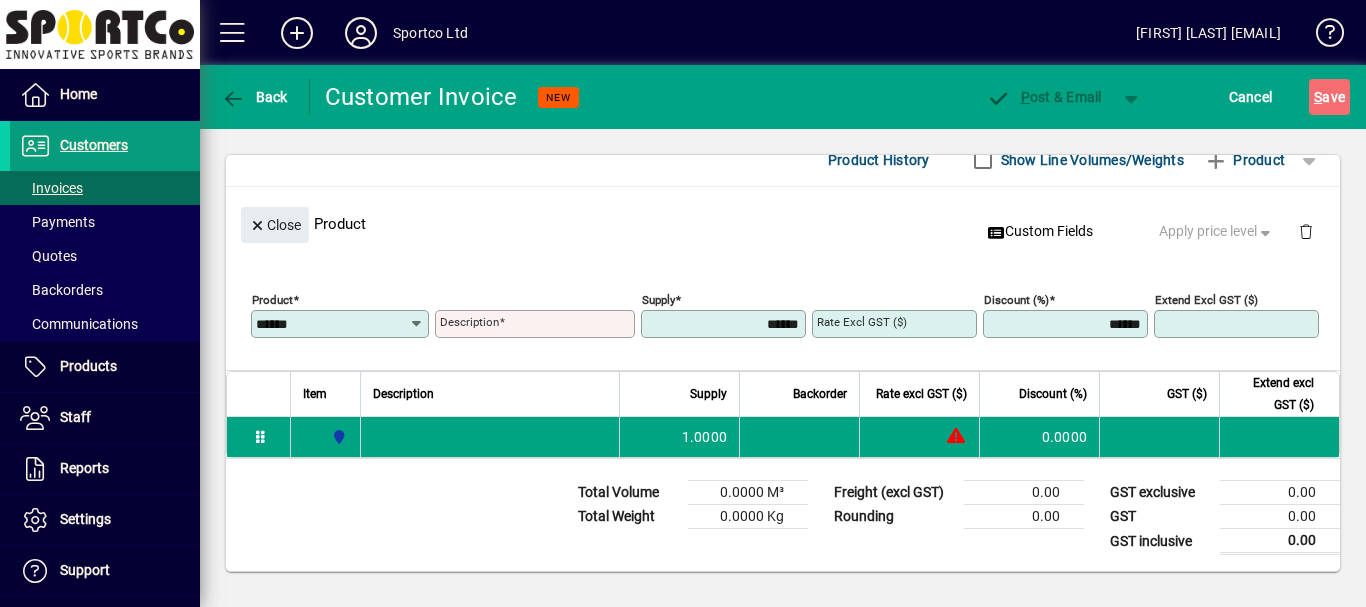 type on "**********" 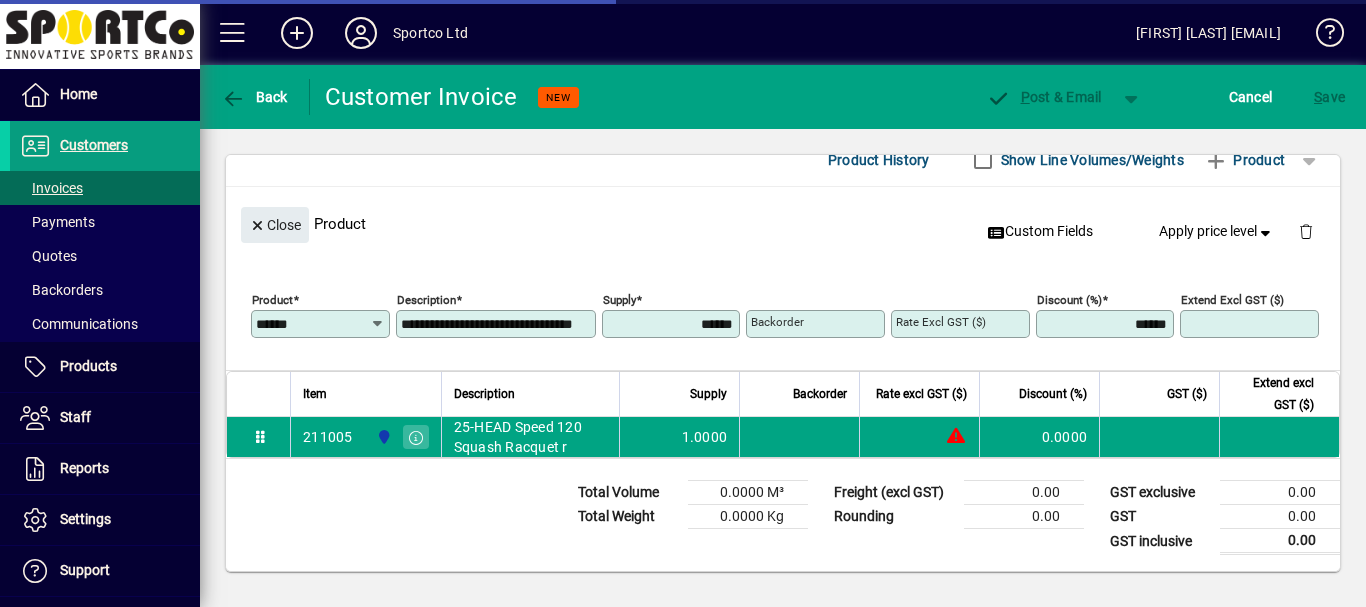 type on "********" 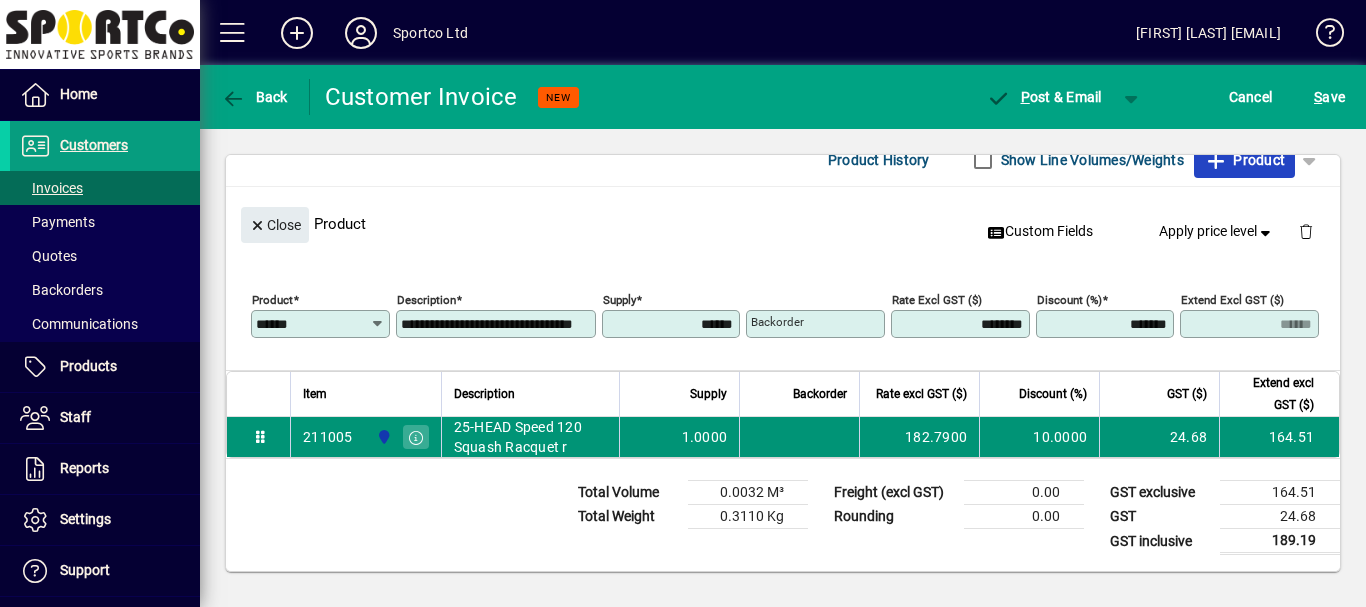 type 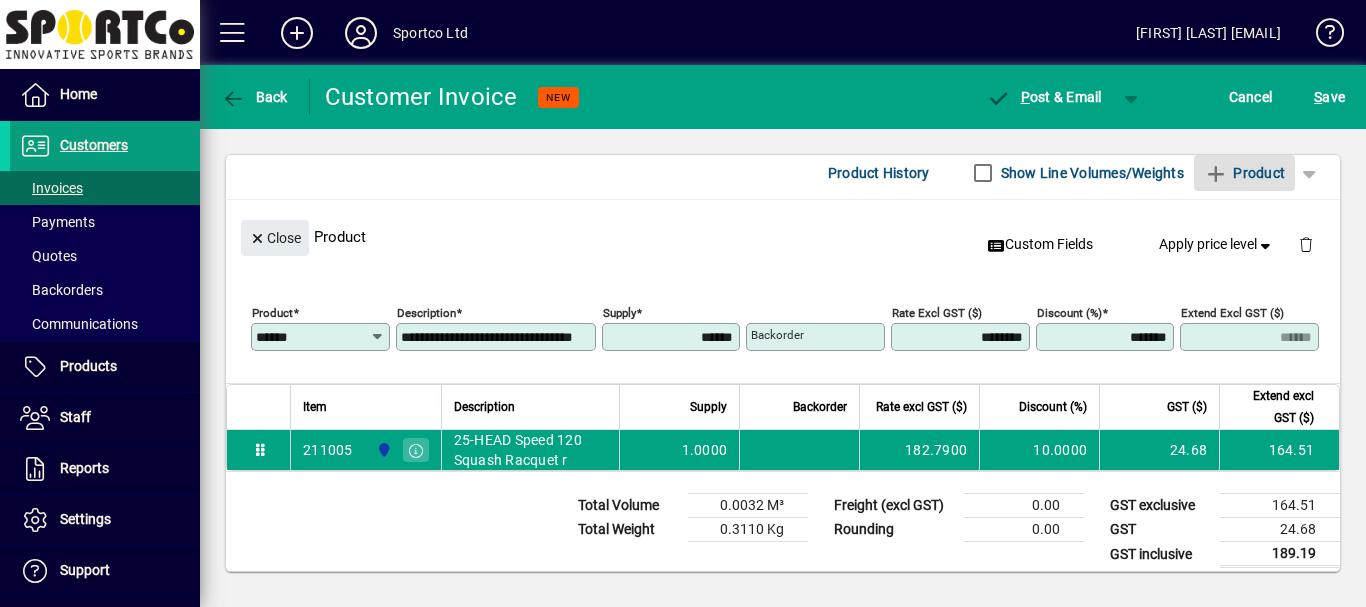 type 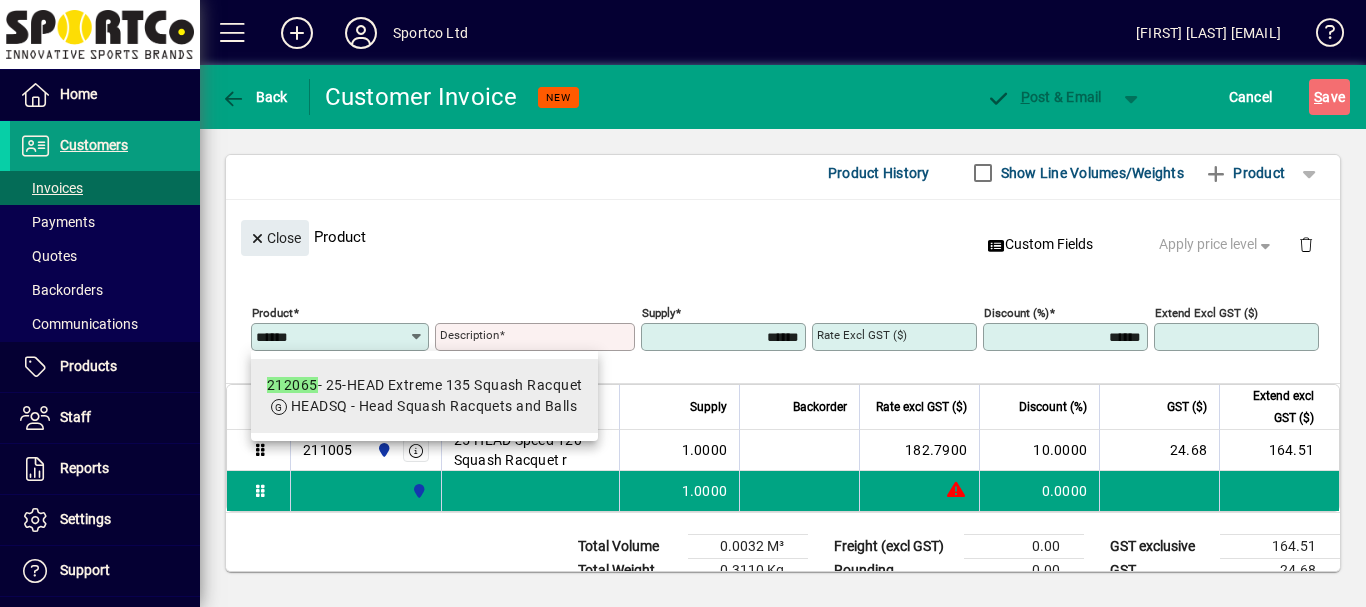 type on "******" 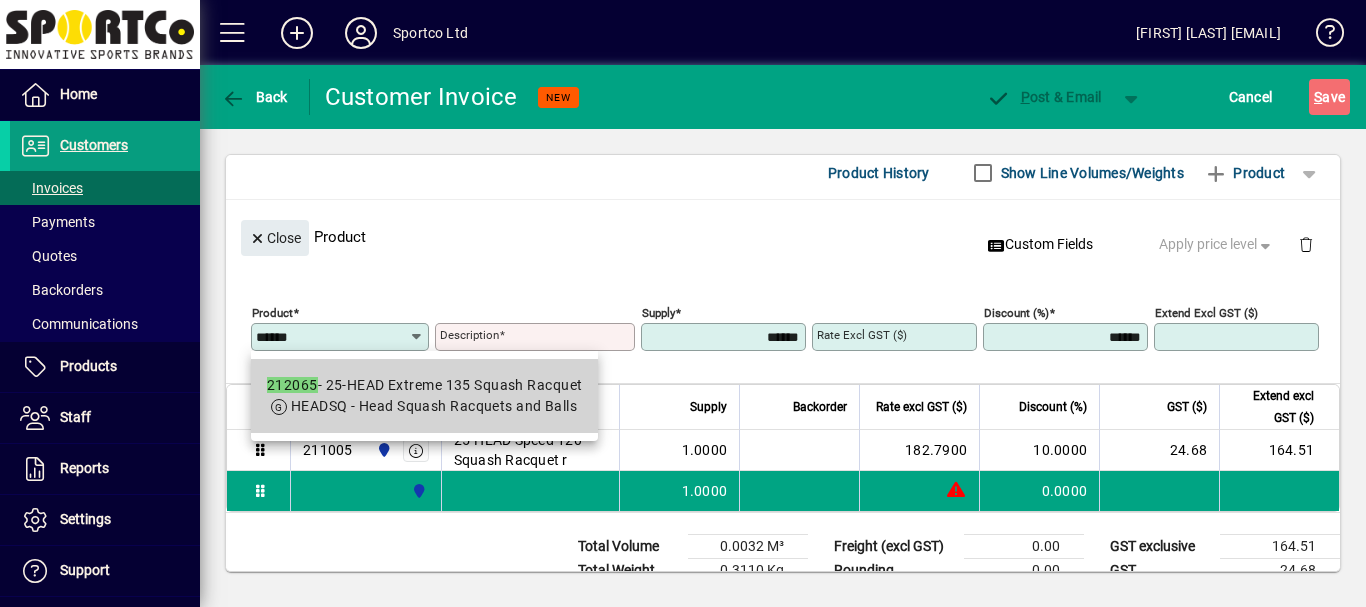 click on "HEADSQ - Head Squash Racquets and Balls" at bounding box center [434, 406] 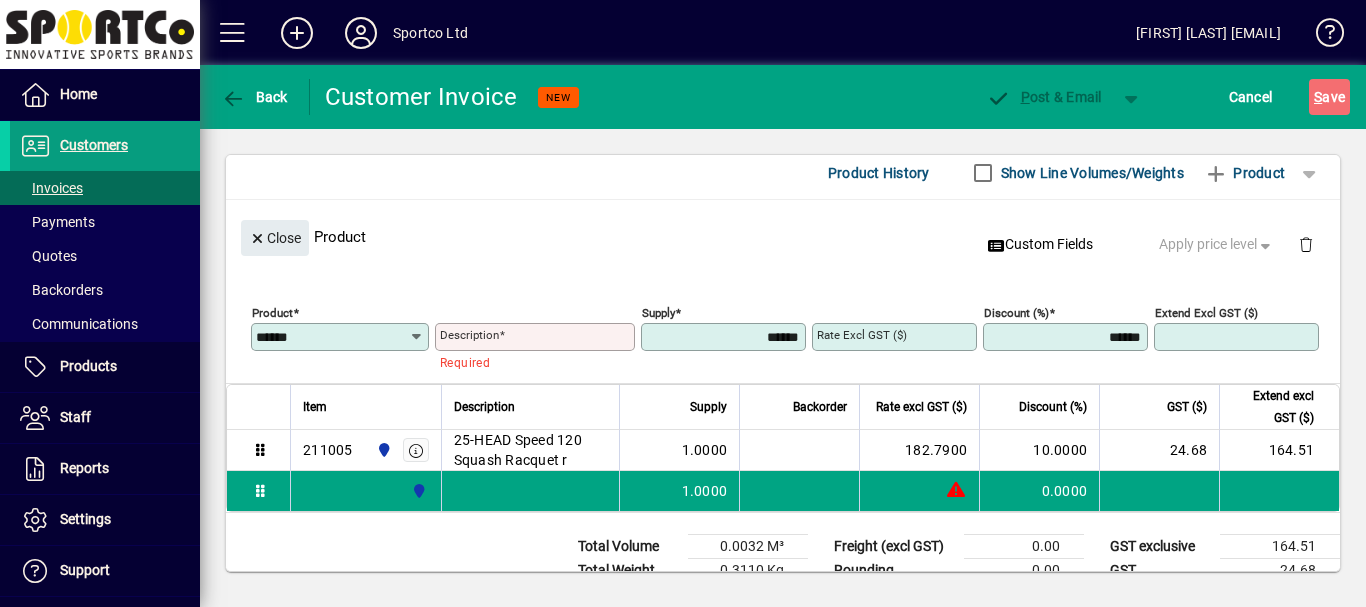 type on "**********" 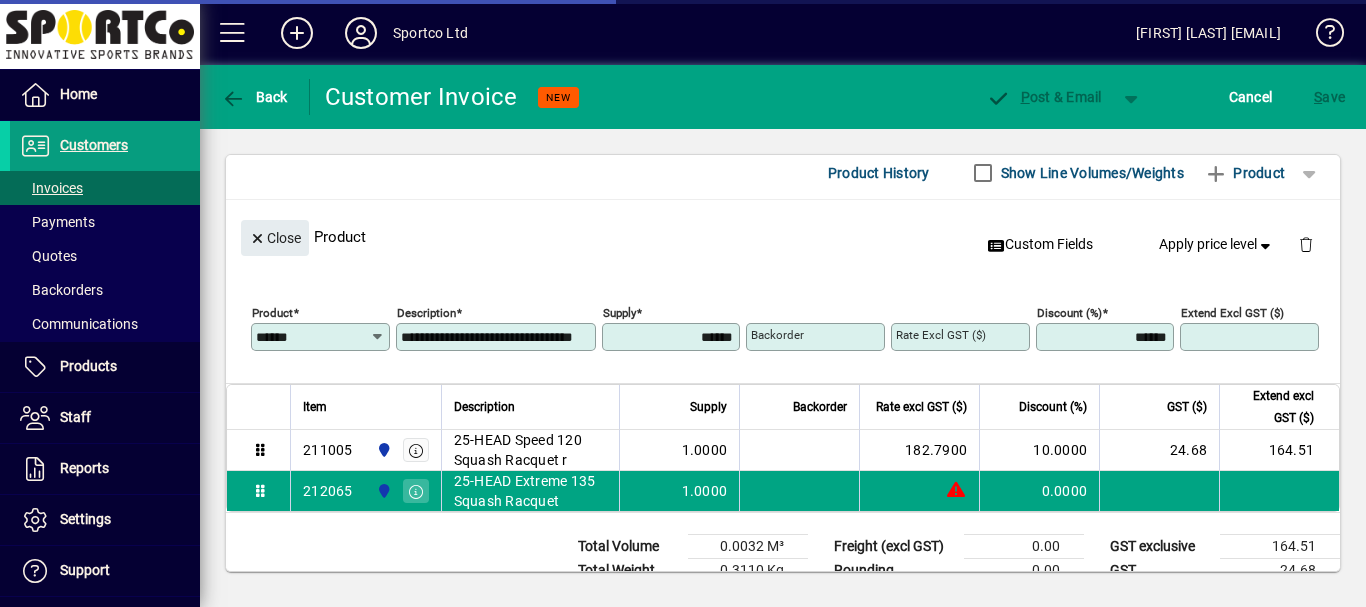 type on "********" 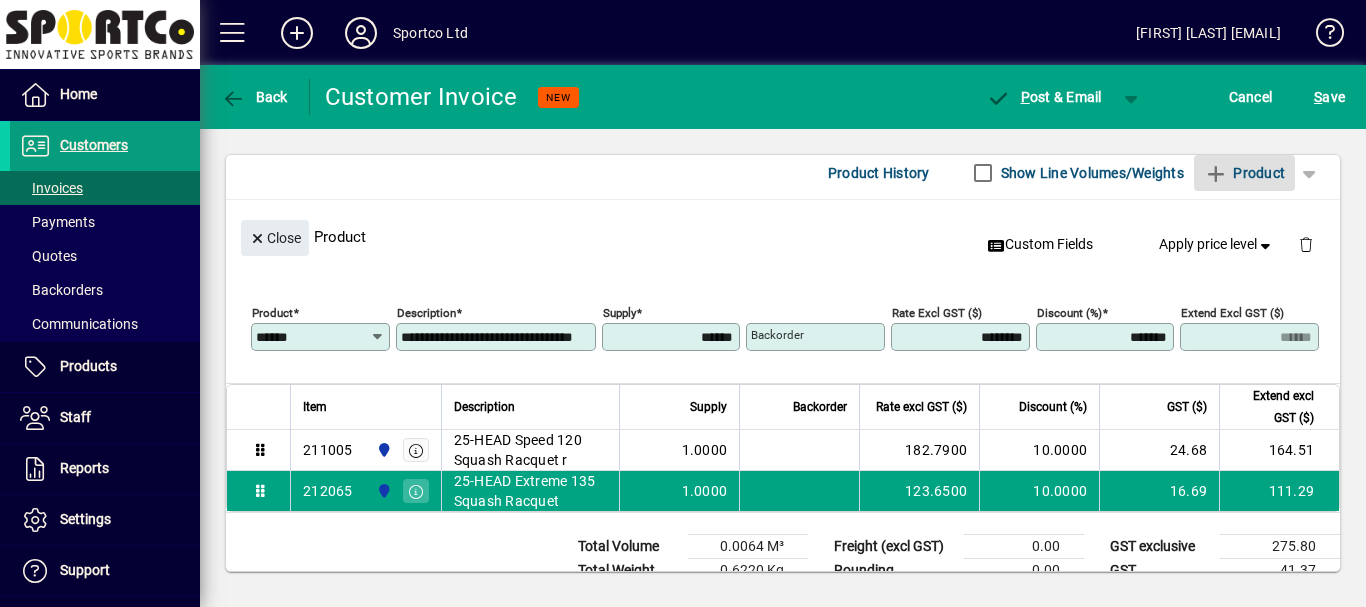 type 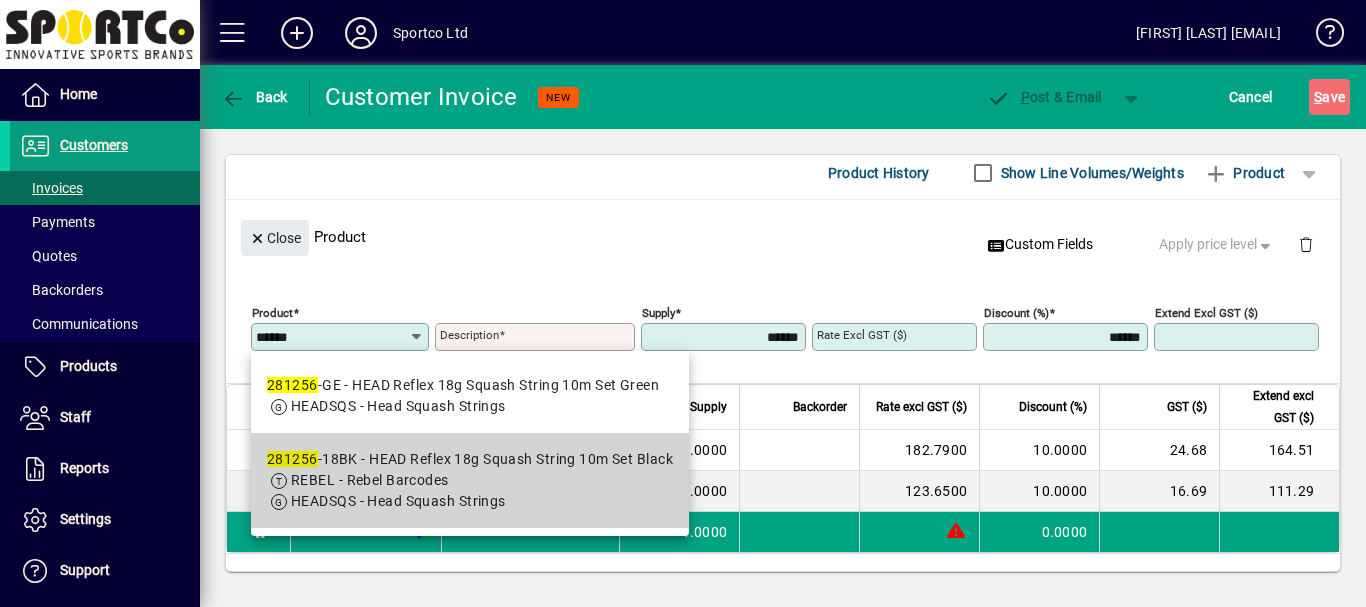 click on "REBEL - Rebel Barcodes" at bounding box center (370, 480) 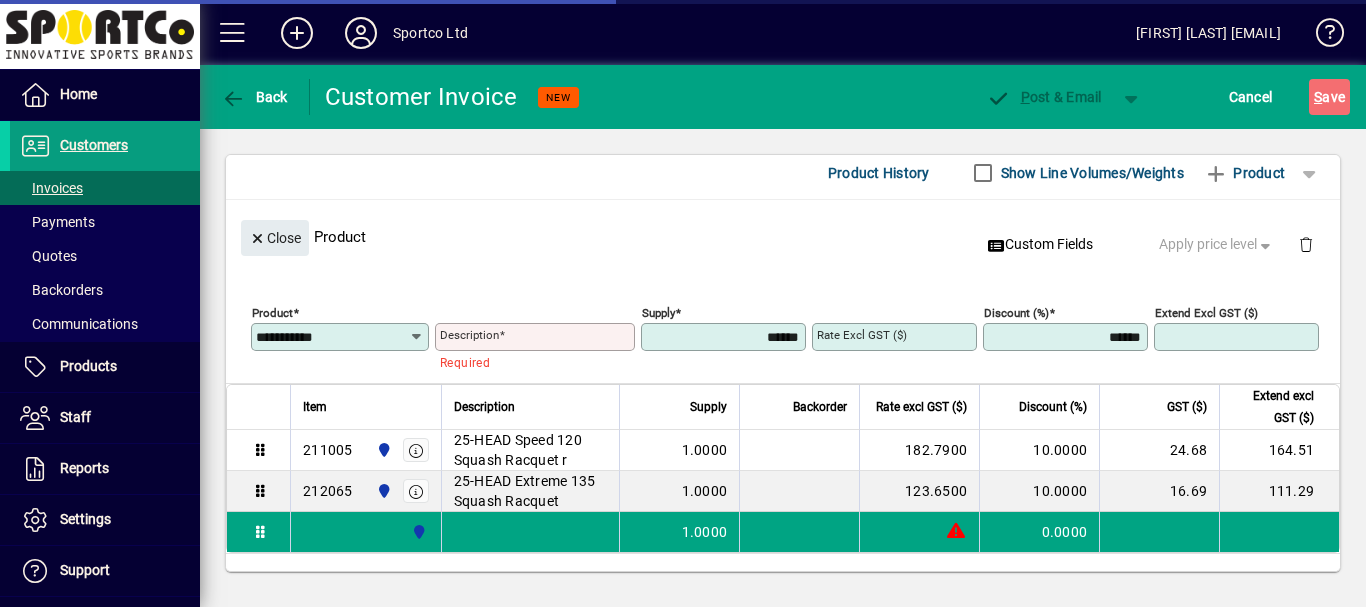 type on "**********" 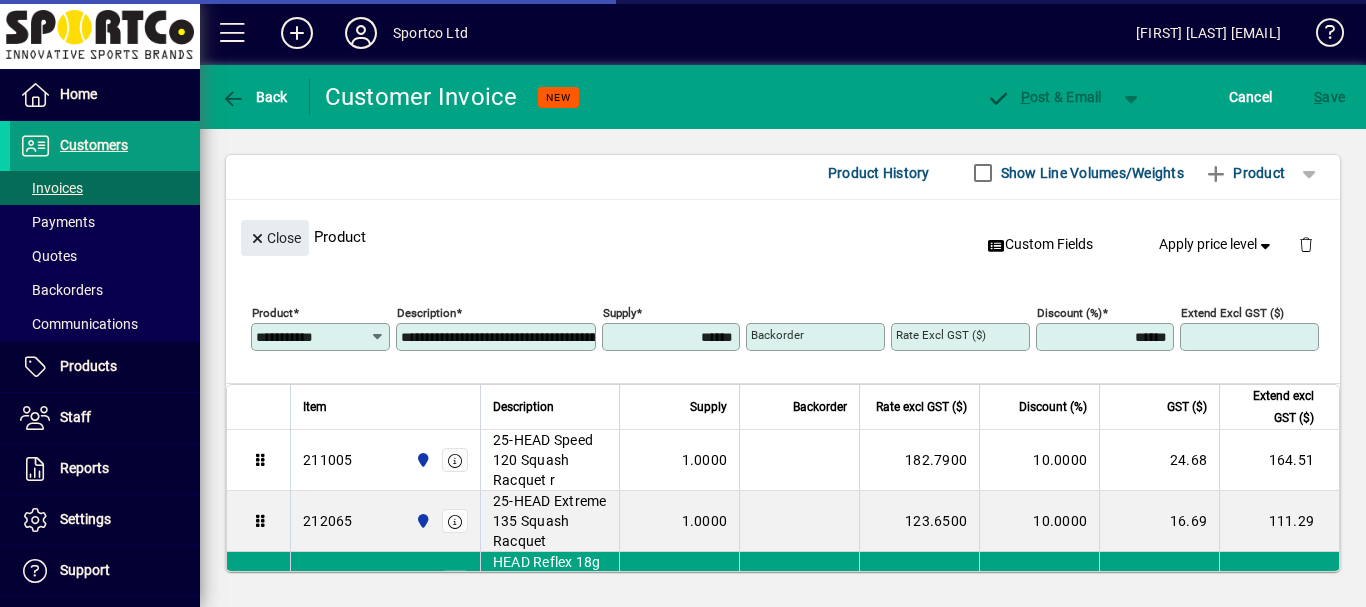 type on "*******" 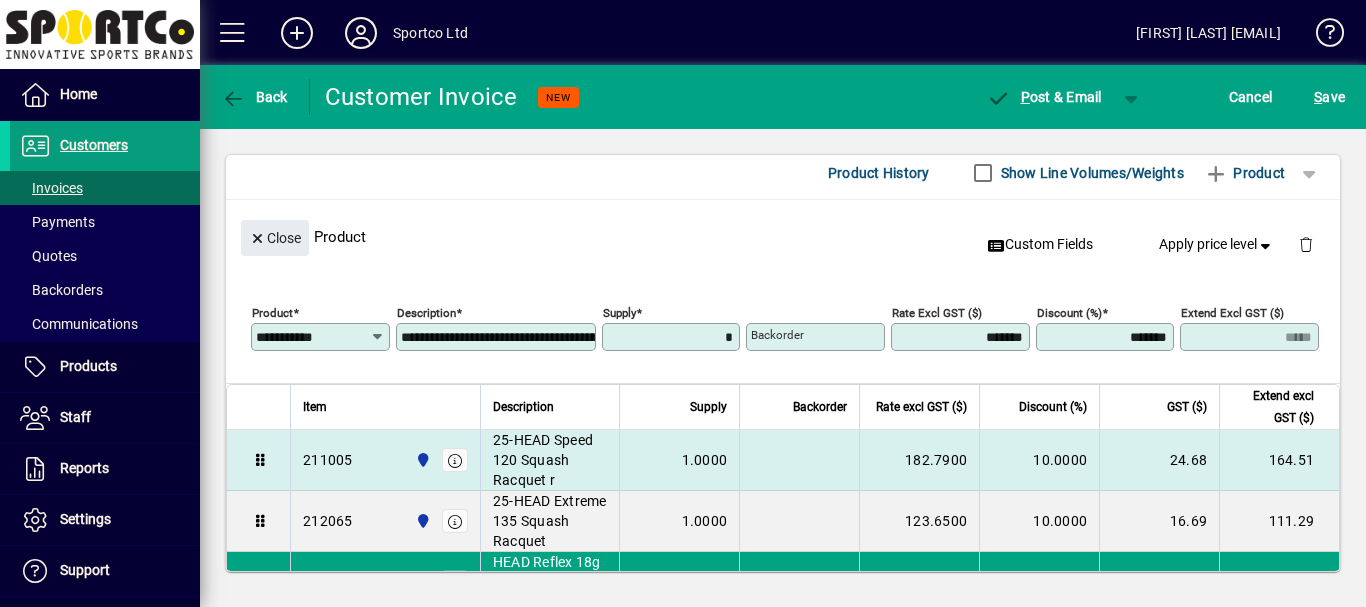 type on "******" 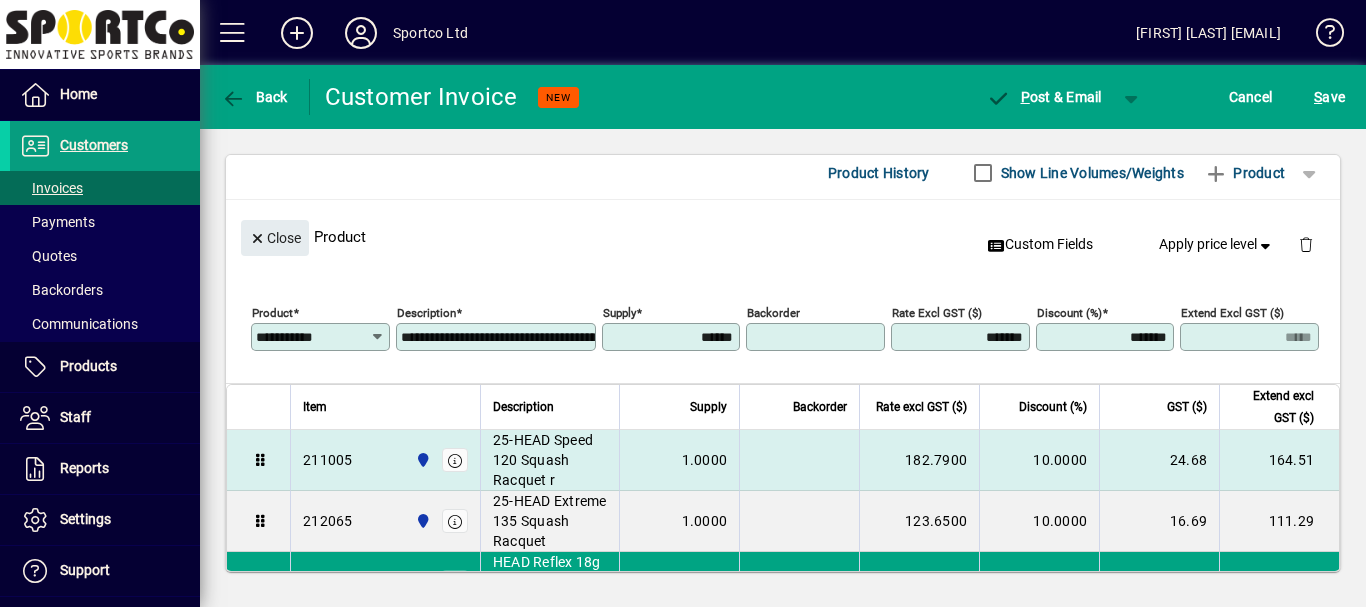 type on "*****" 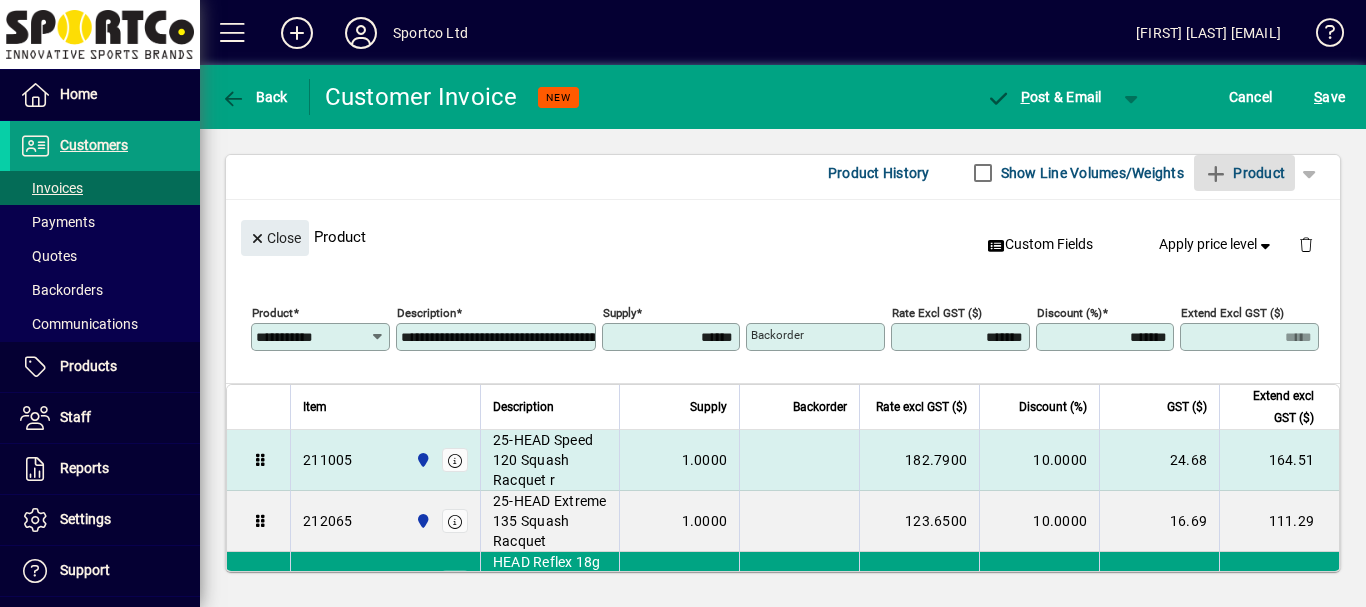 type 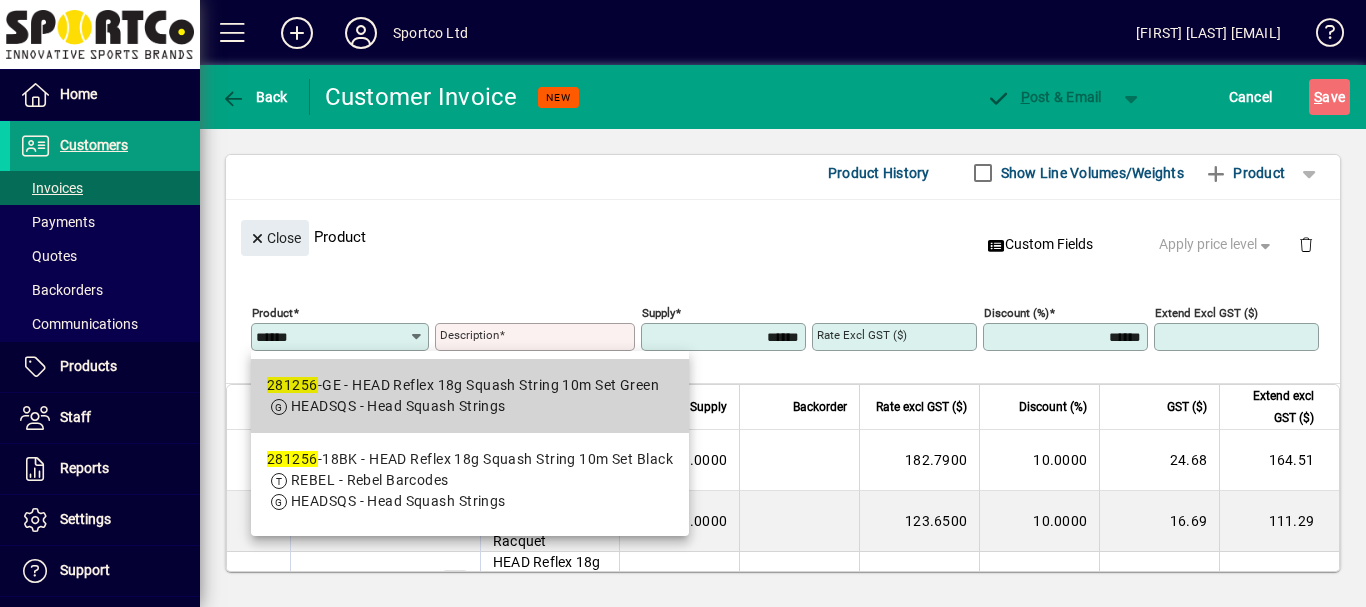 click on "281256 -GE - HEAD Reflex 18g Squash String 10m Set Green" at bounding box center (463, 385) 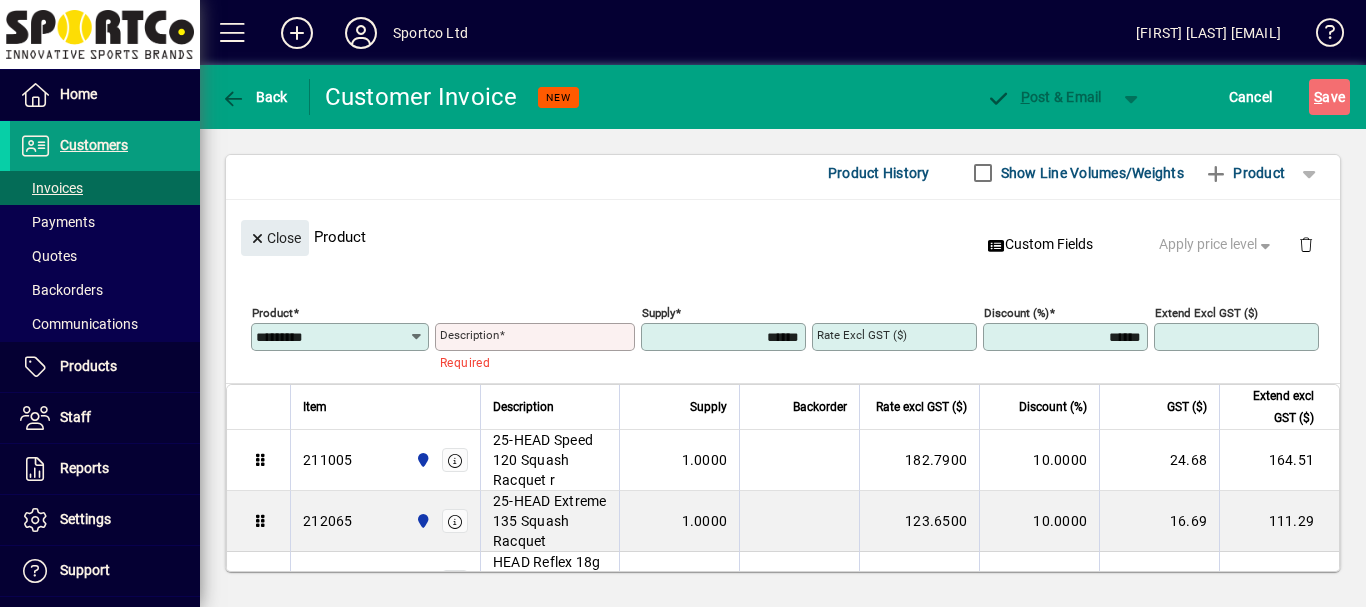type on "**********" 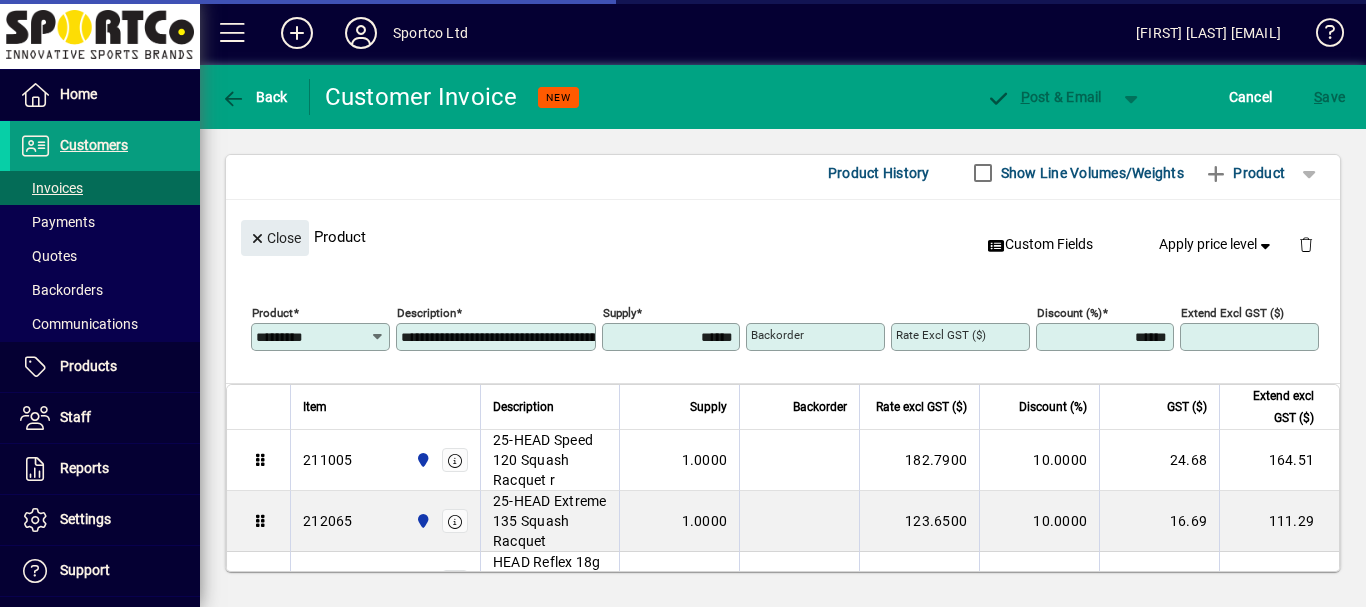 type on "*******" 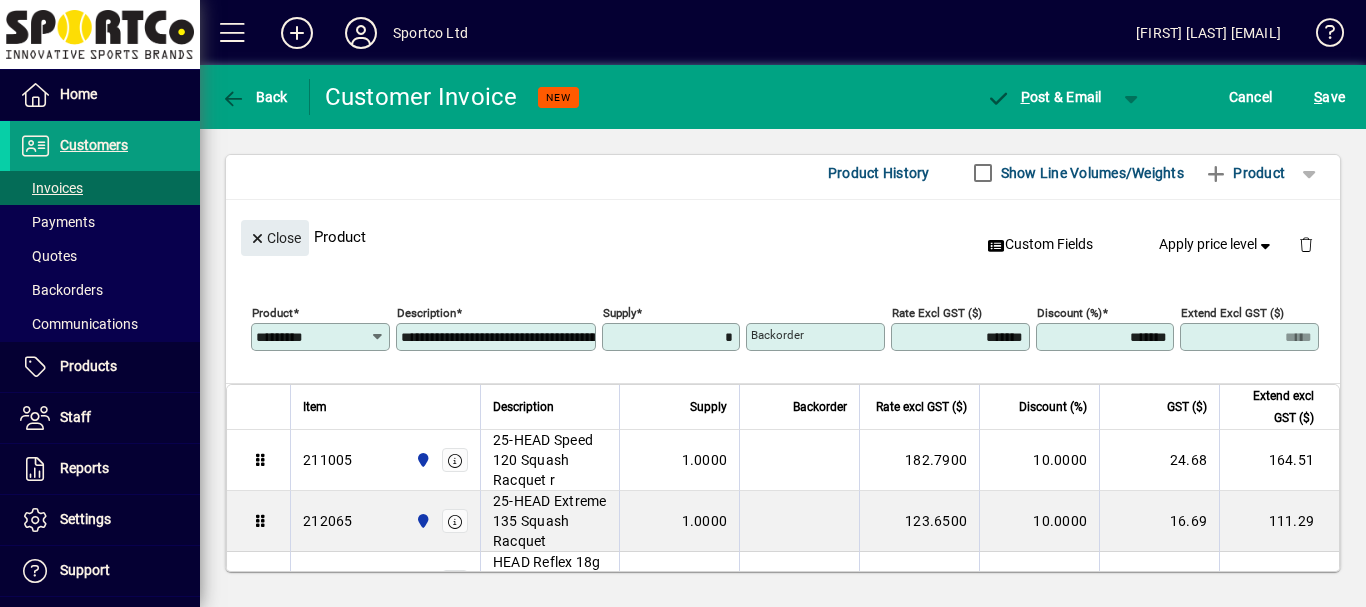 type on "******" 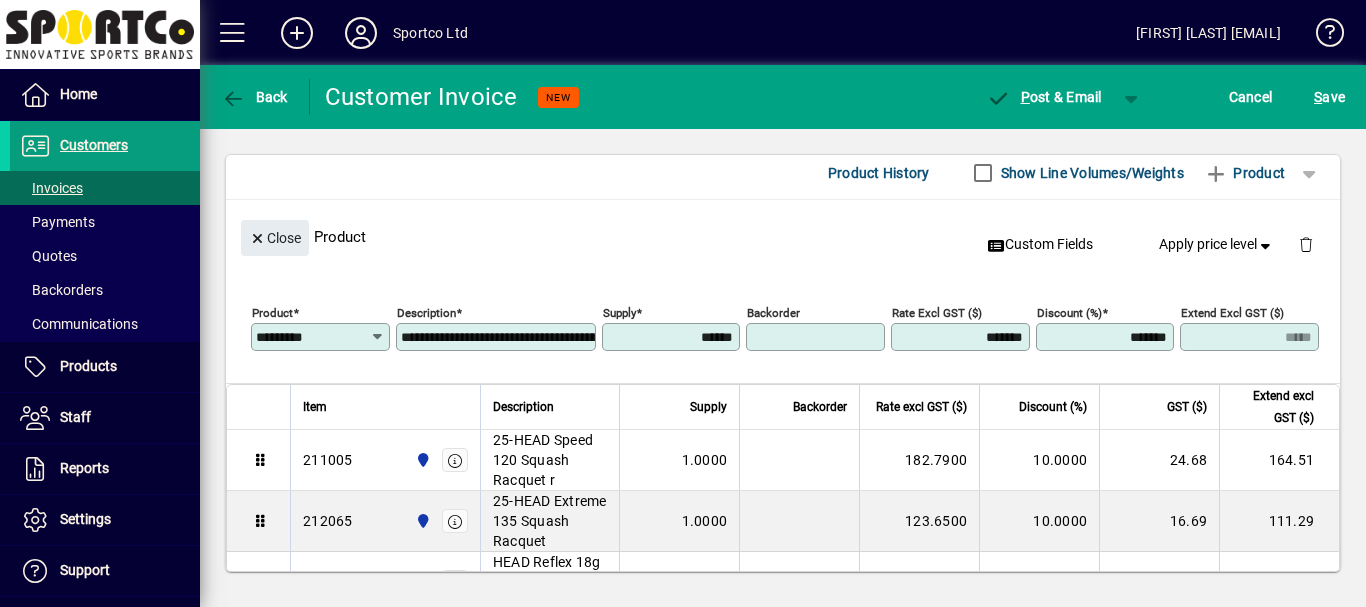 type on "*****" 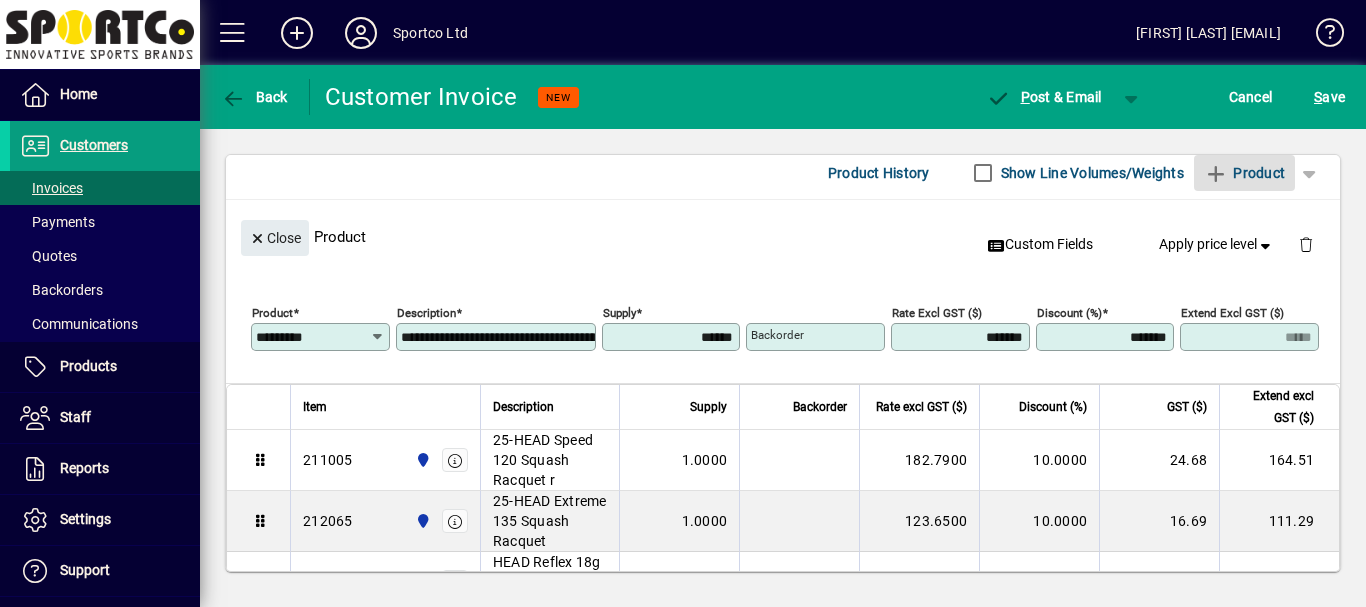 type 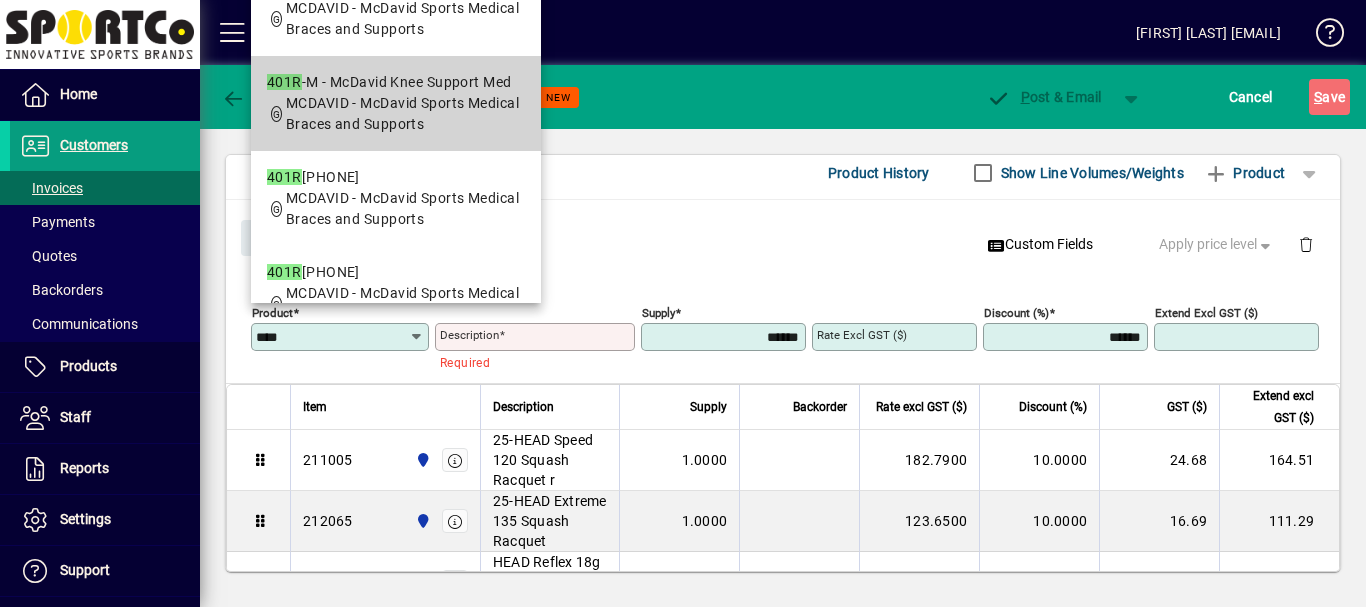 click on "MCDAVID - McDavid Sports Medical Braces and Supports" at bounding box center [405, 114] 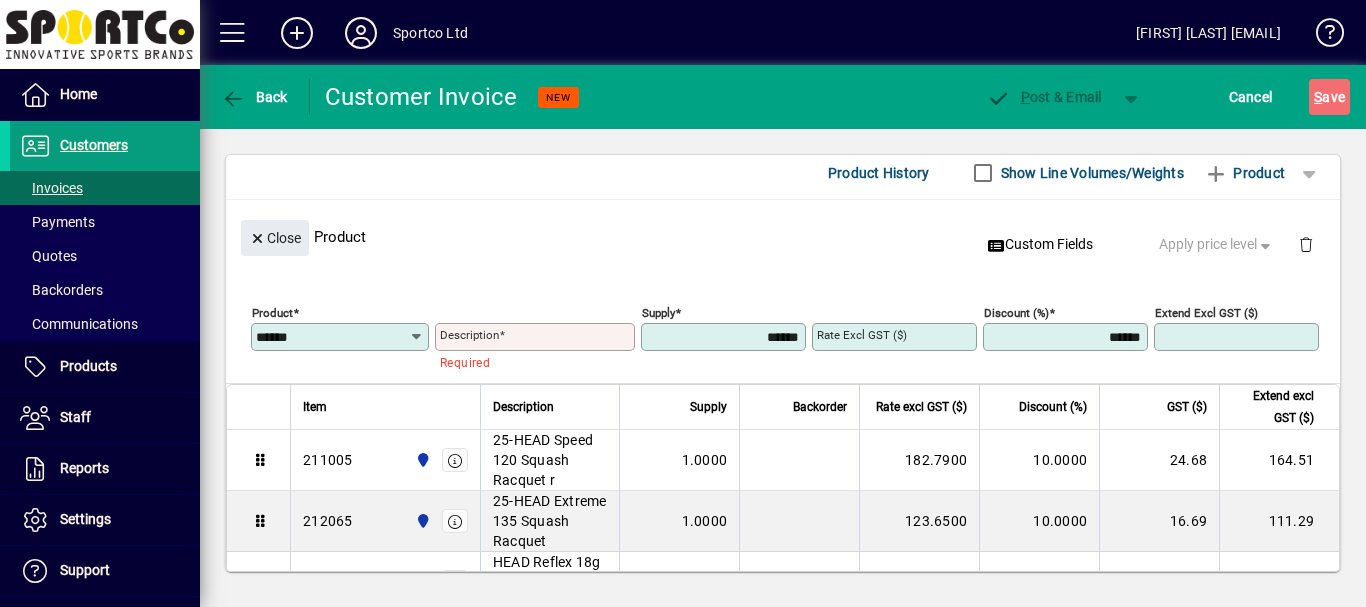 type on "**********" 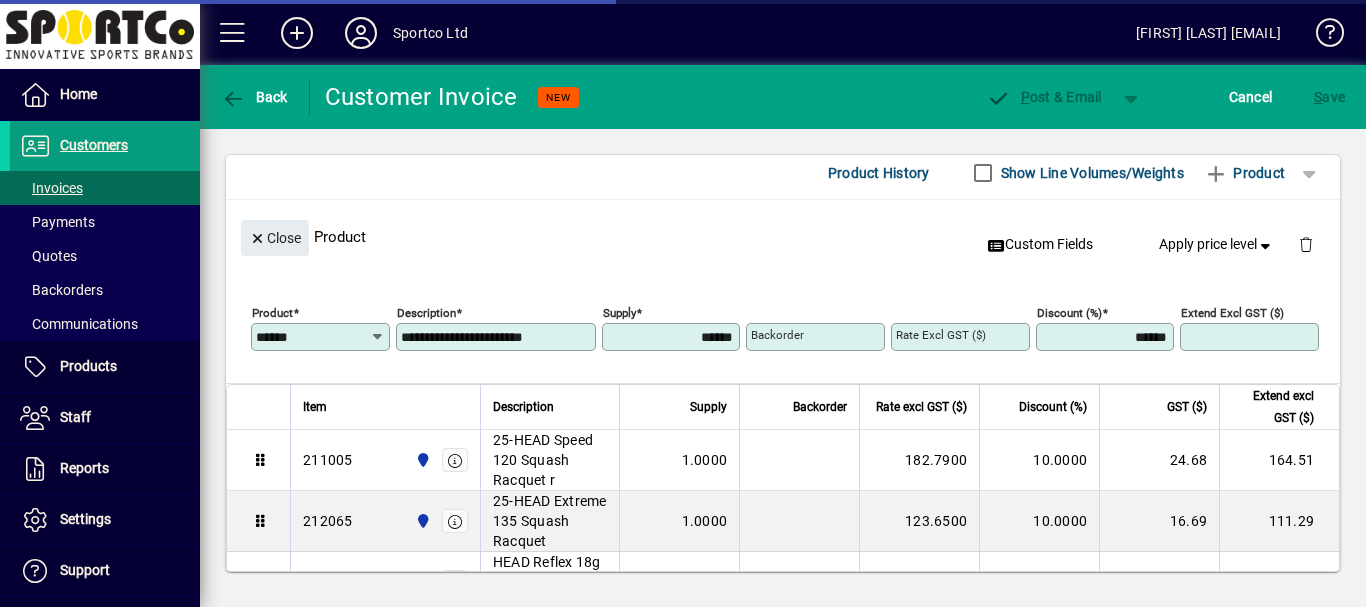 type on "*******" 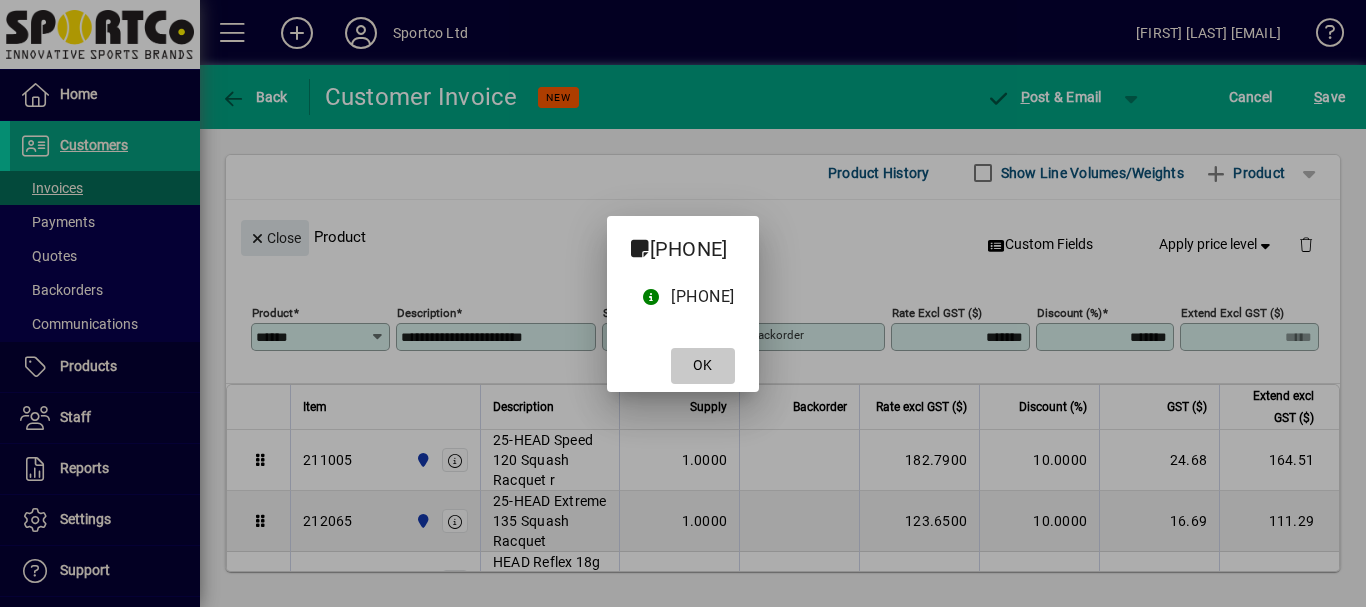 click 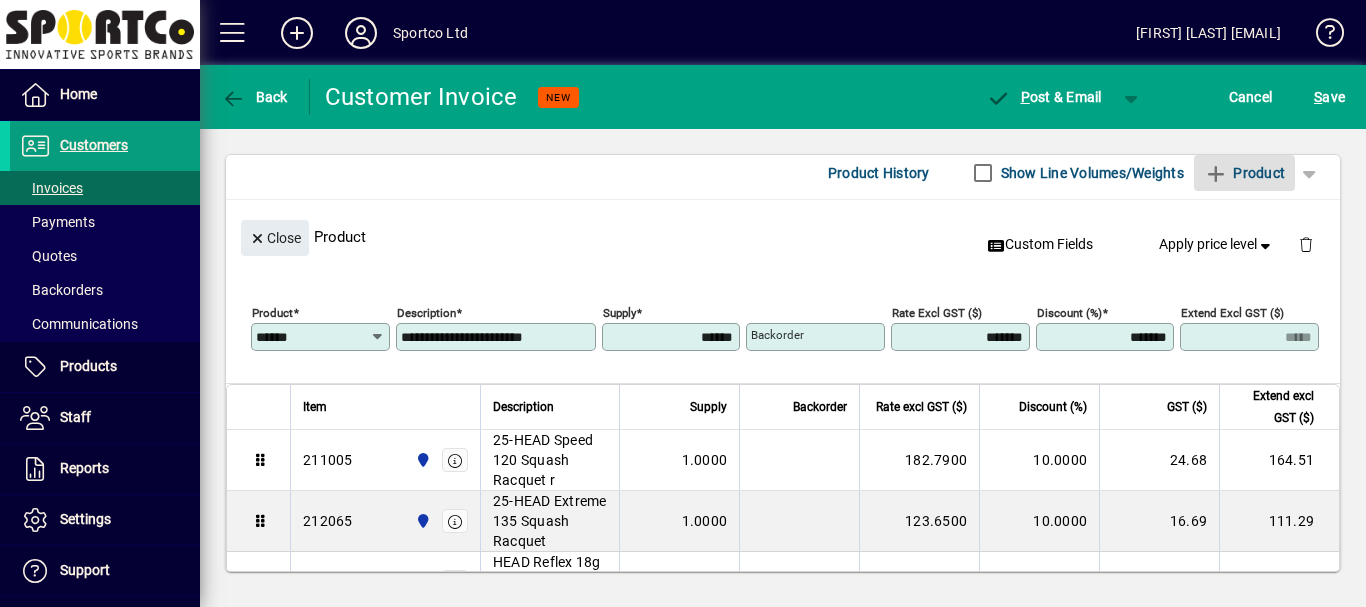 type 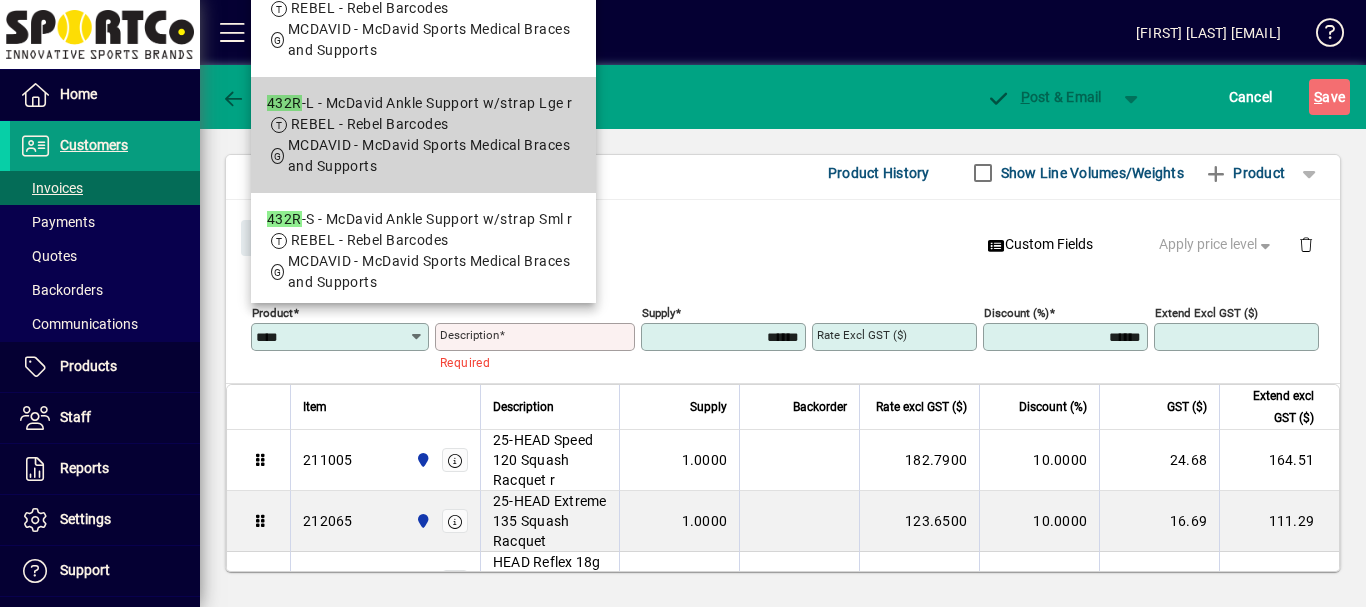 click on "MCDAVID - McDavid Sports Medical Braces and Supports" at bounding box center [429, 155] 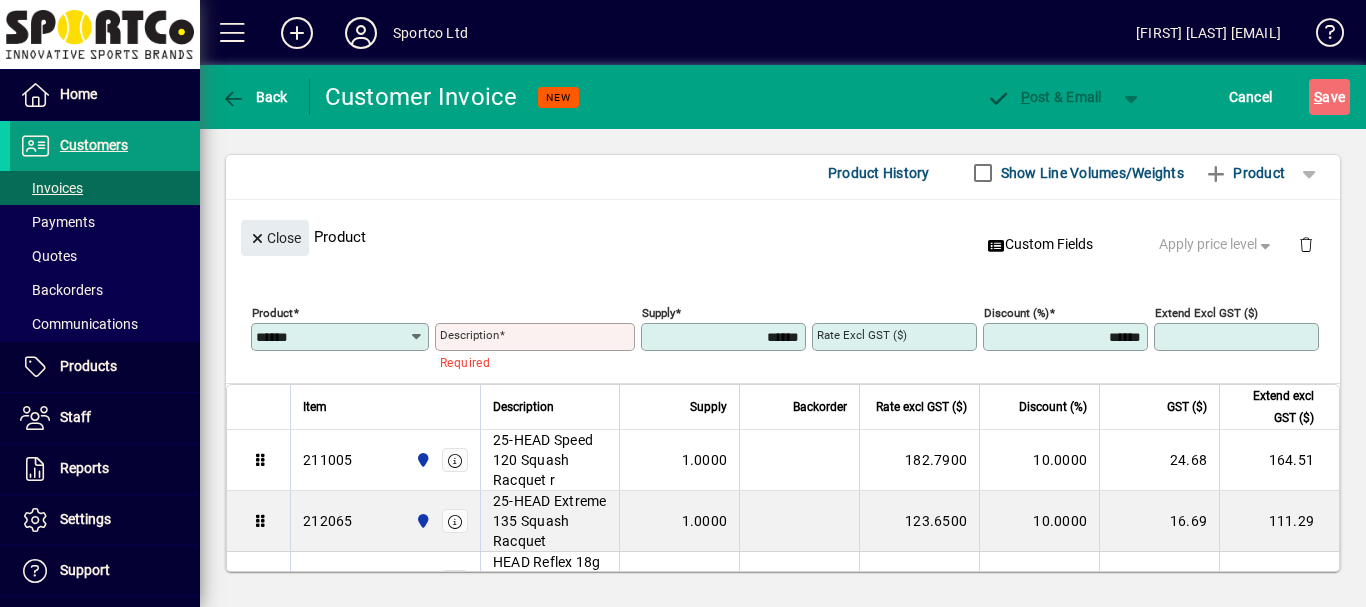 type on "**********" 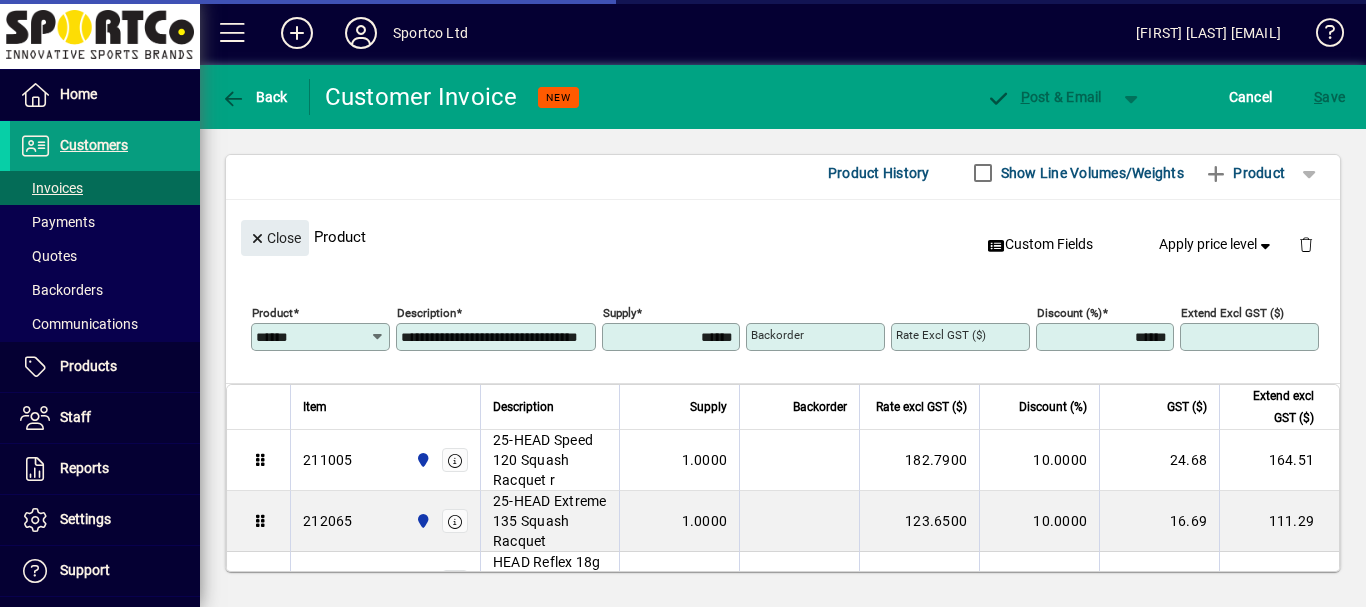type on "*******" 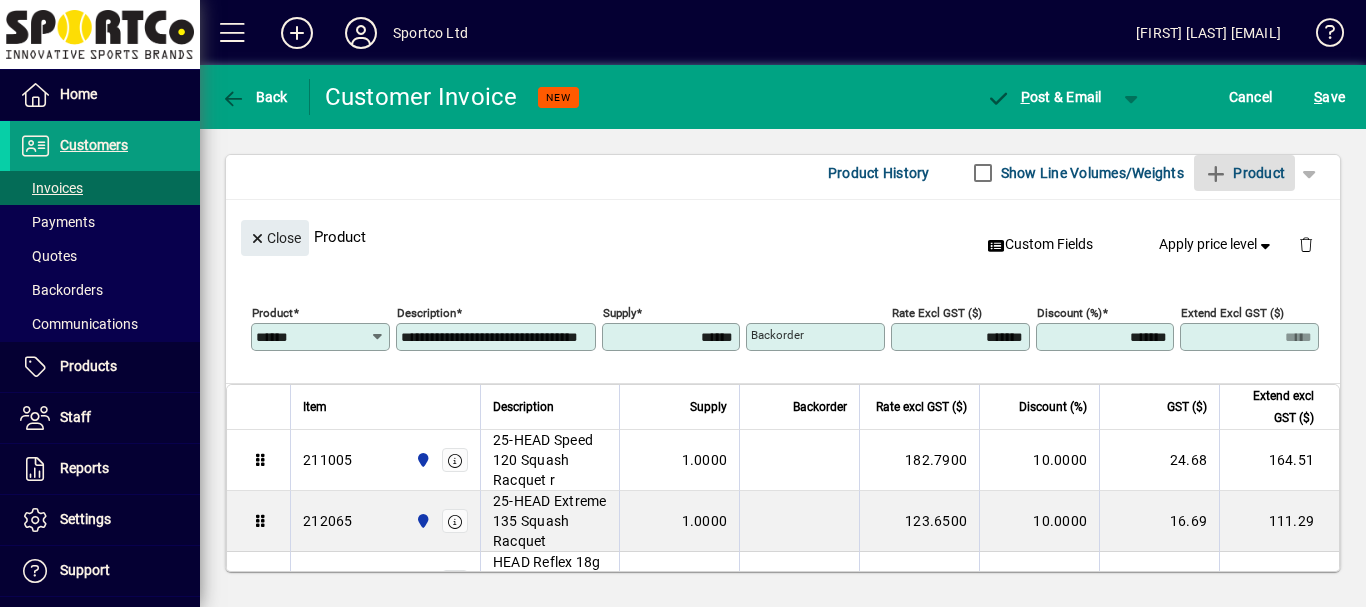 type 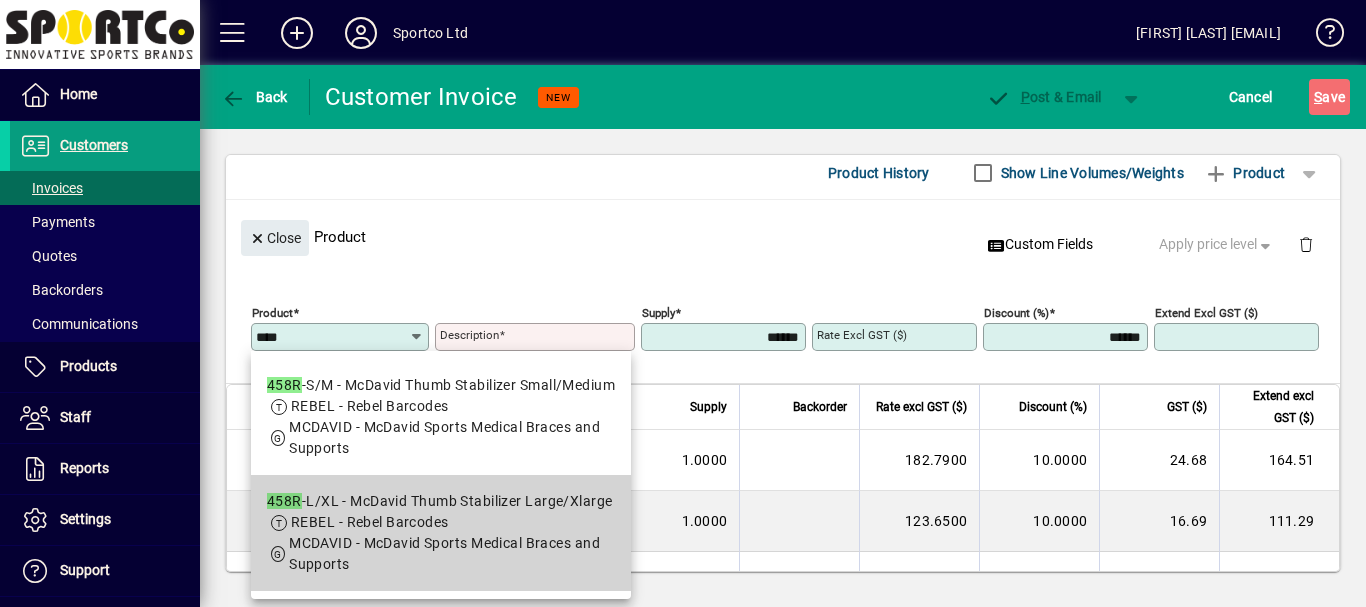 click on "REBEL - Rebel Barcodes" at bounding box center (370, 522) 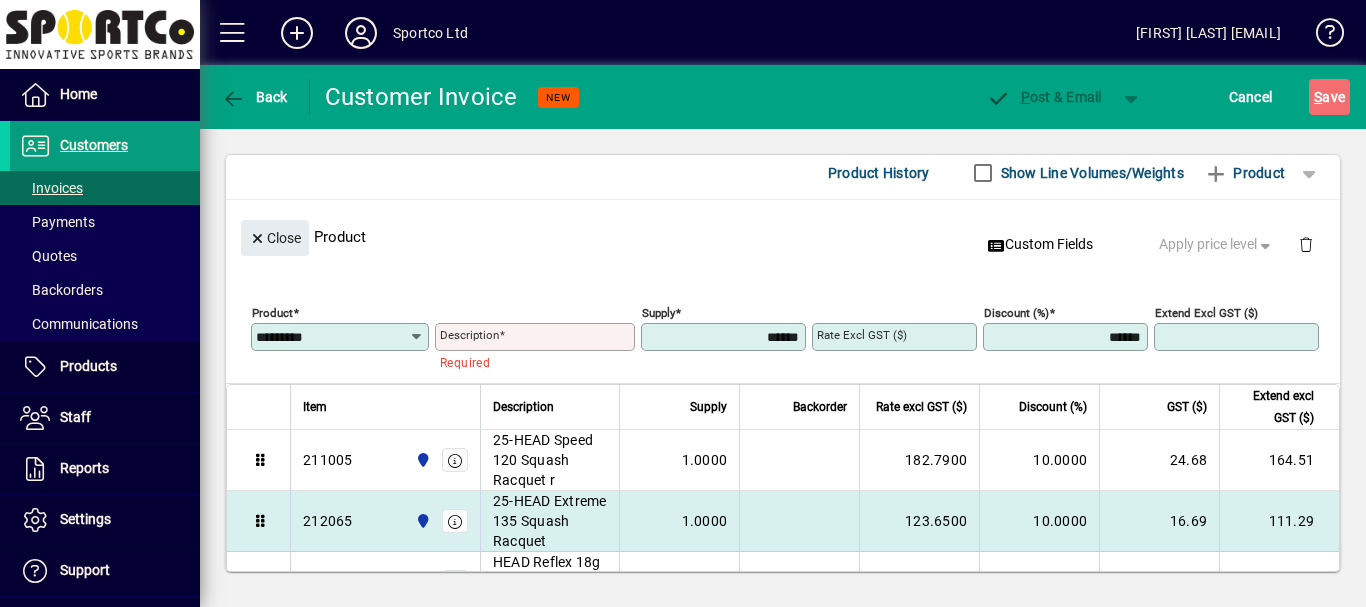 type on "**********" 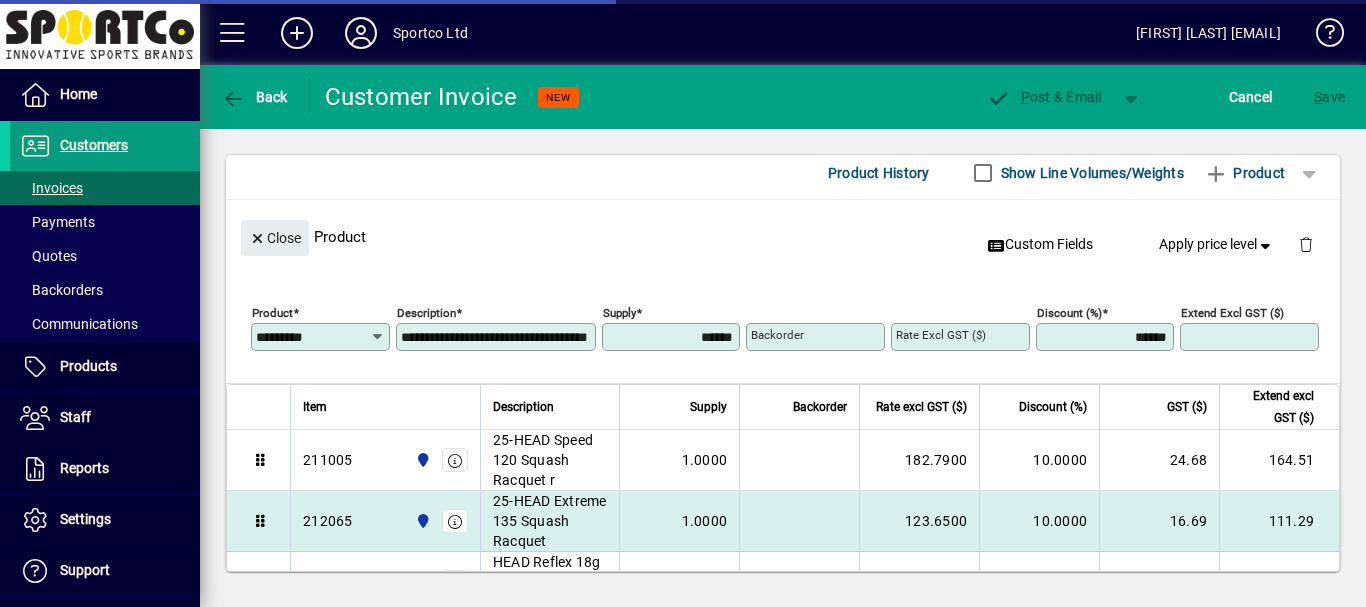 type on "*******" 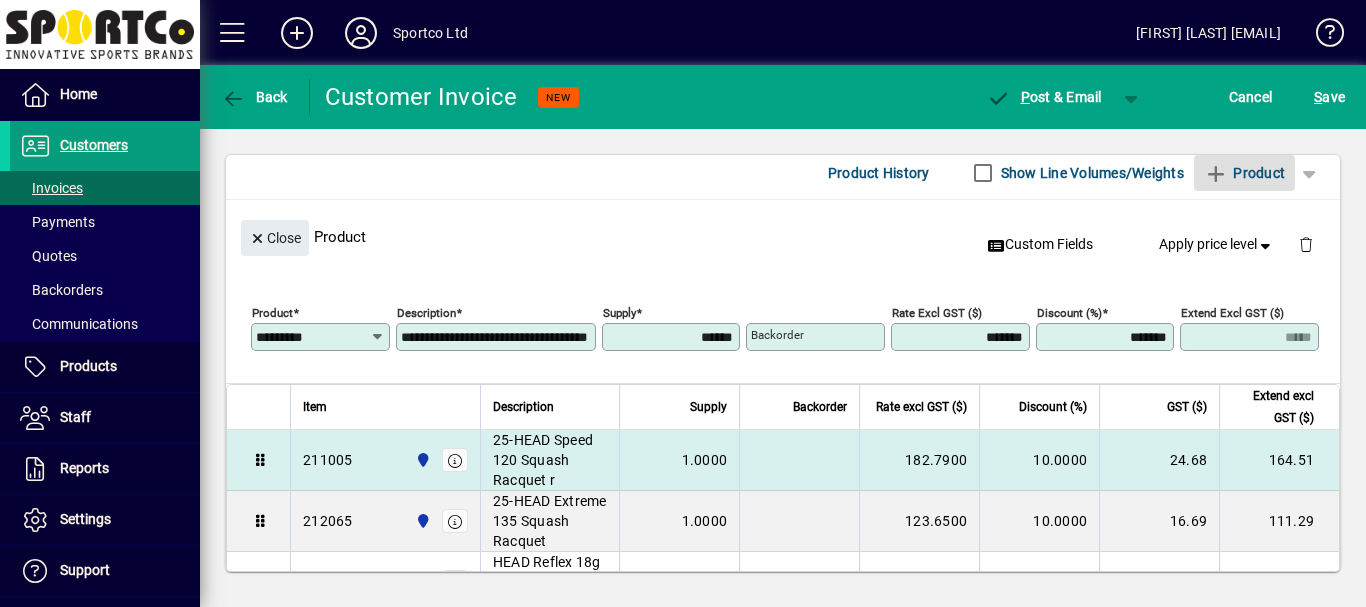 type 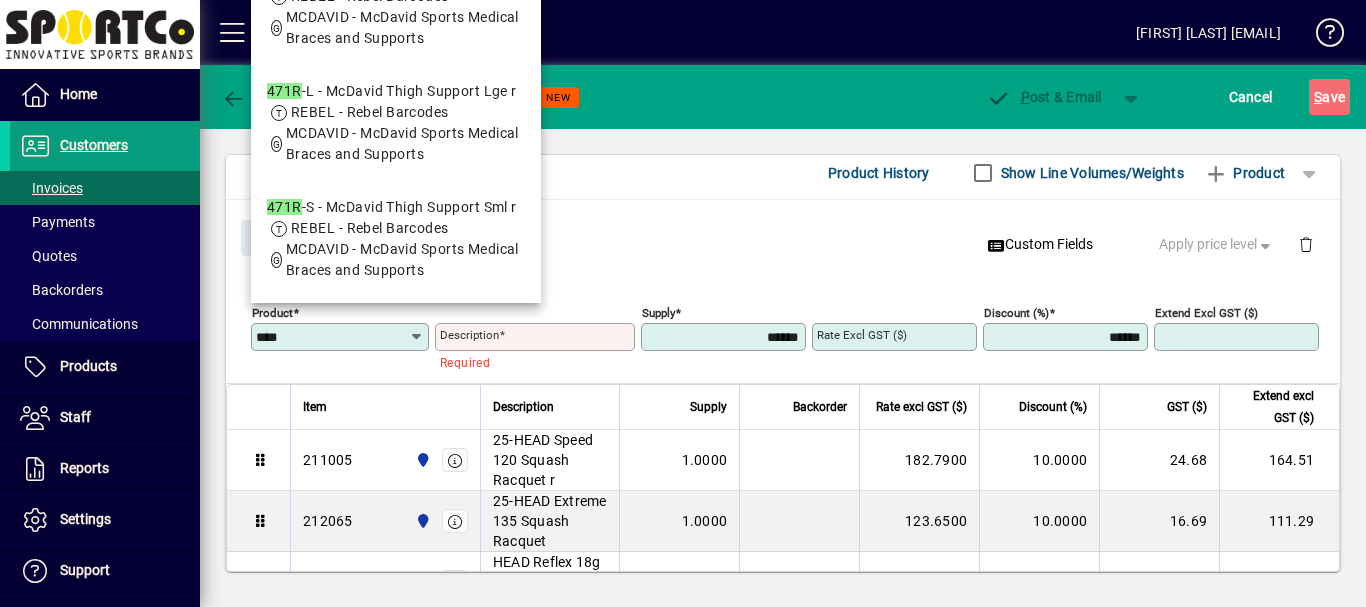 scroll, scrollTop: 0, scrollLeft: 0, axis: both 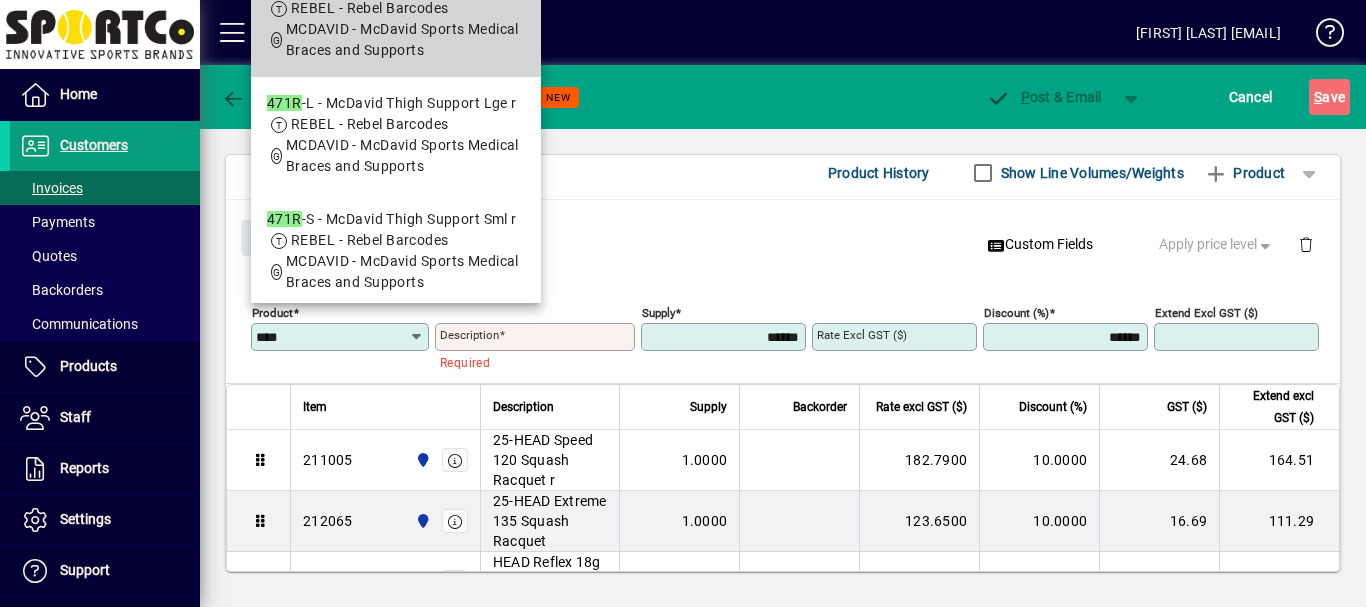 click on "MCDAVID - McDavid Sports Medical Braces and Supports" at bounding box center (402, 39) 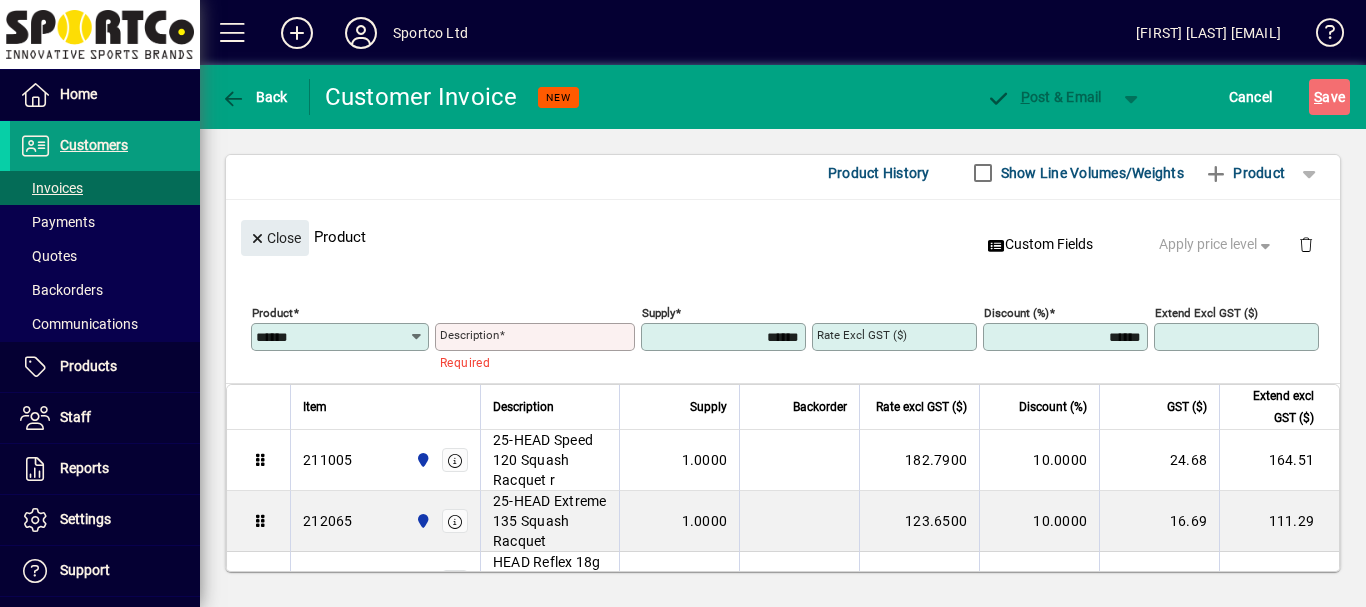 type on "**********" 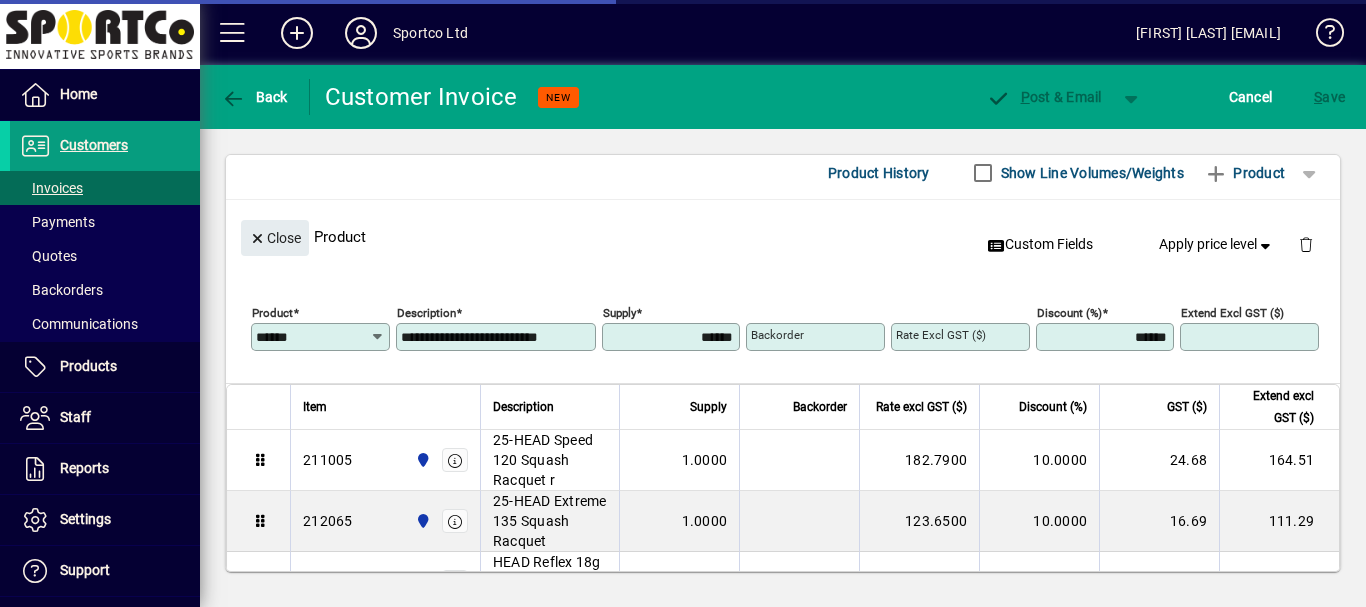type on "*******" 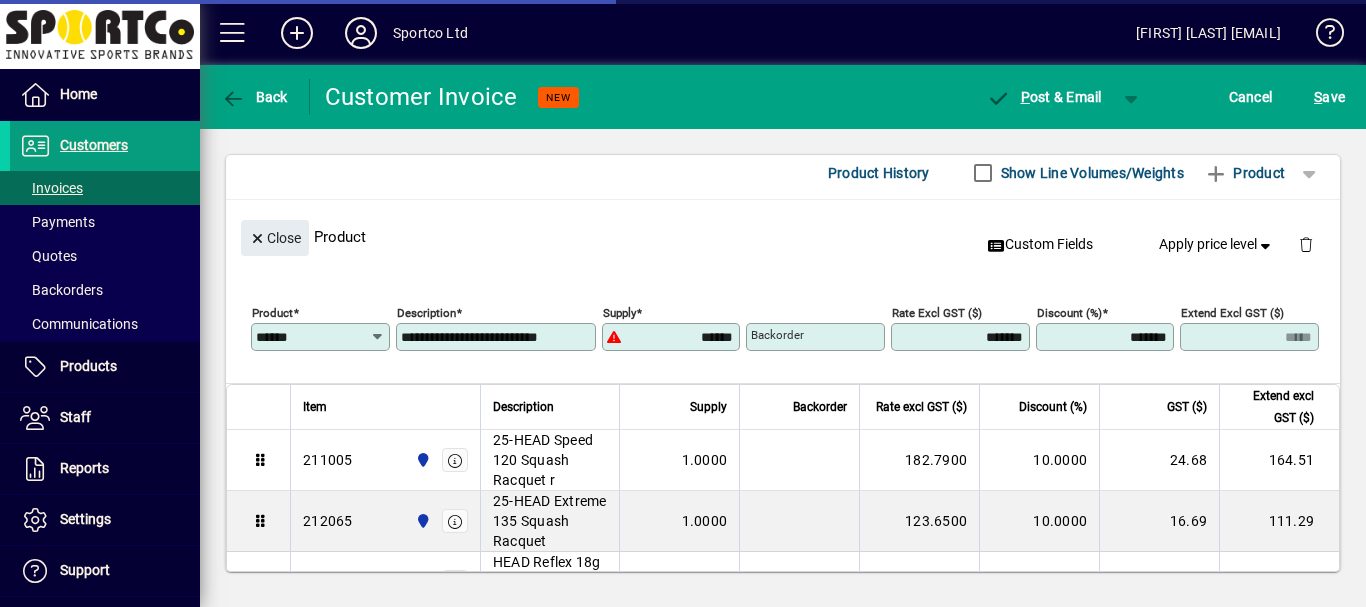 type on "******" 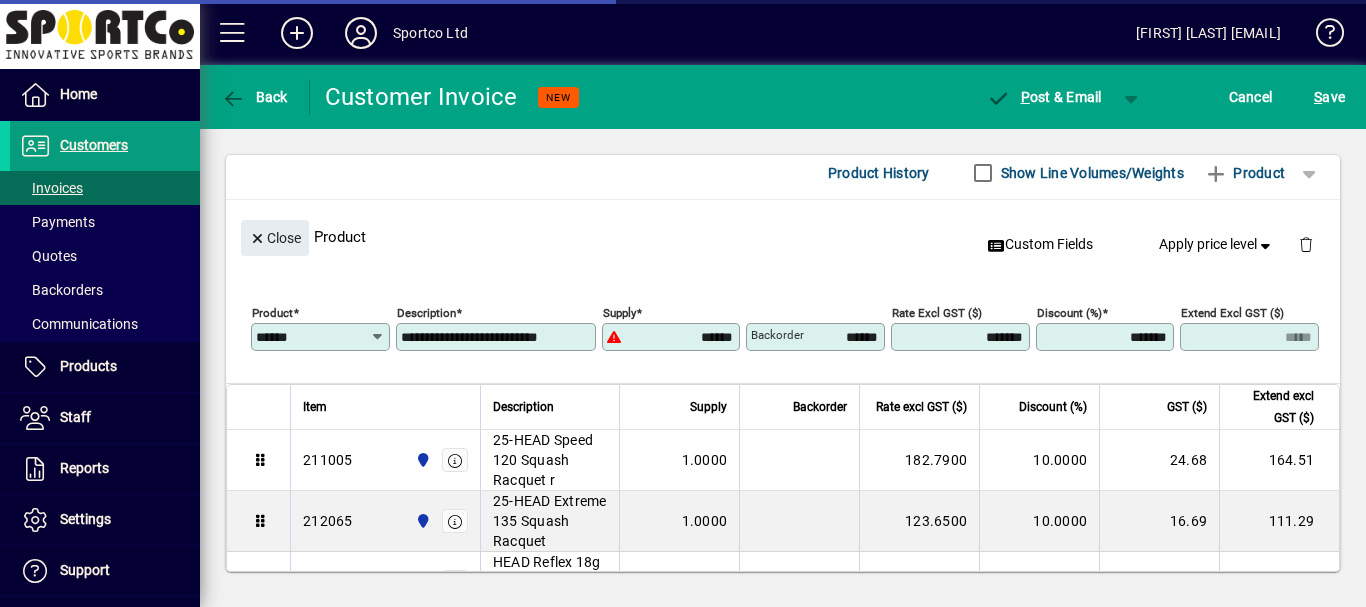 type on "****" 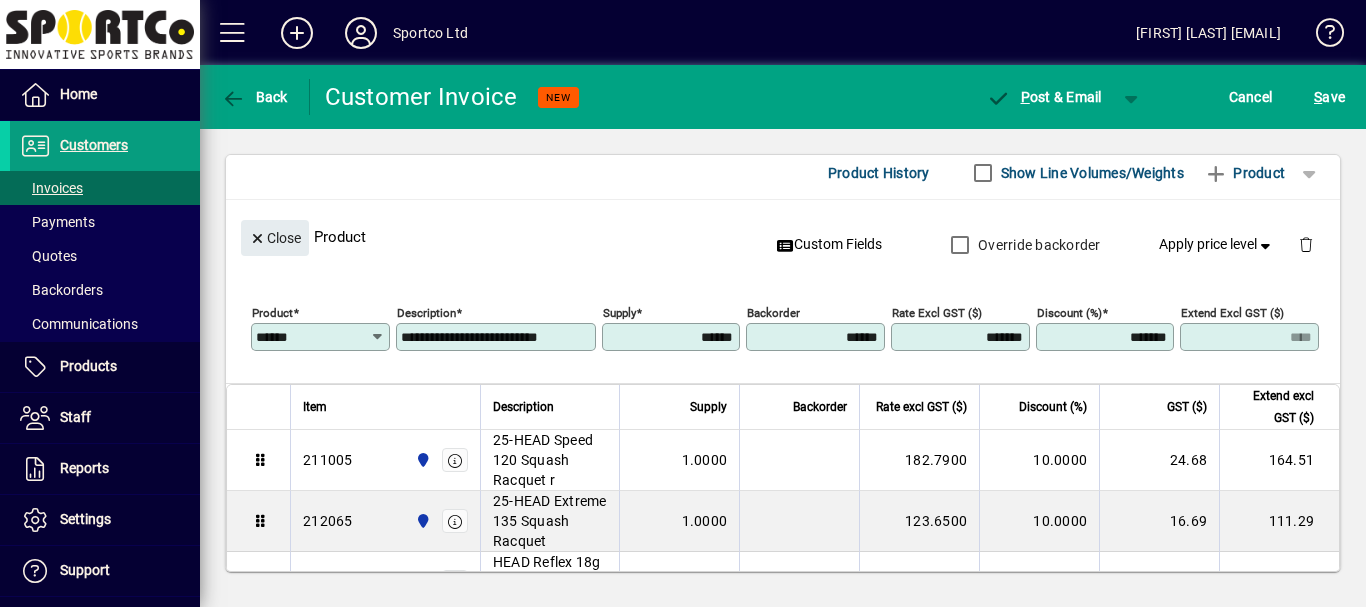 click 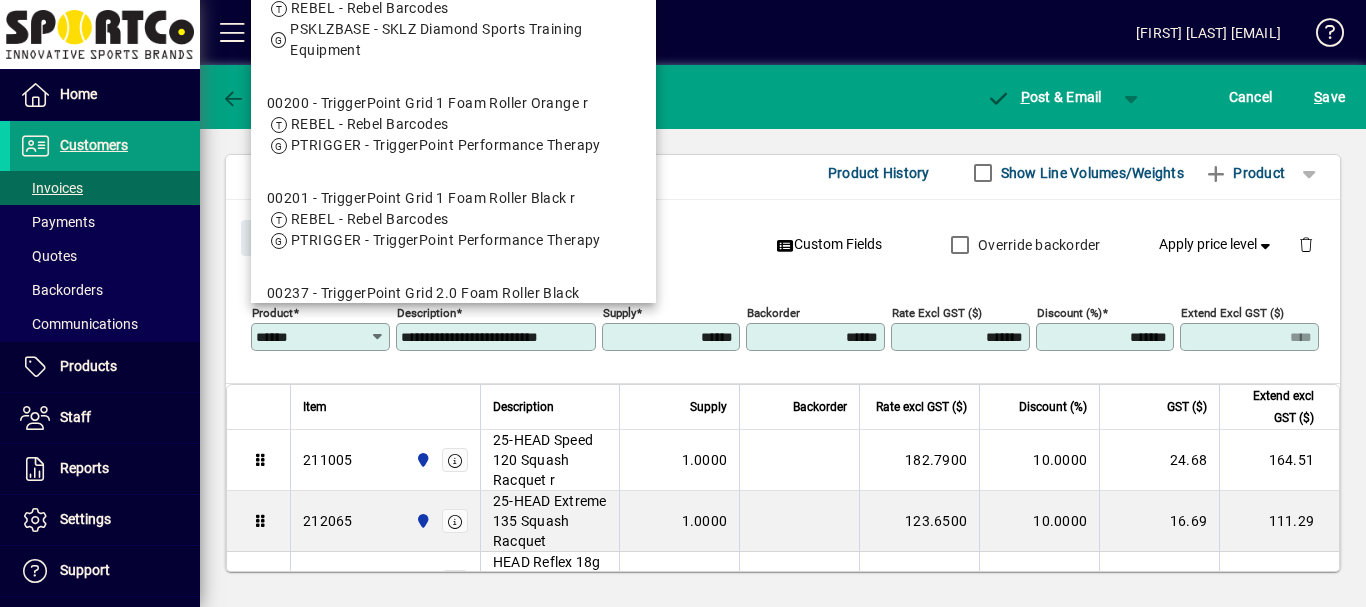 click 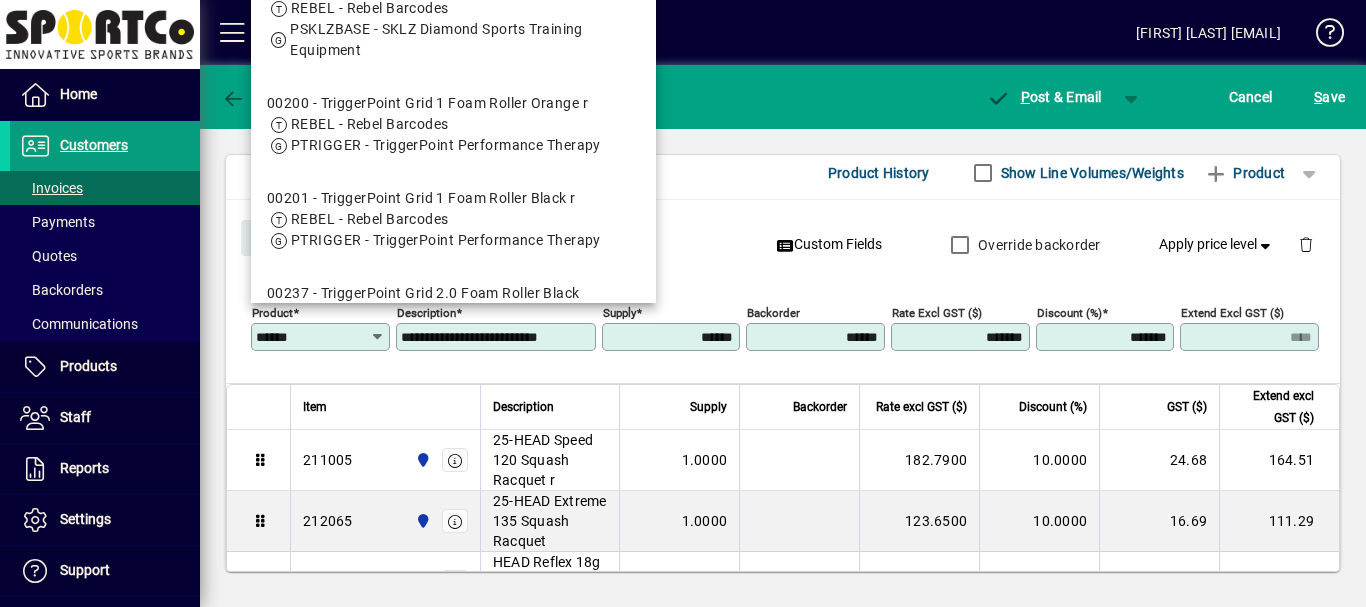drag, startPoint x: 298, startPoint y: 335, endPoint x: 318, endPoint y: 335, distance: 20 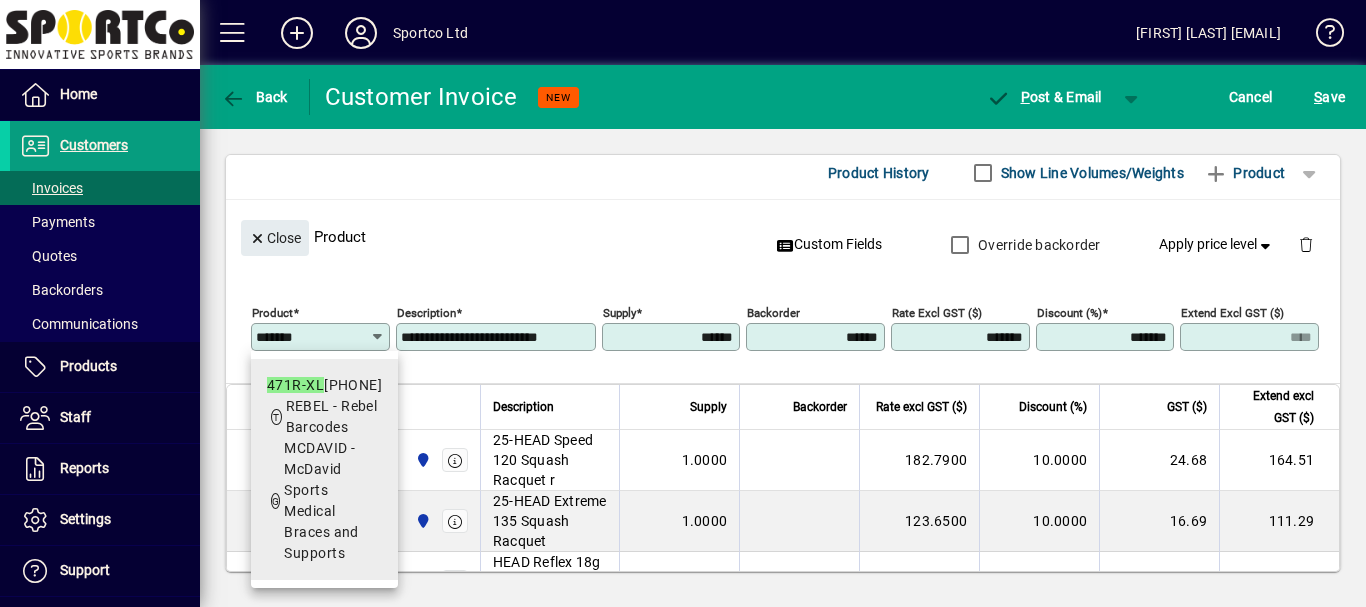 type on "*******" 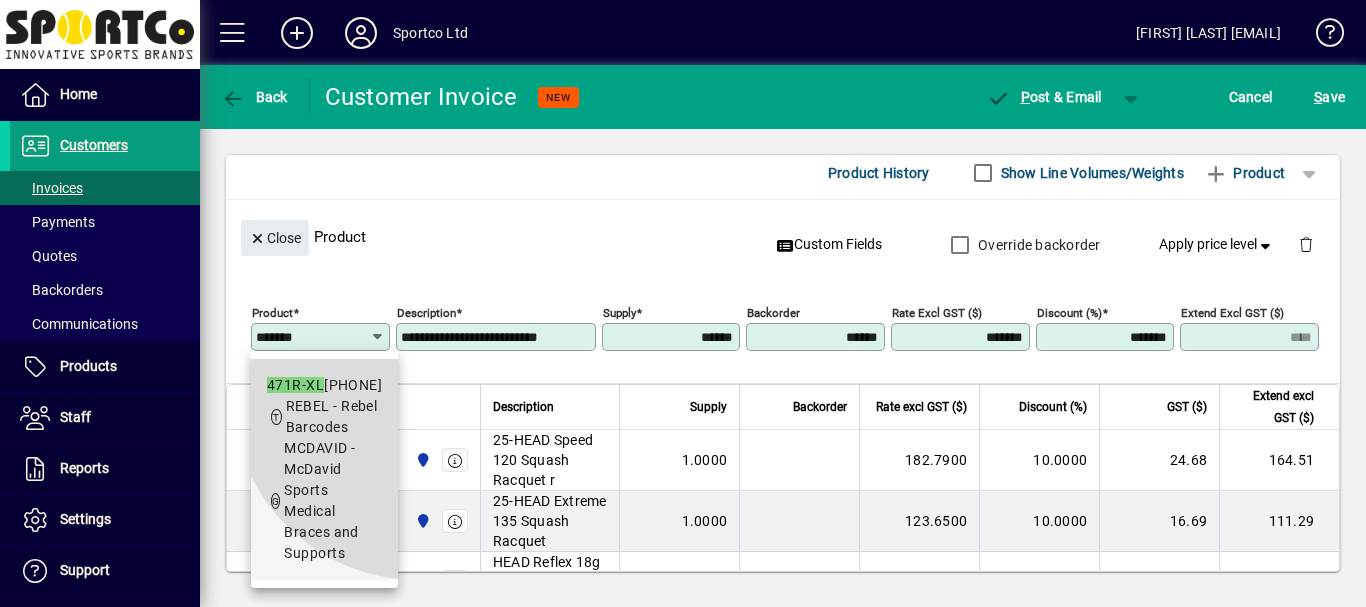 click on "471R-XL  - McDavid Thigh Support XL r" at bounding box center (324, 385) 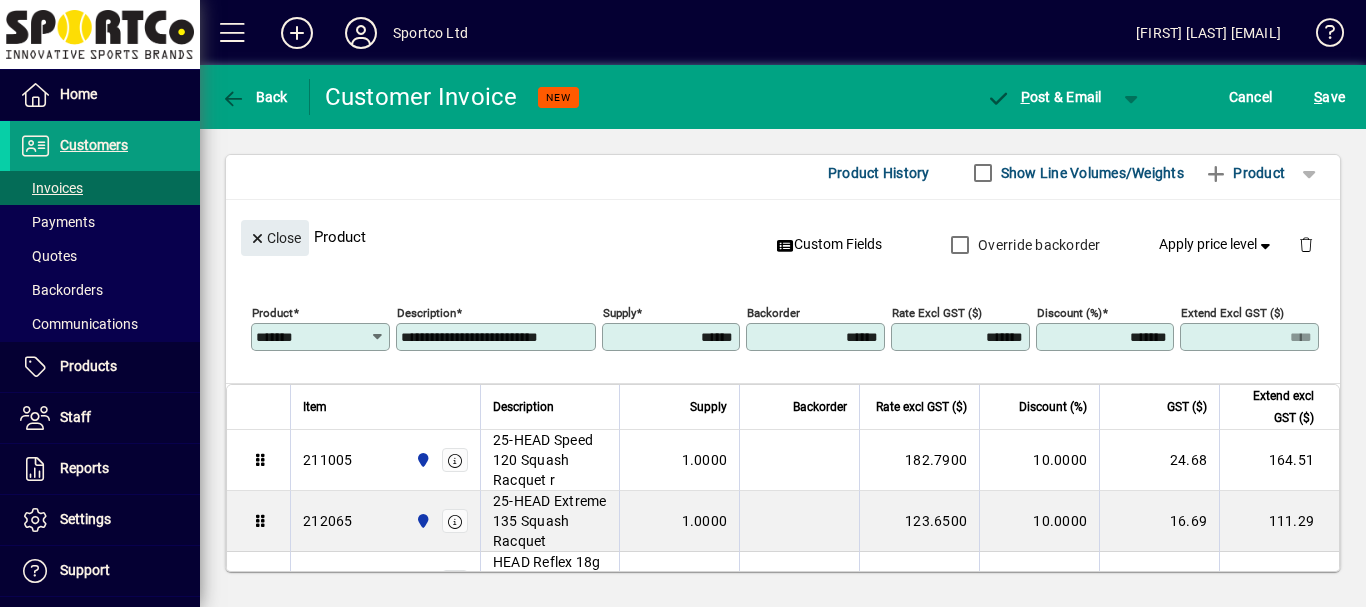 type on "**********" 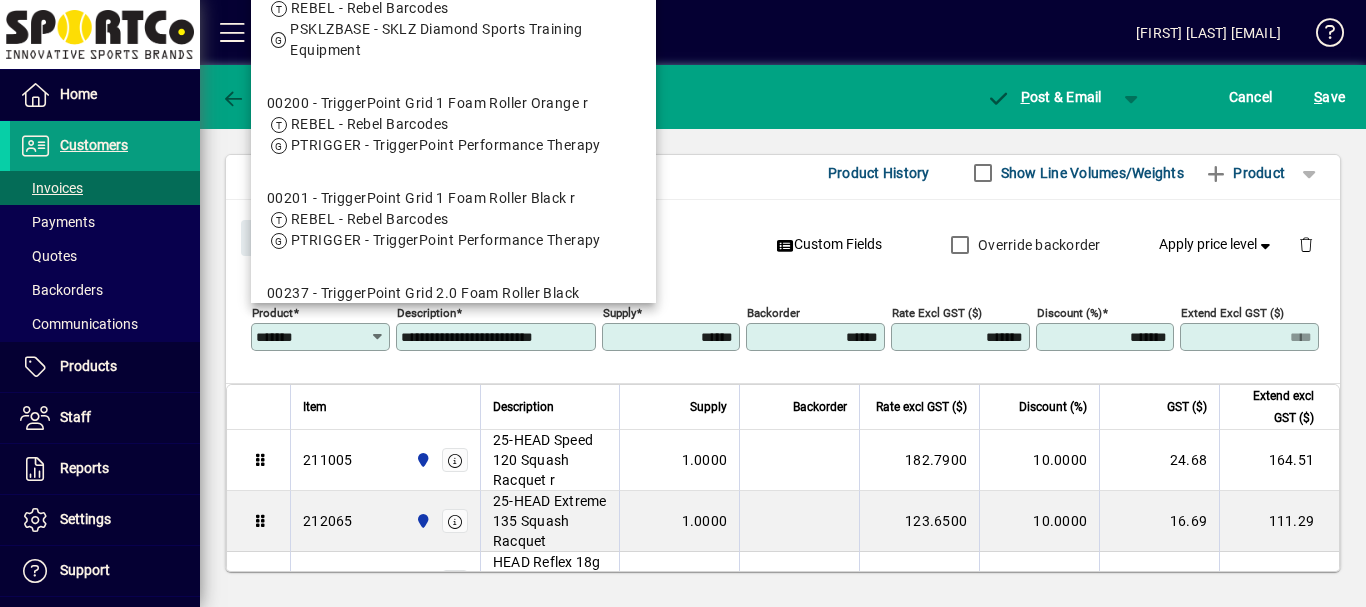 drag, startPoint x: 259, startPoint y: 336, endPoint x: 312, endPoint y: 338, distance: 53.037724 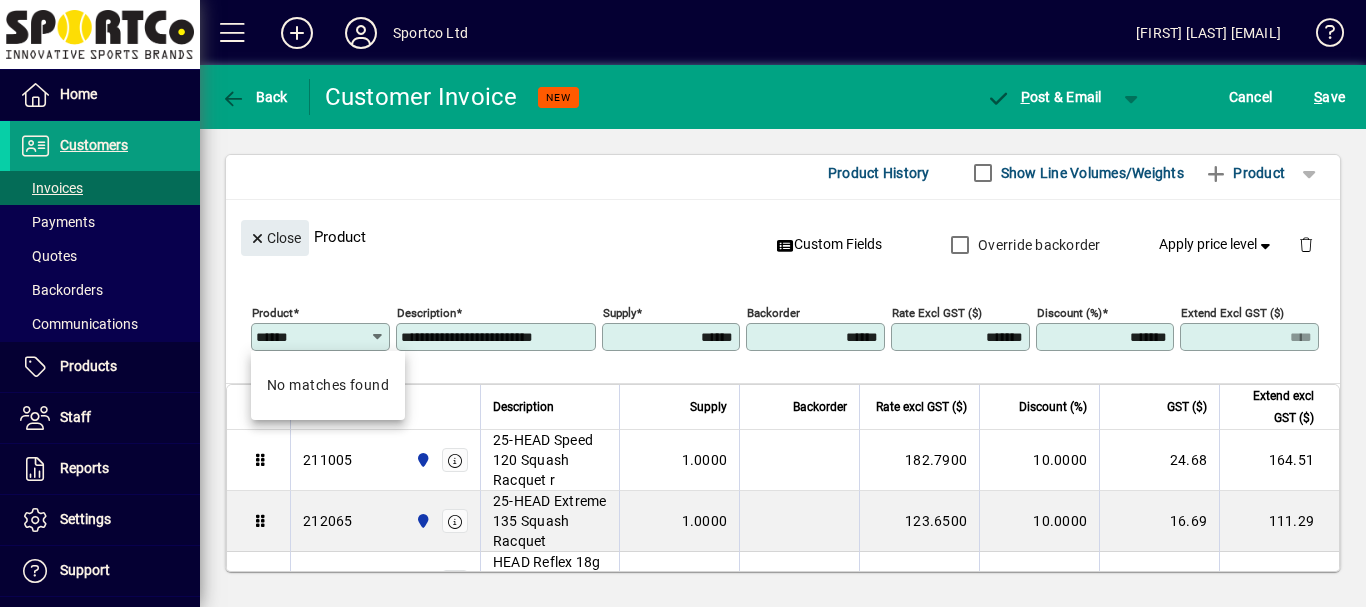 click on "******" at bounding box center [313, 337] 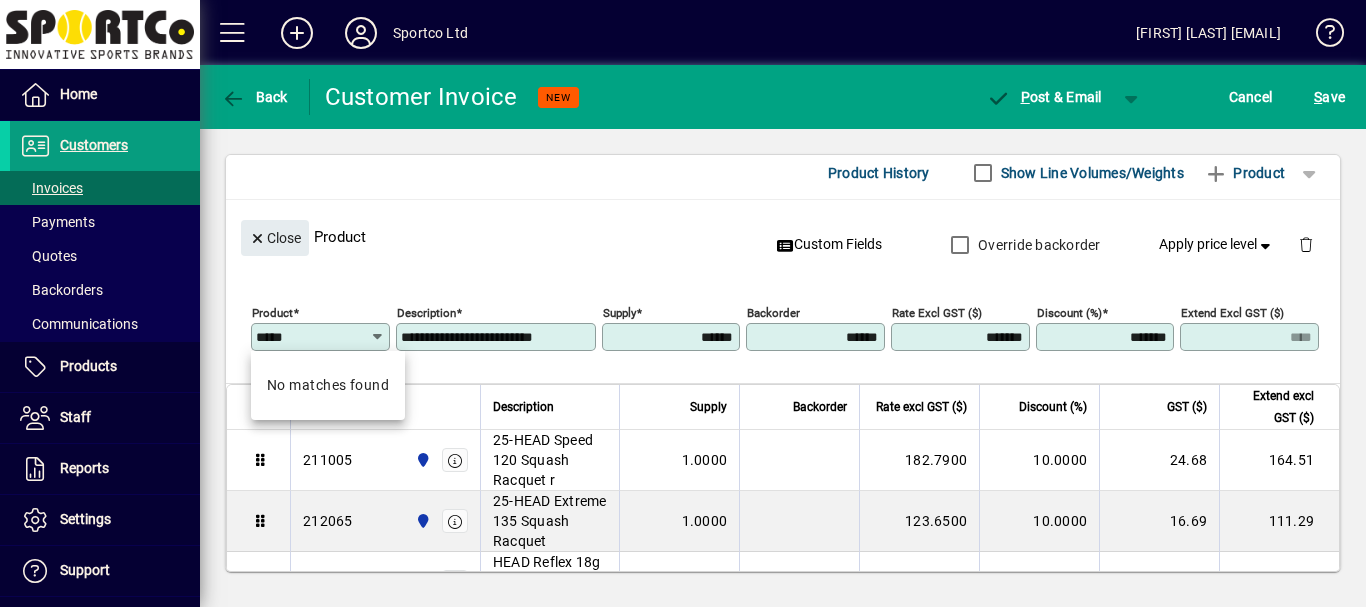 click on "*****" at bounding box center (313, 337) 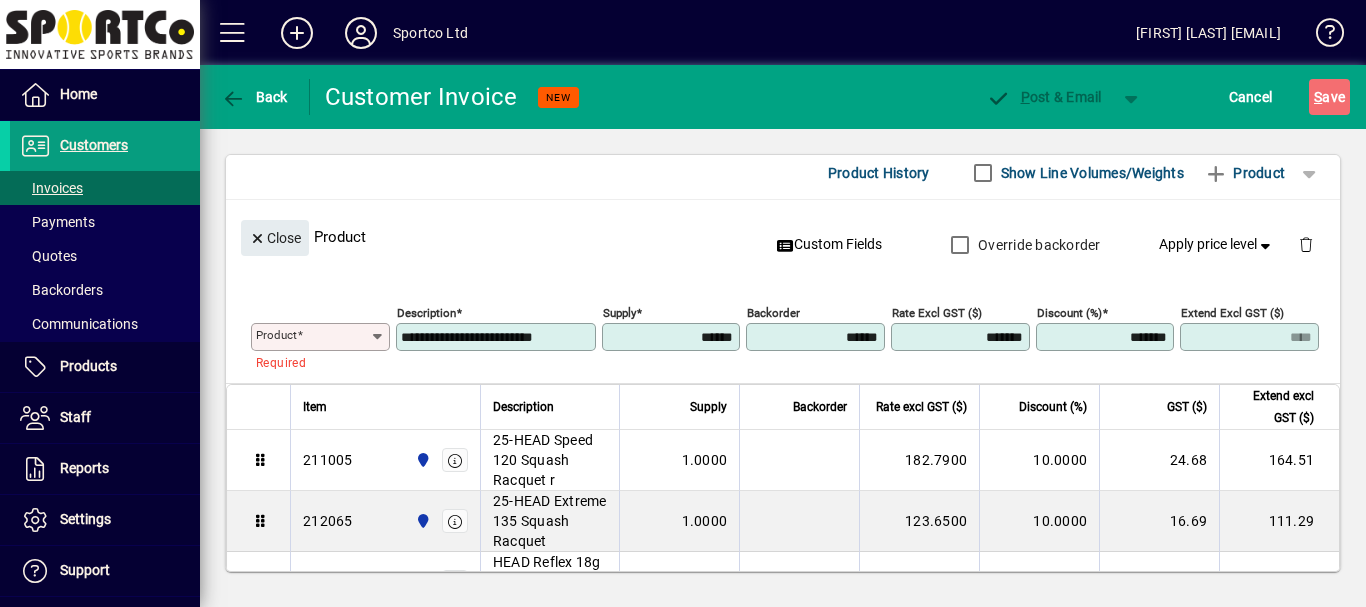 click on "Product" 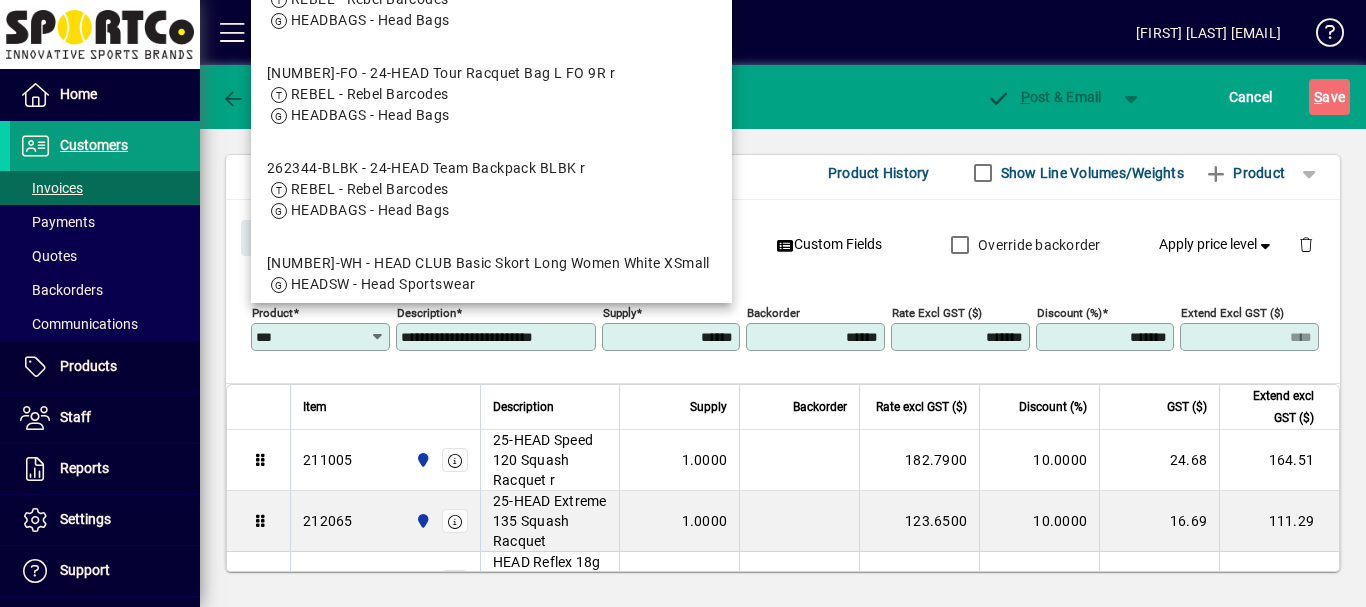 scroll, scrollTop: 882, scrollLeft: 0, axis: vertical 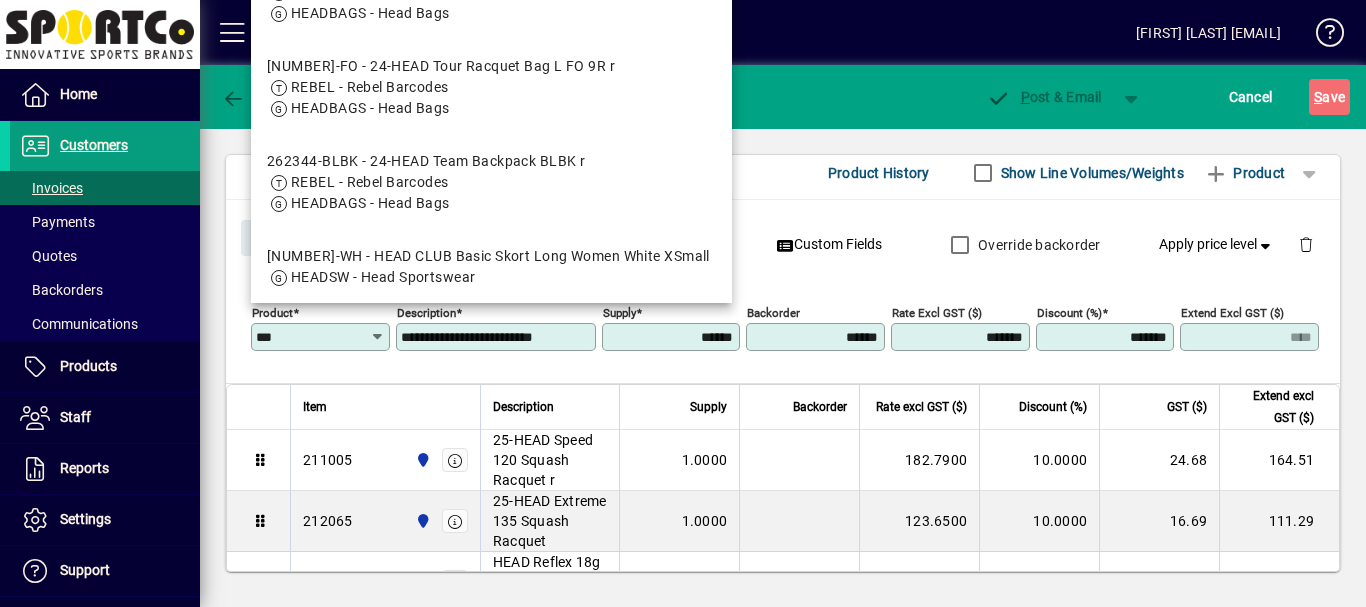 type on "***" 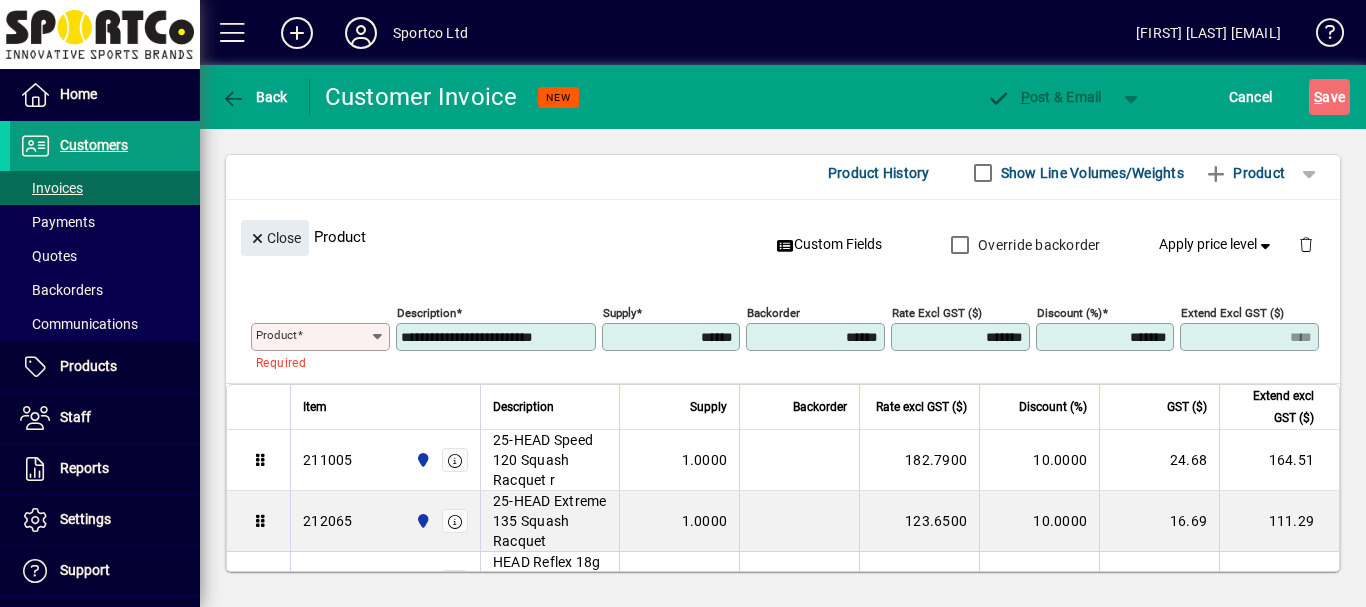 click on "Product" at bounding box center [276, 335] 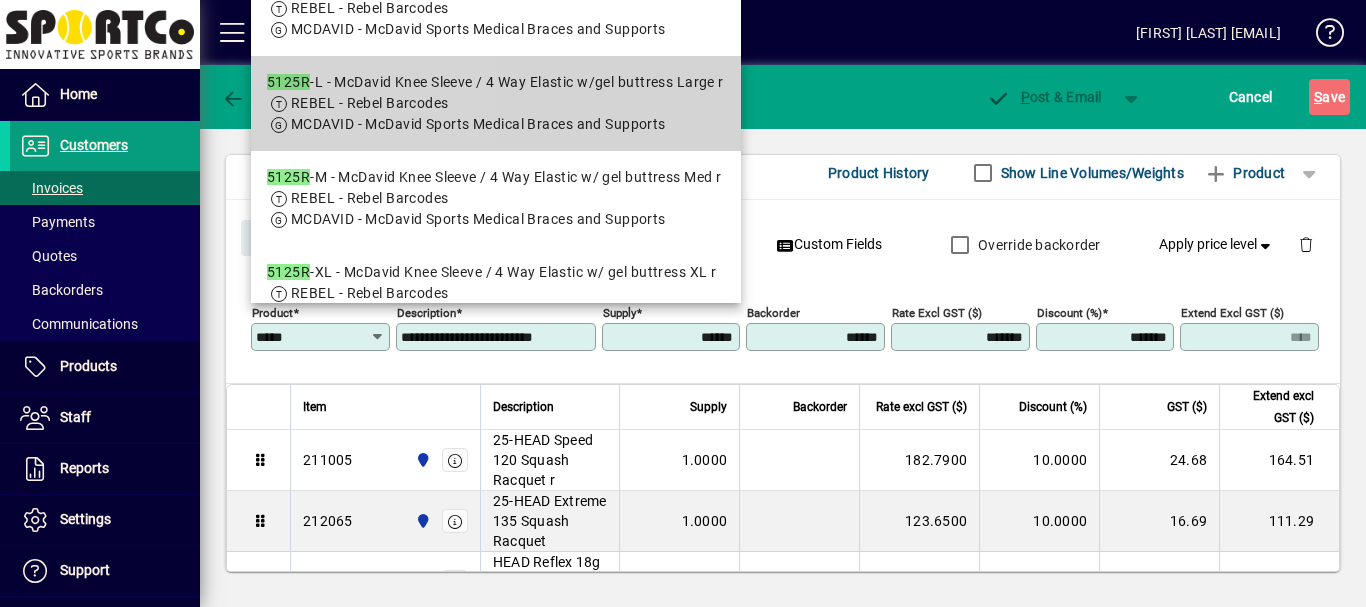 click on "REBEL - Rebel Barcodes" at bounding box center [370, 103] 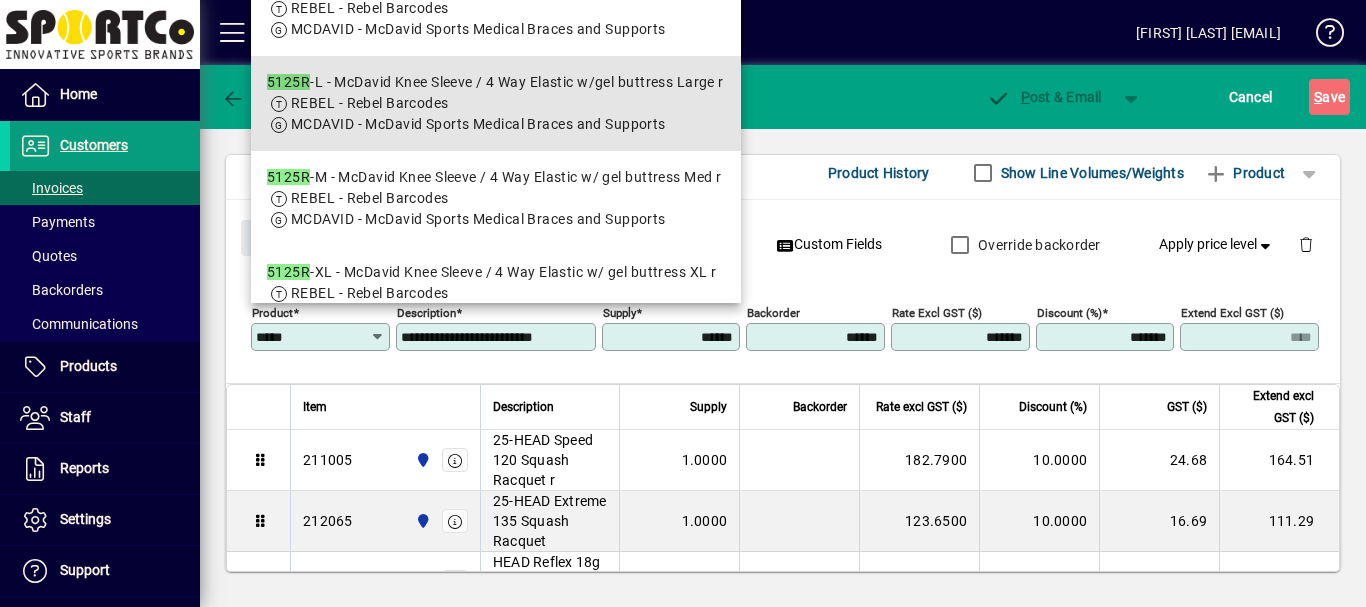 type on "*******" 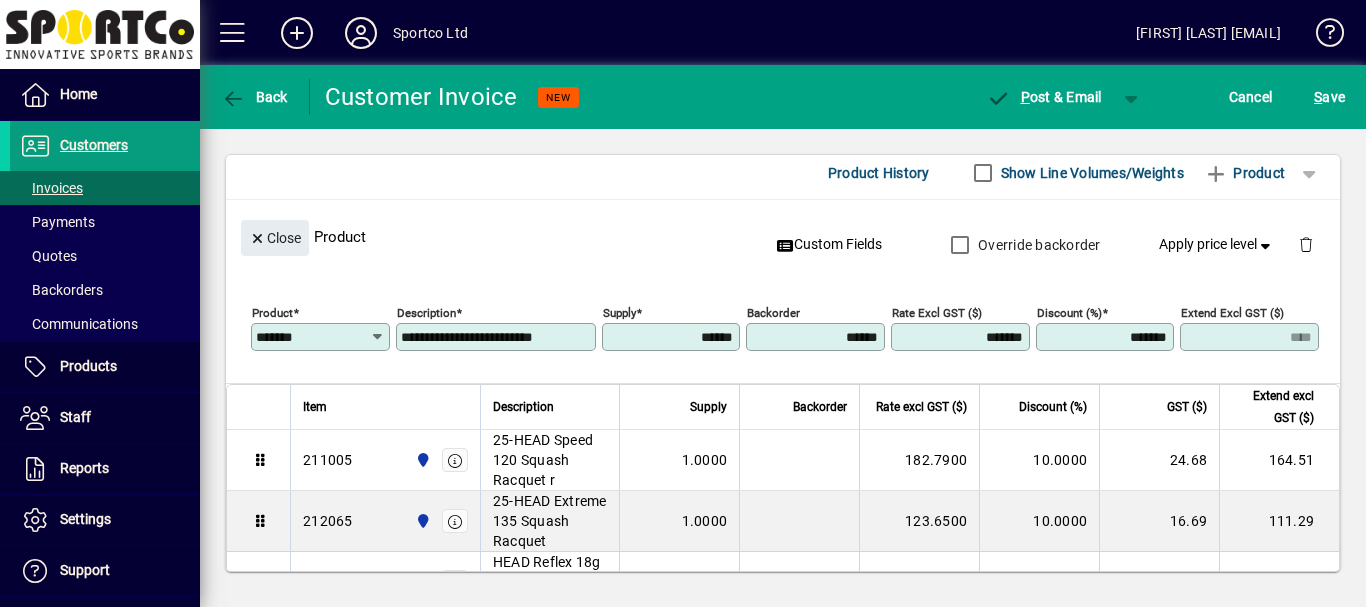 type on "**********" 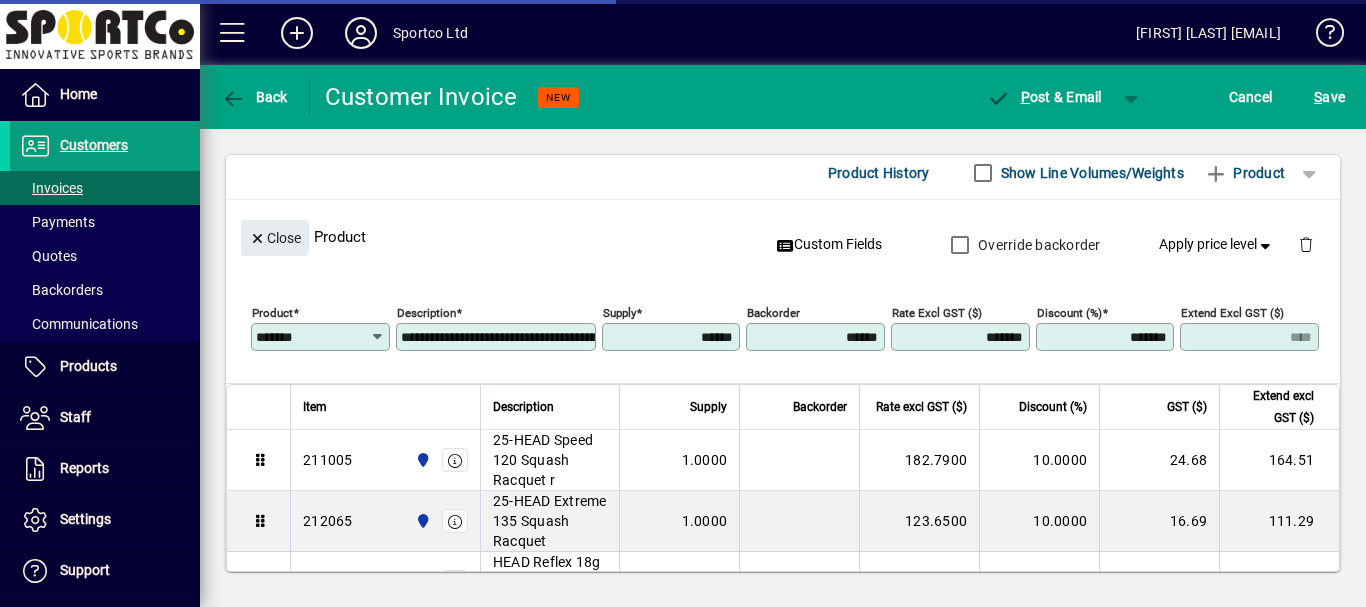 type on "*******" 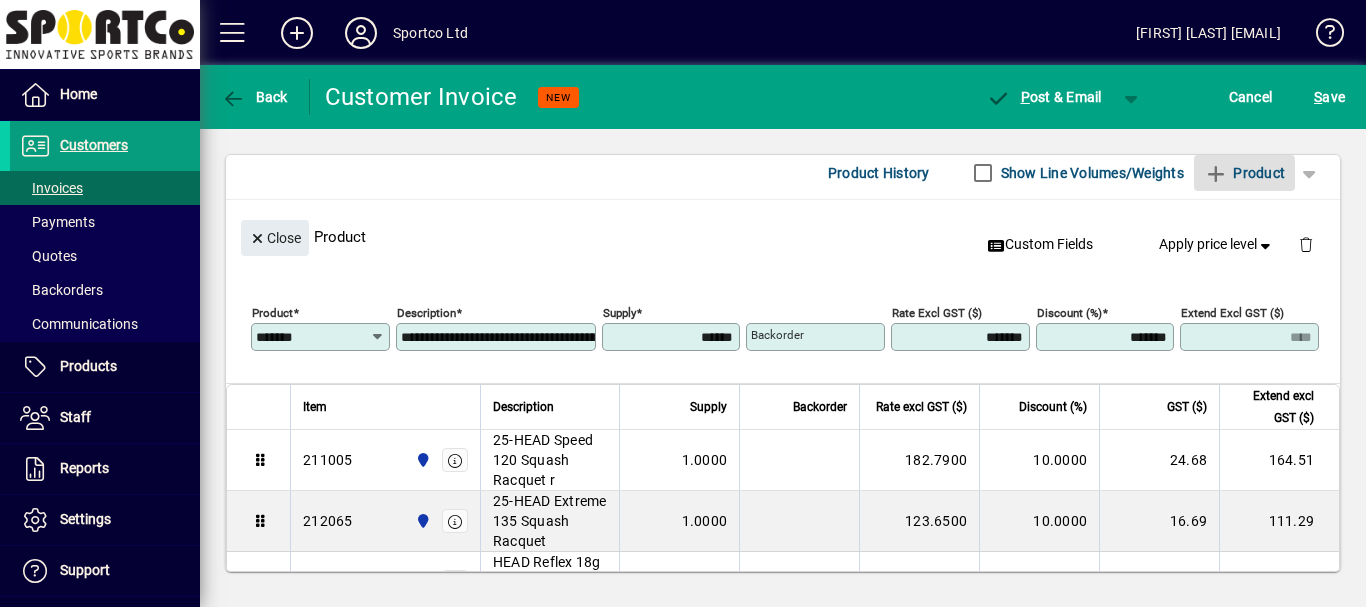 type 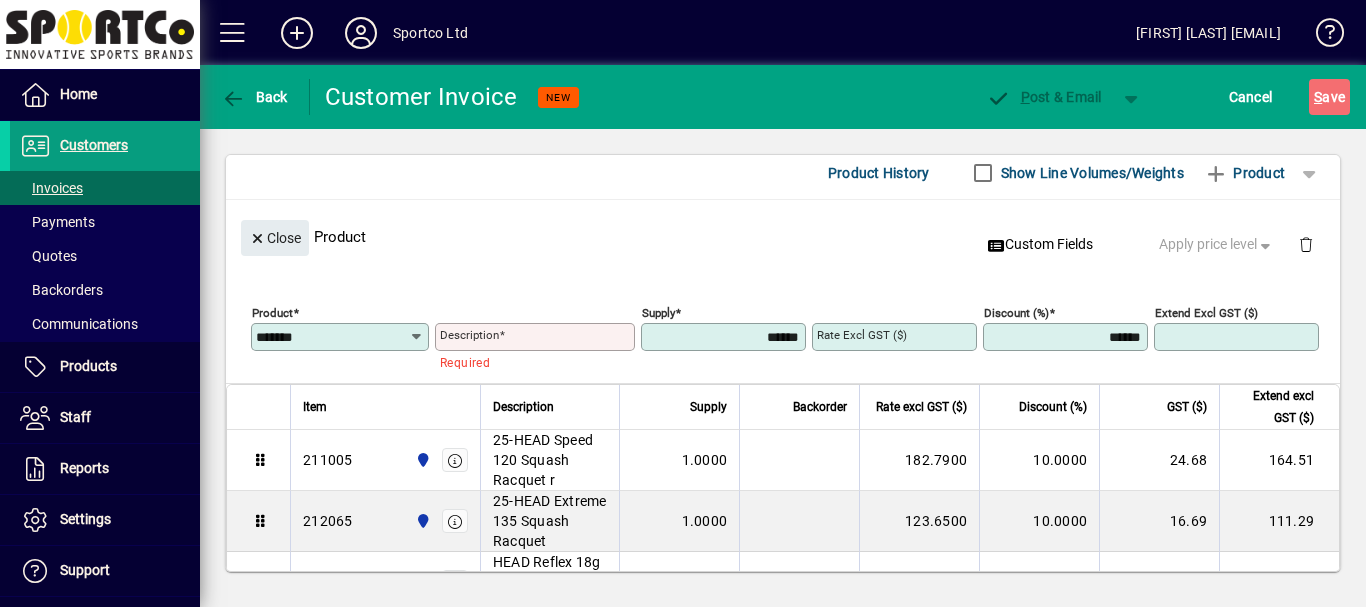 type 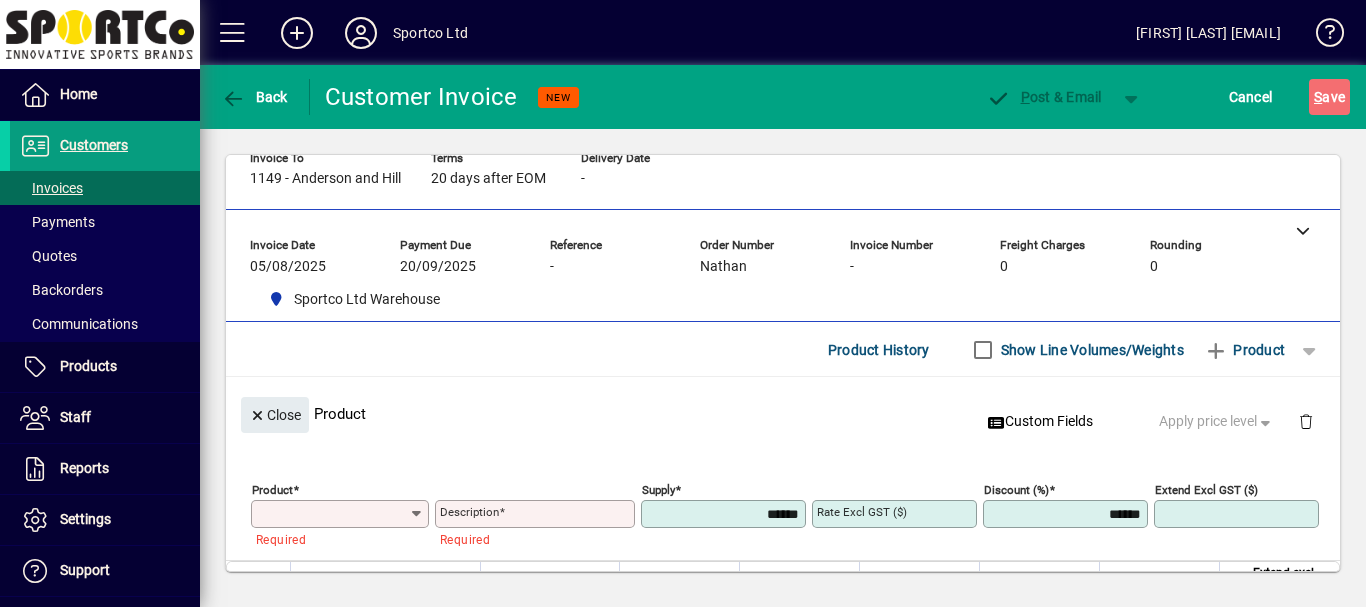 scroll, scrollTop: 0, scrollLeft: 0, axis: both 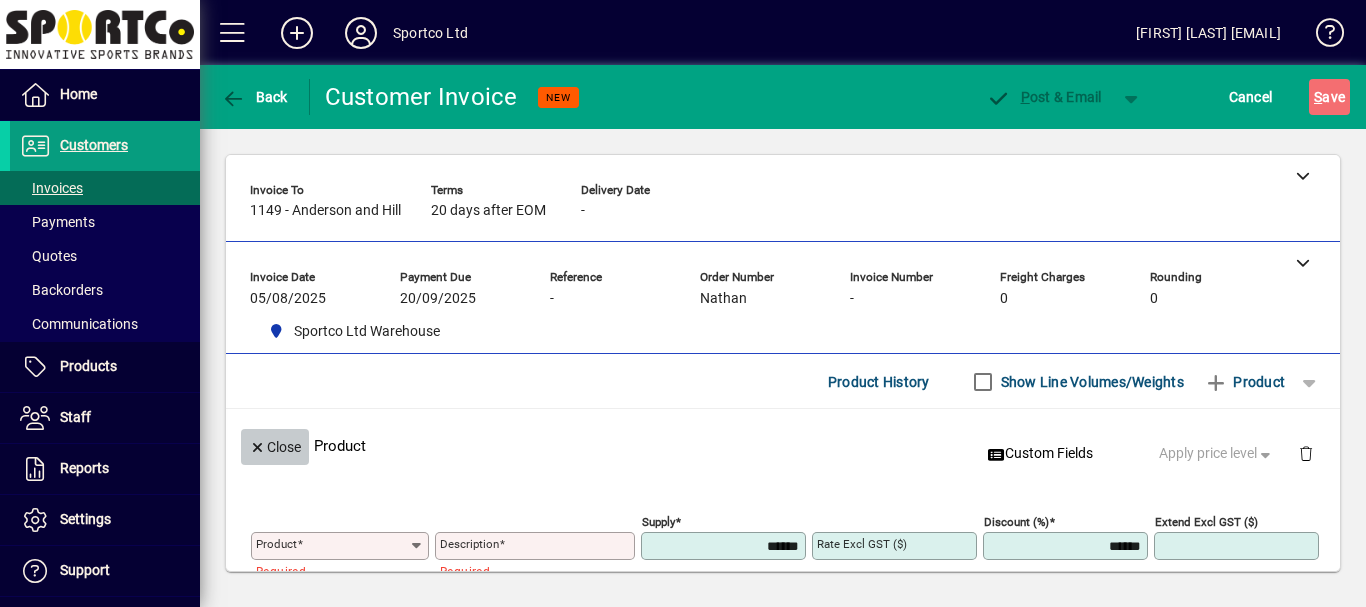 click on "Close" 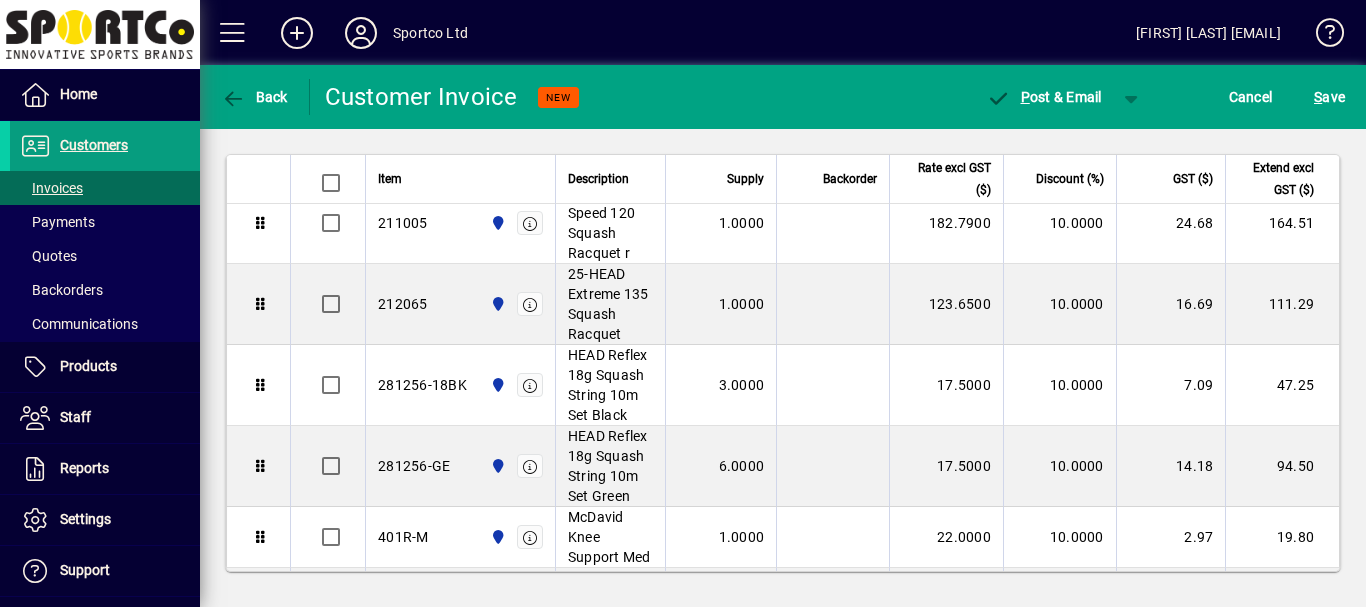 scroll, scrollTop: 0, scrollLeft: 0, axis: both 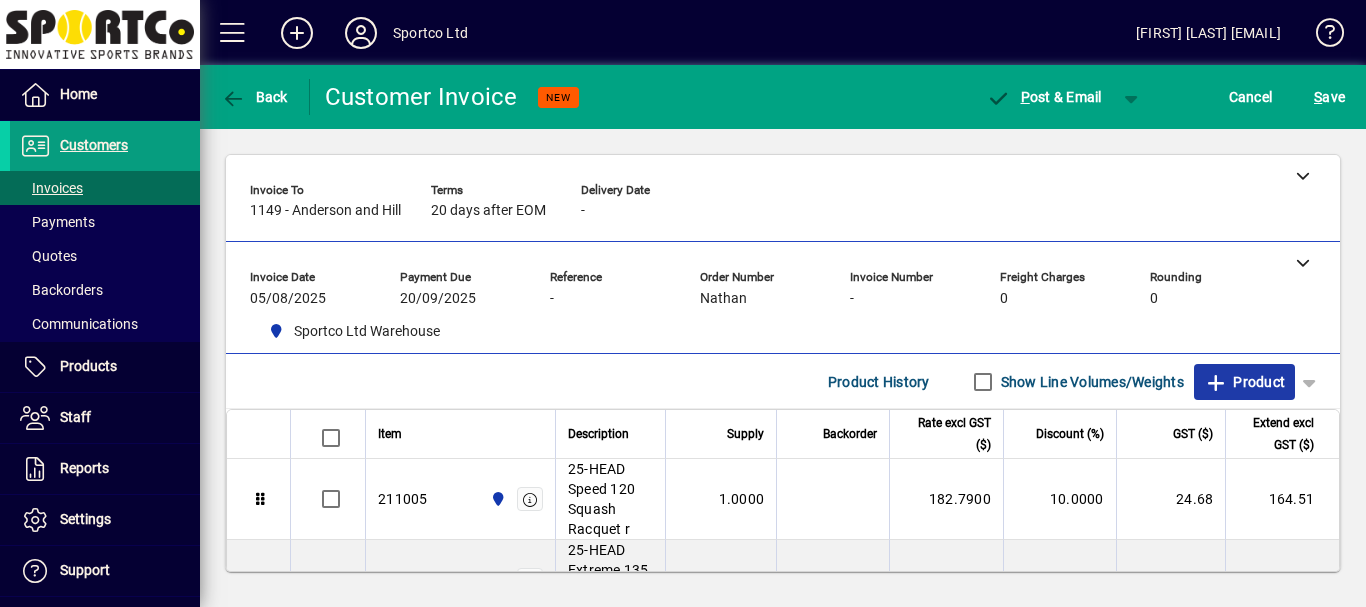 click on "Product" 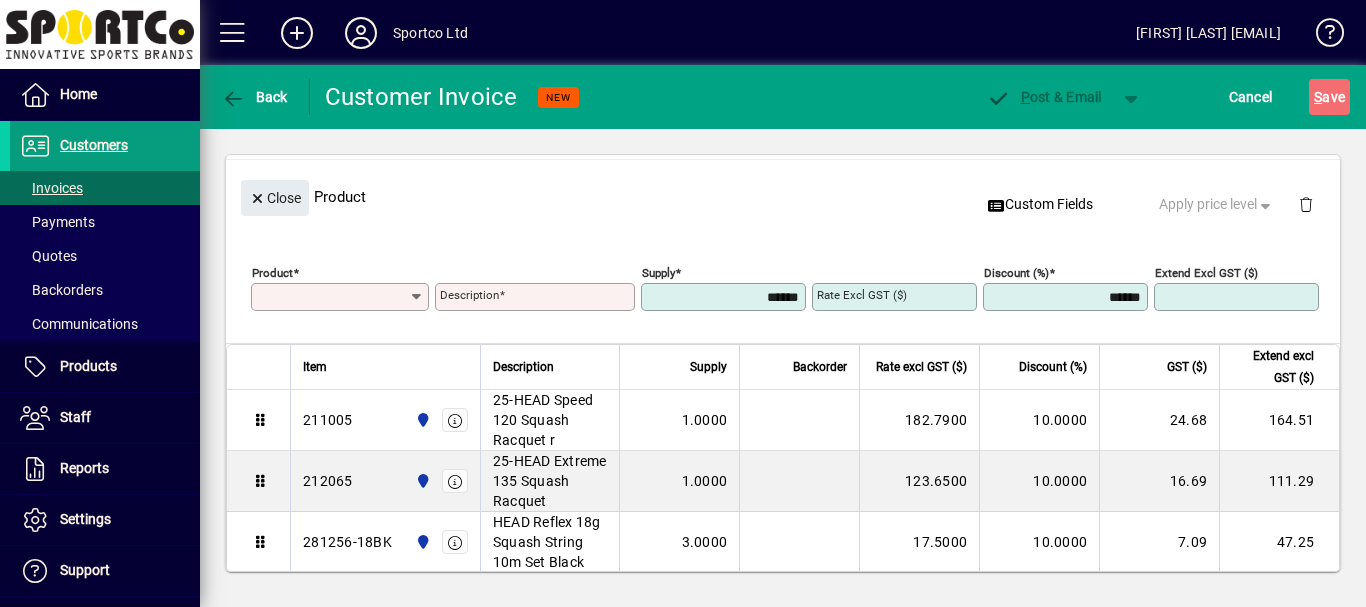 scroll, scrollTop: 253, scrollLeft: 0, axis: vertical 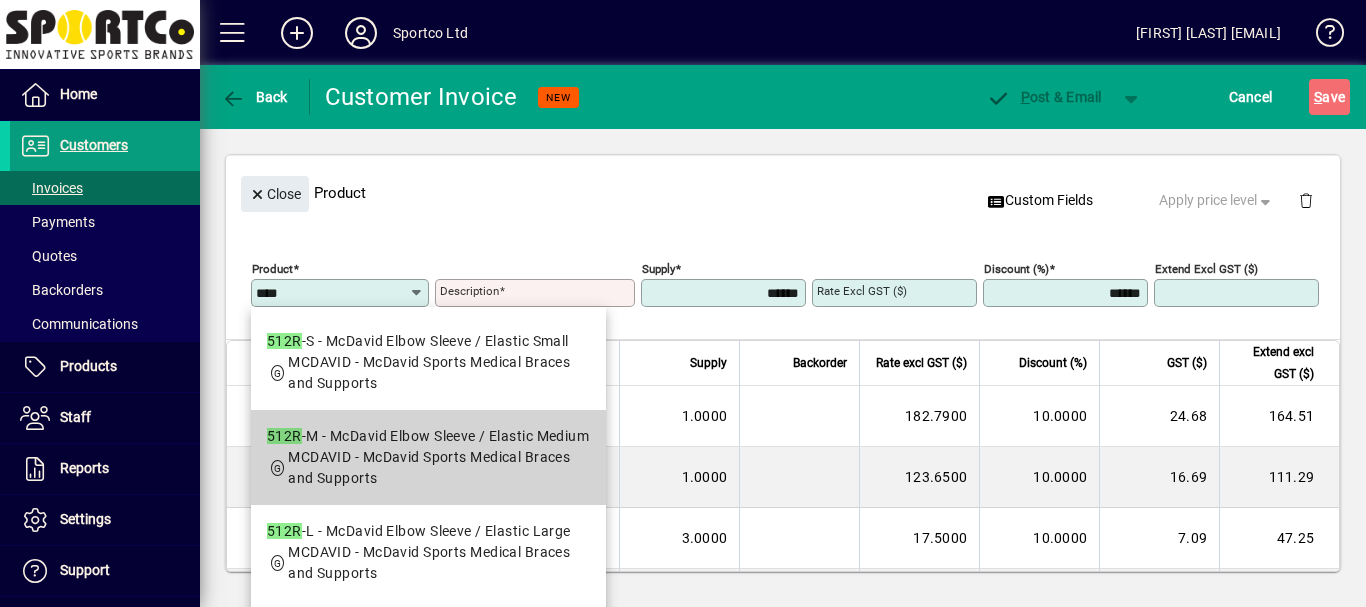 click on "512R -M - McDavid Elbow Sleeve / Elastic Medium" at bounding box center [428, 436] 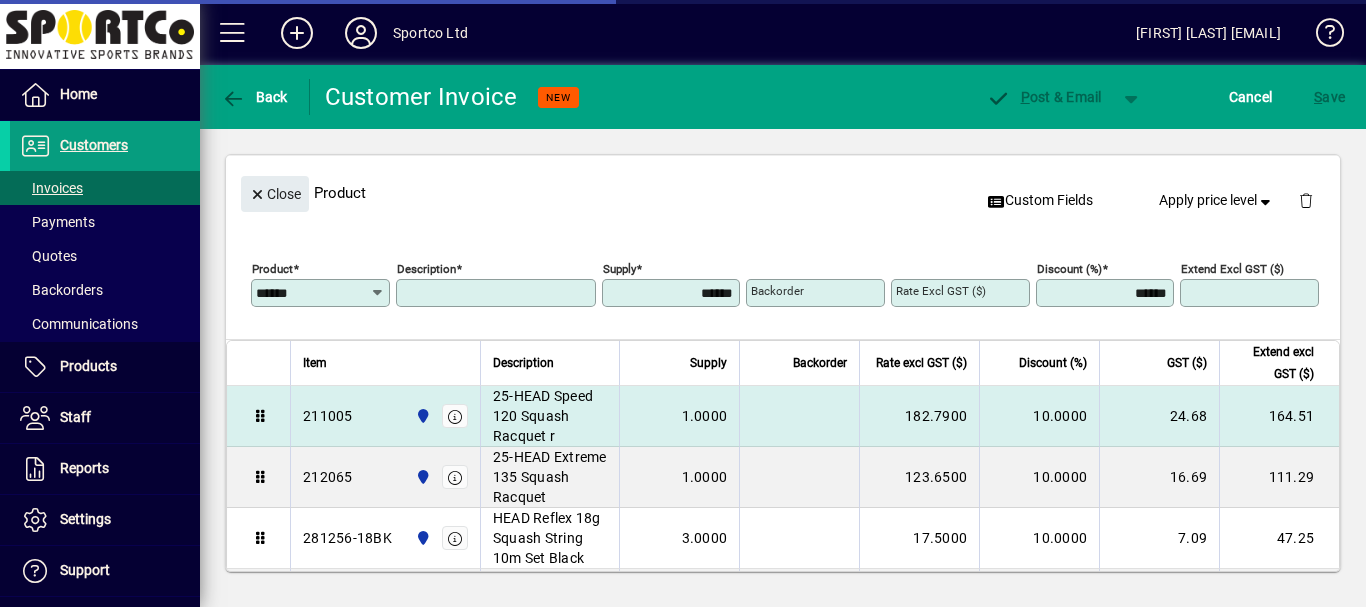 type on "**********" 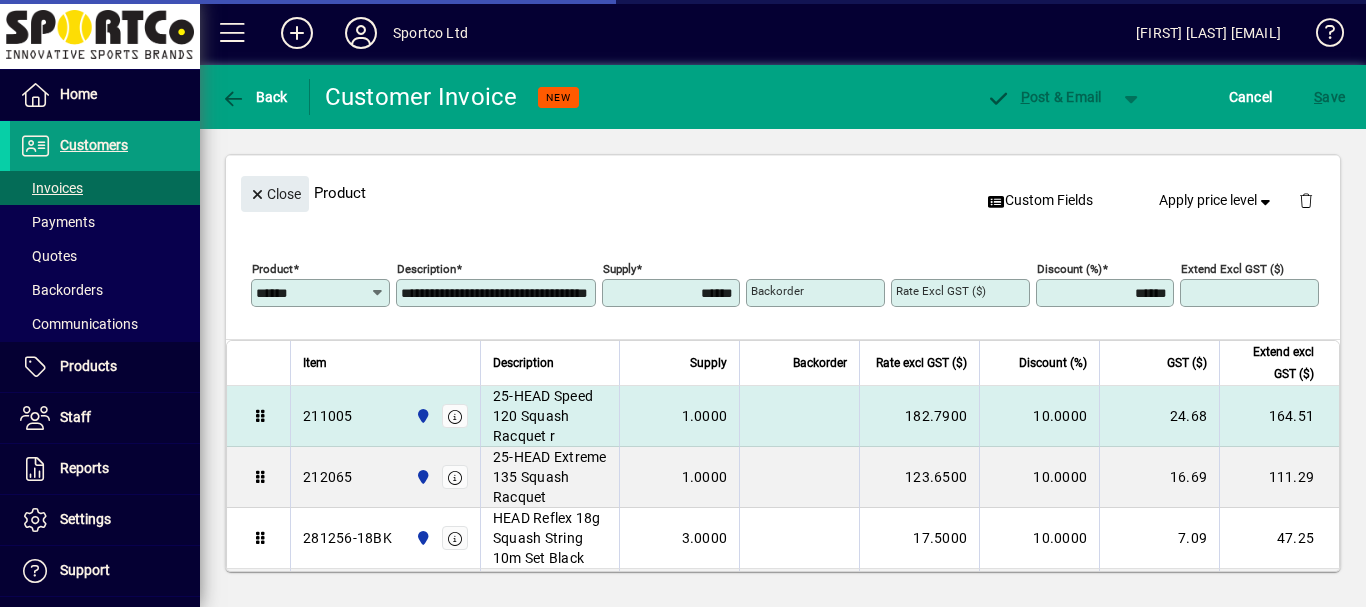 type on "*******" 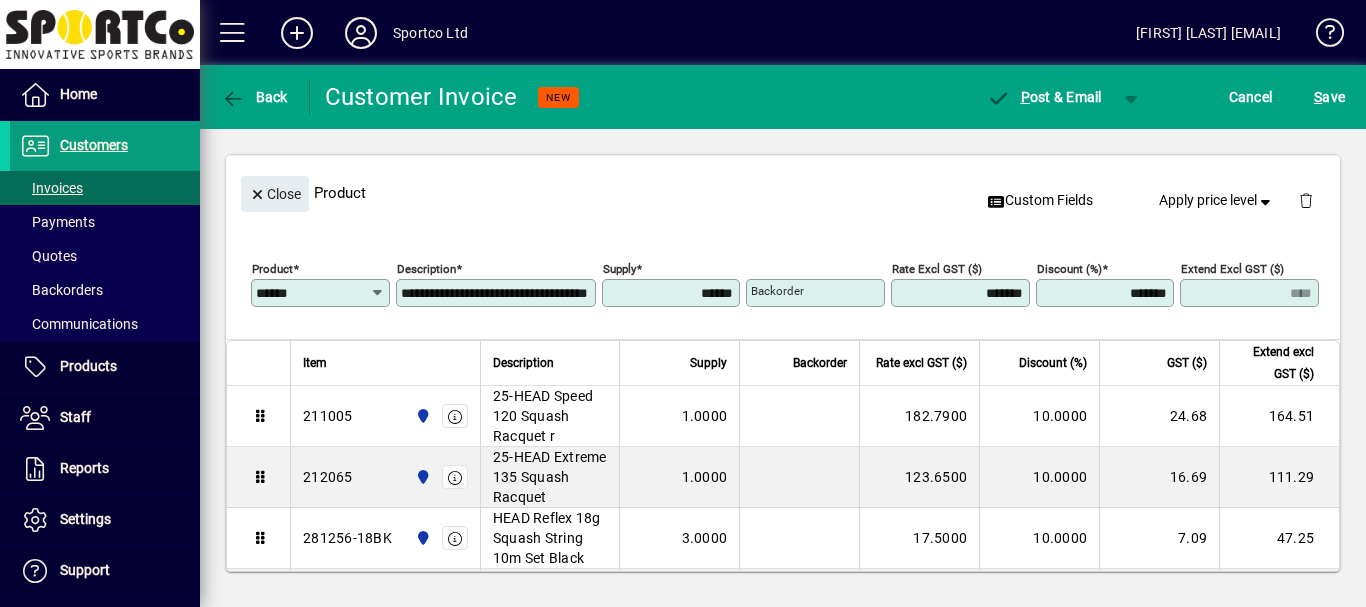 scroll, scrollTop: 19, scrollLeft: 0, axis: vertical 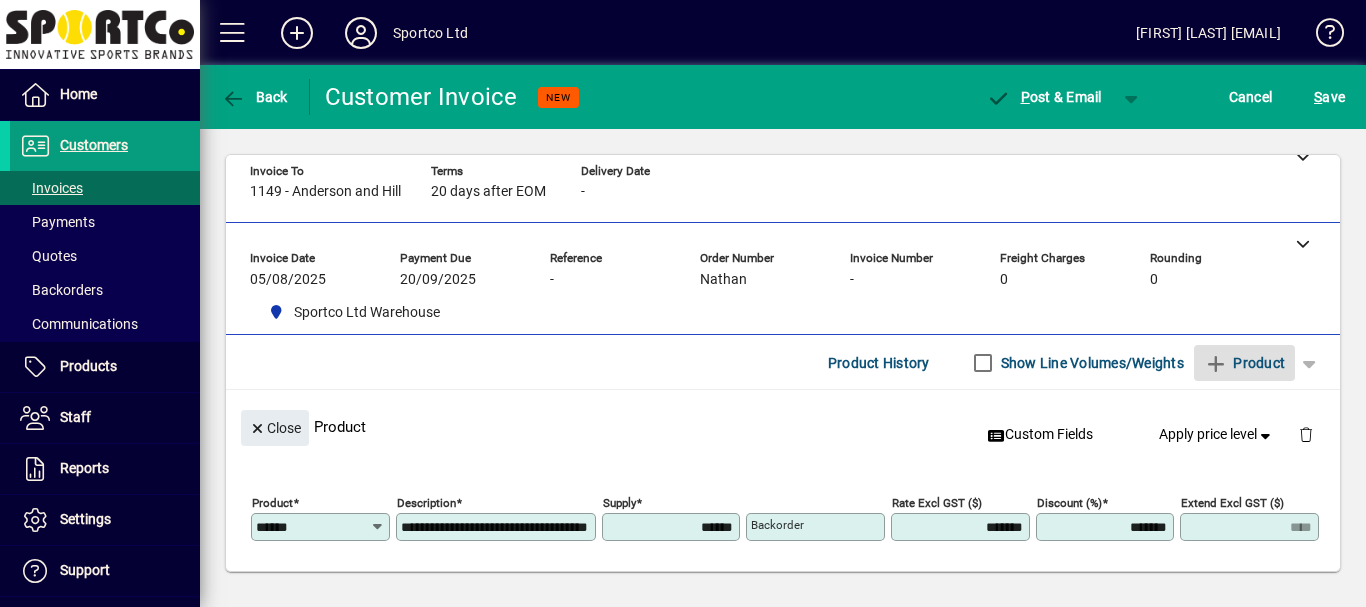 type 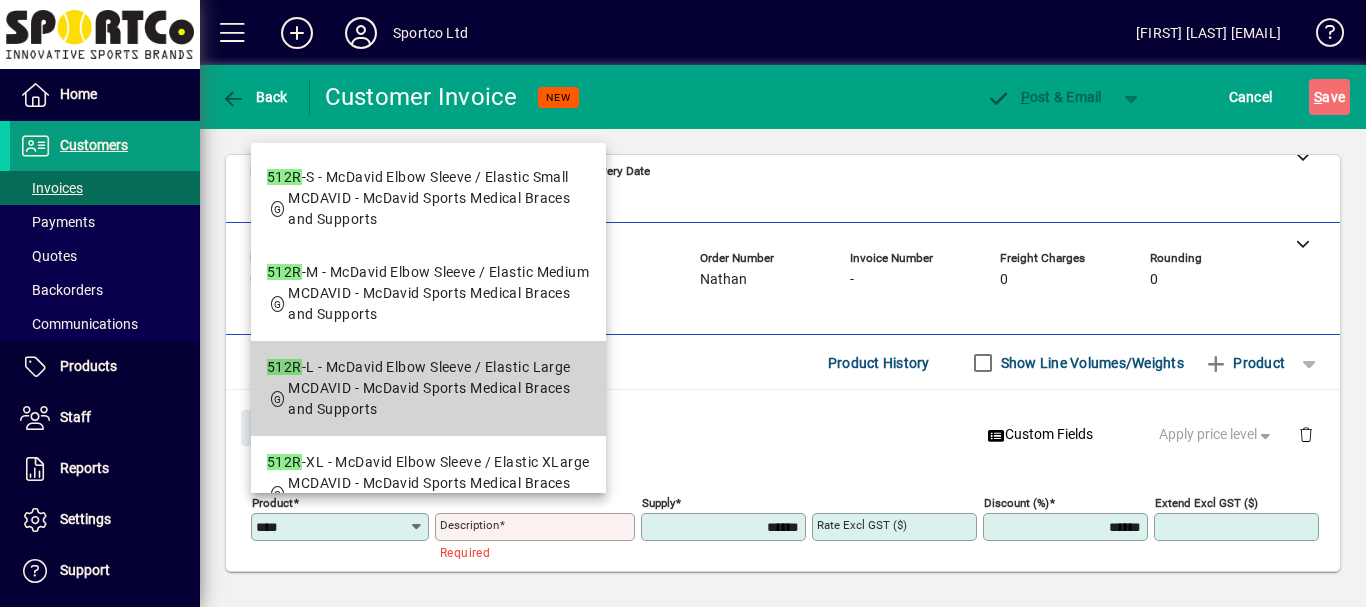 click on "MCDAVID - McDavid Sports Medical Braces and Supports" at bounding box center (429, 398) 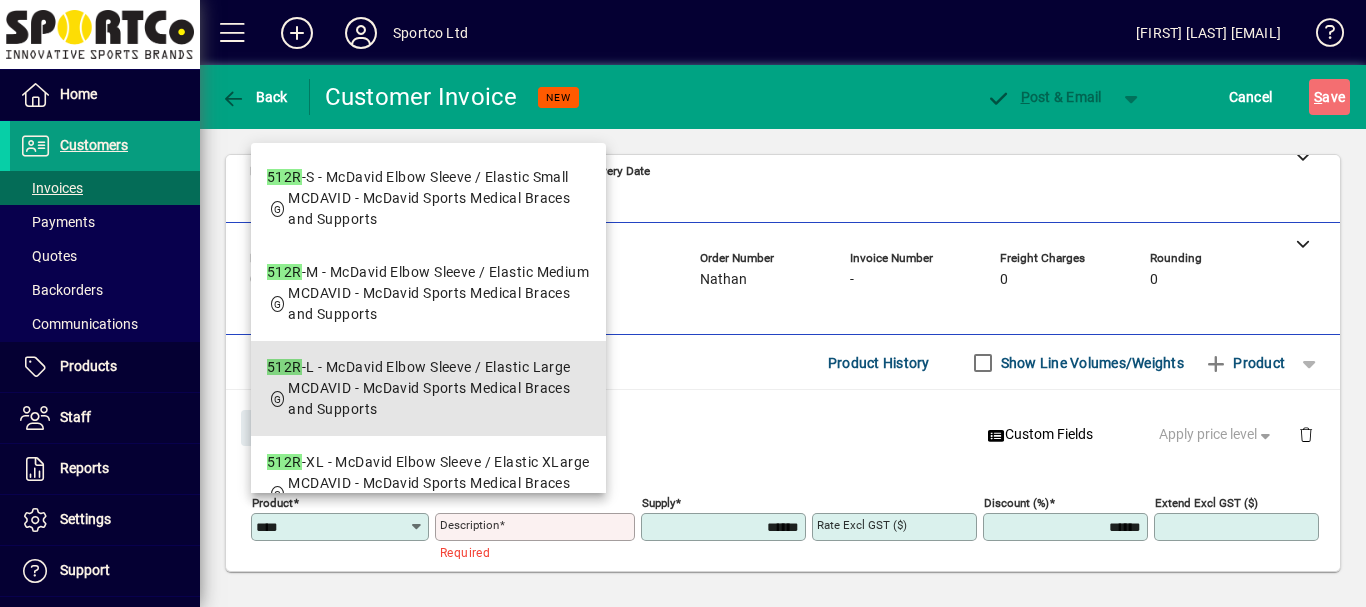 type on "******" 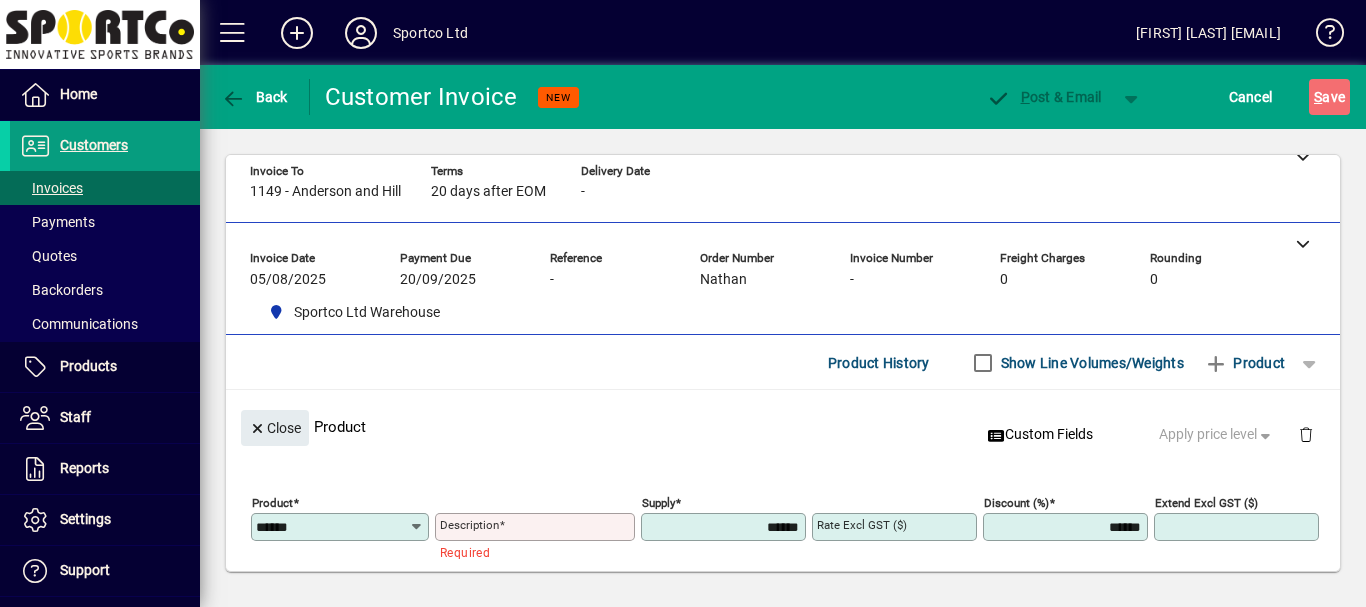 type on "**********" 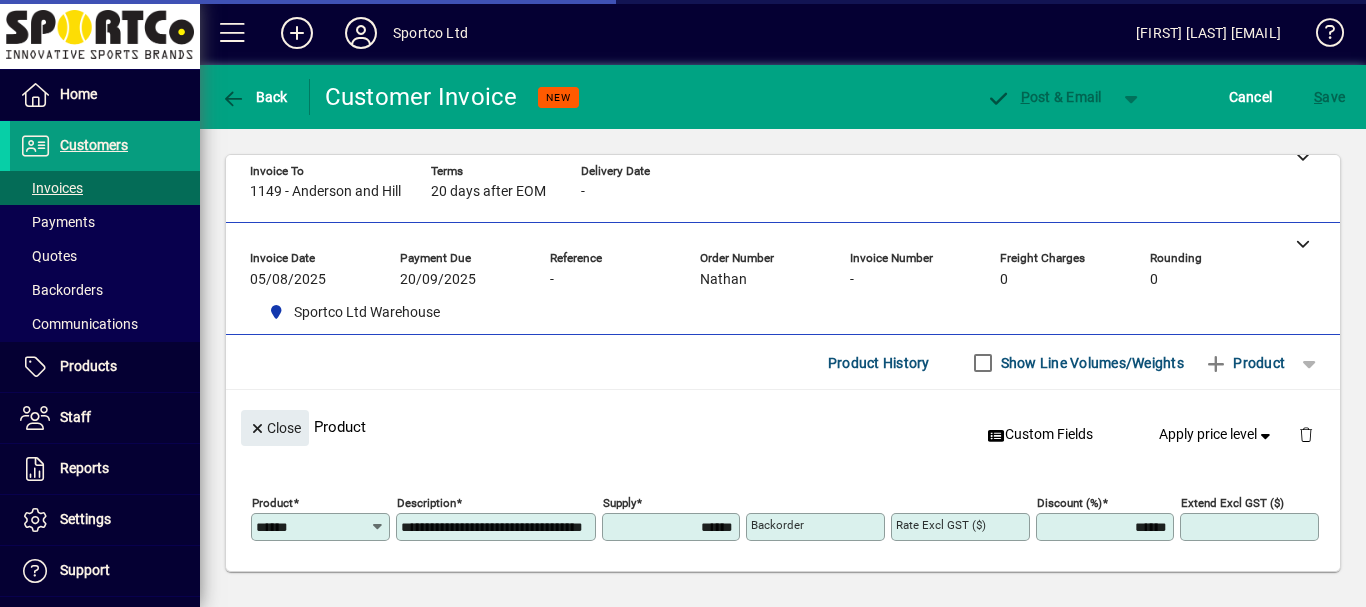 type on "*******" 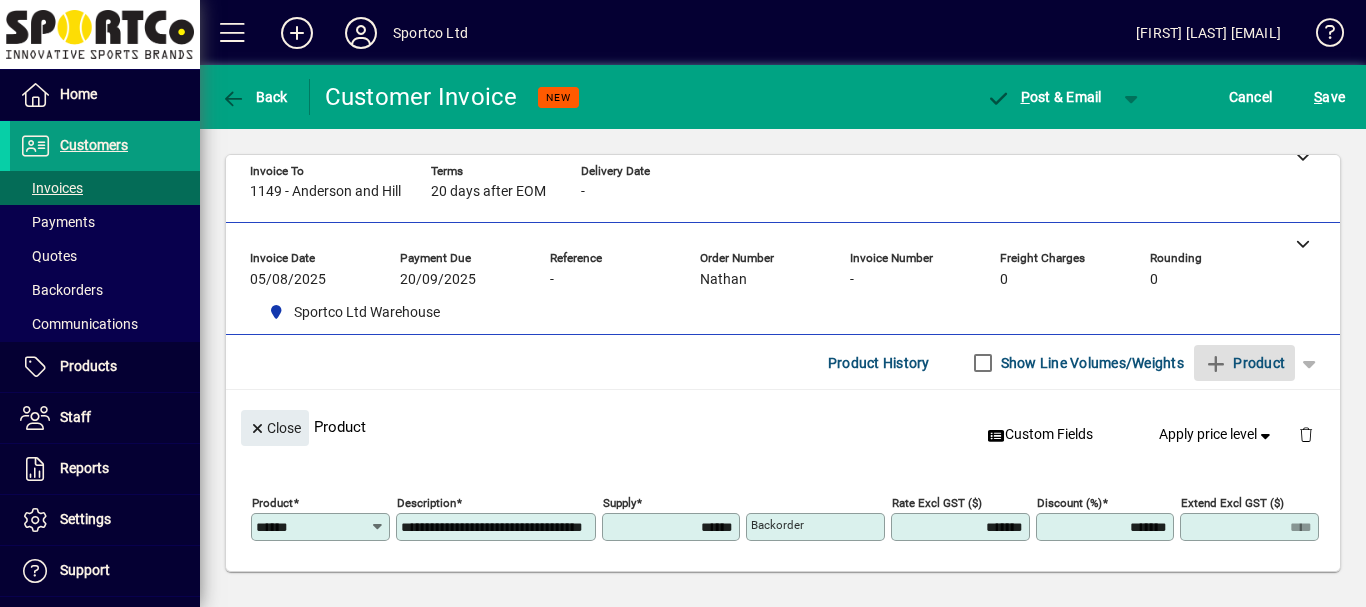 type 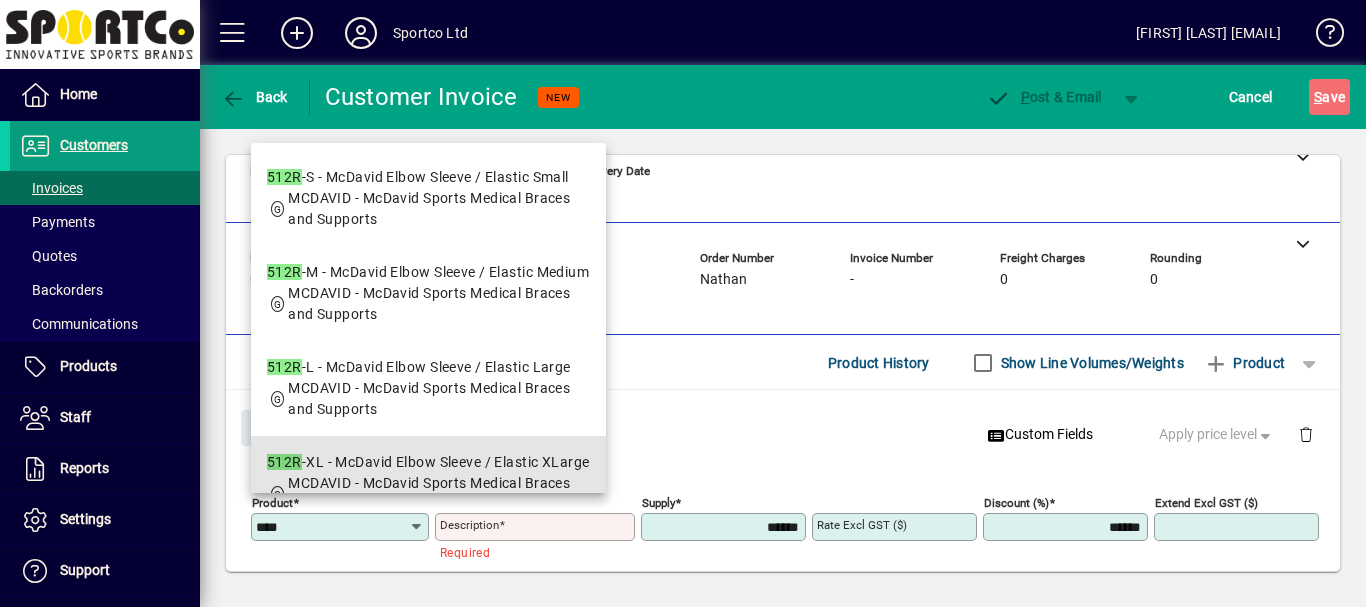 click on "512R -XL - McDavid Elbow Sleeve / Elastic XLarge" at bounding box center (428, 462) 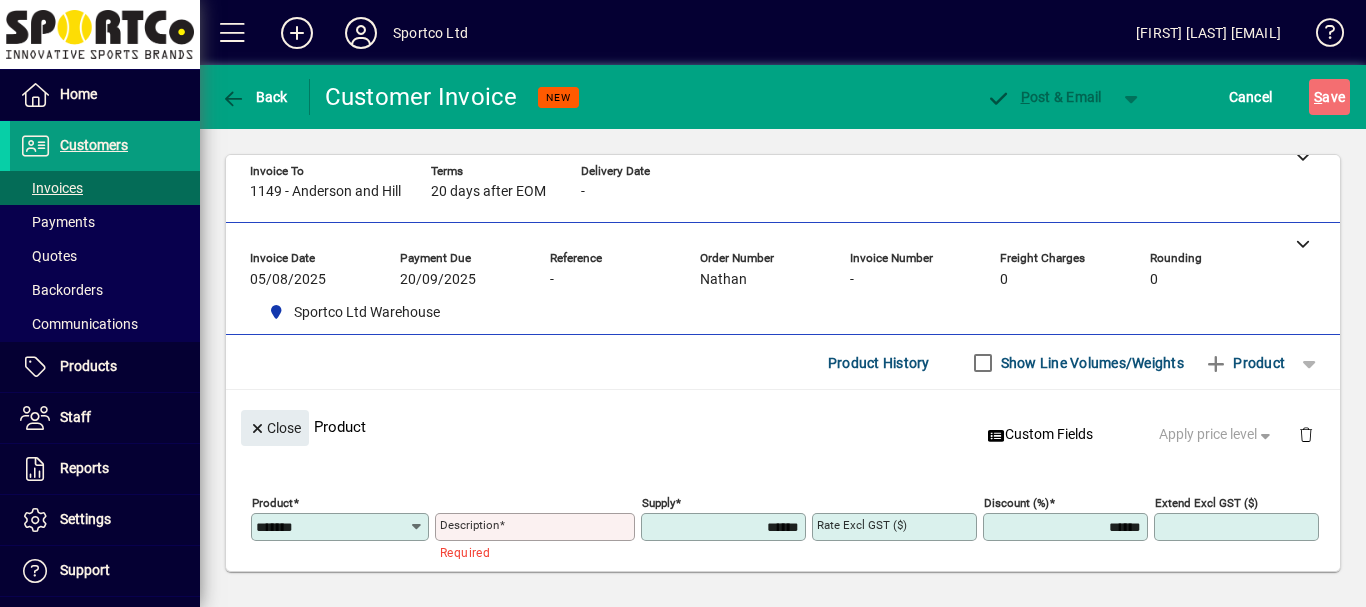type on "**********" 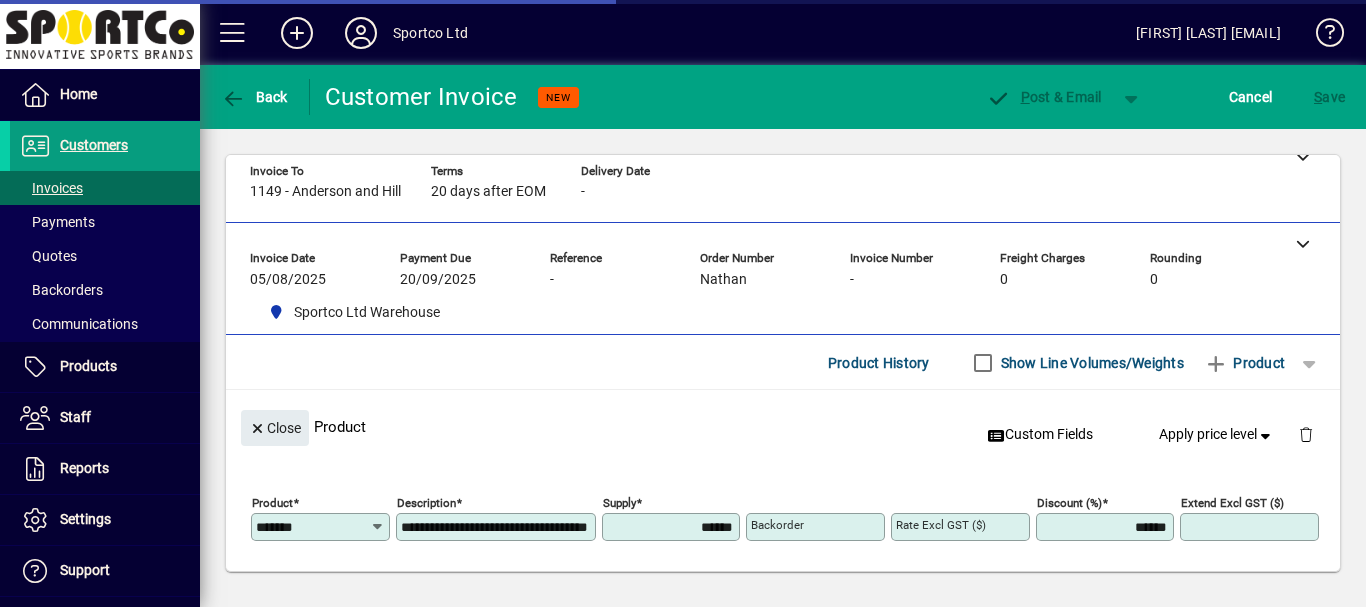 type on "*******" 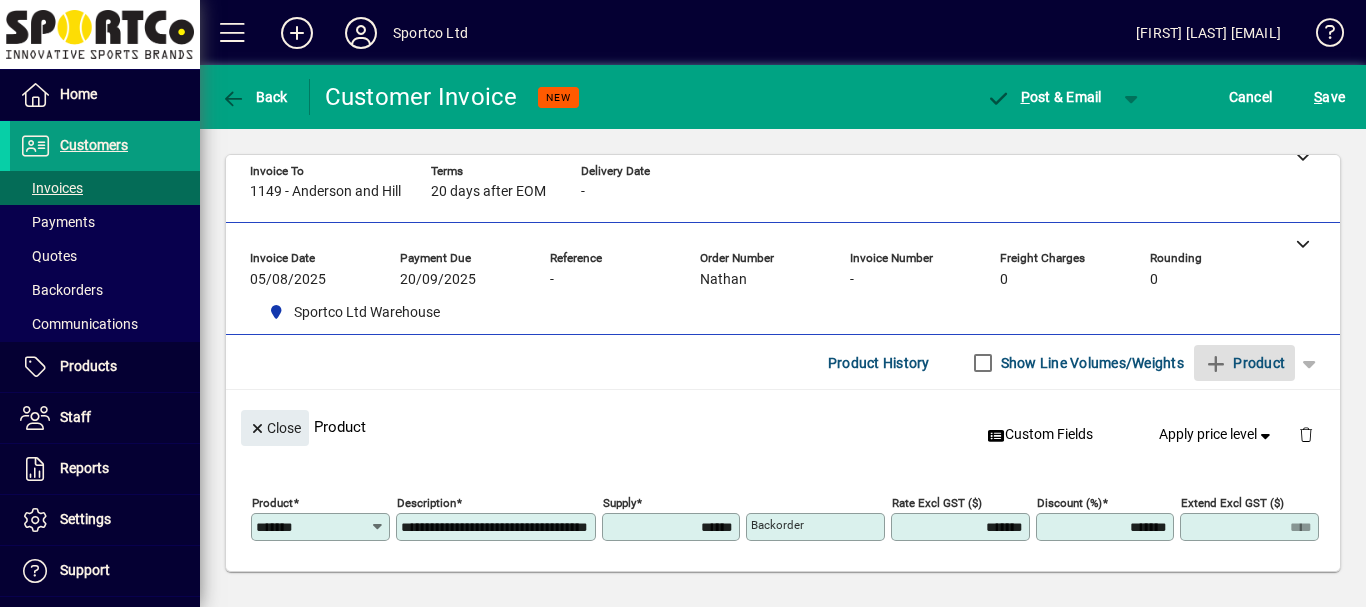 type 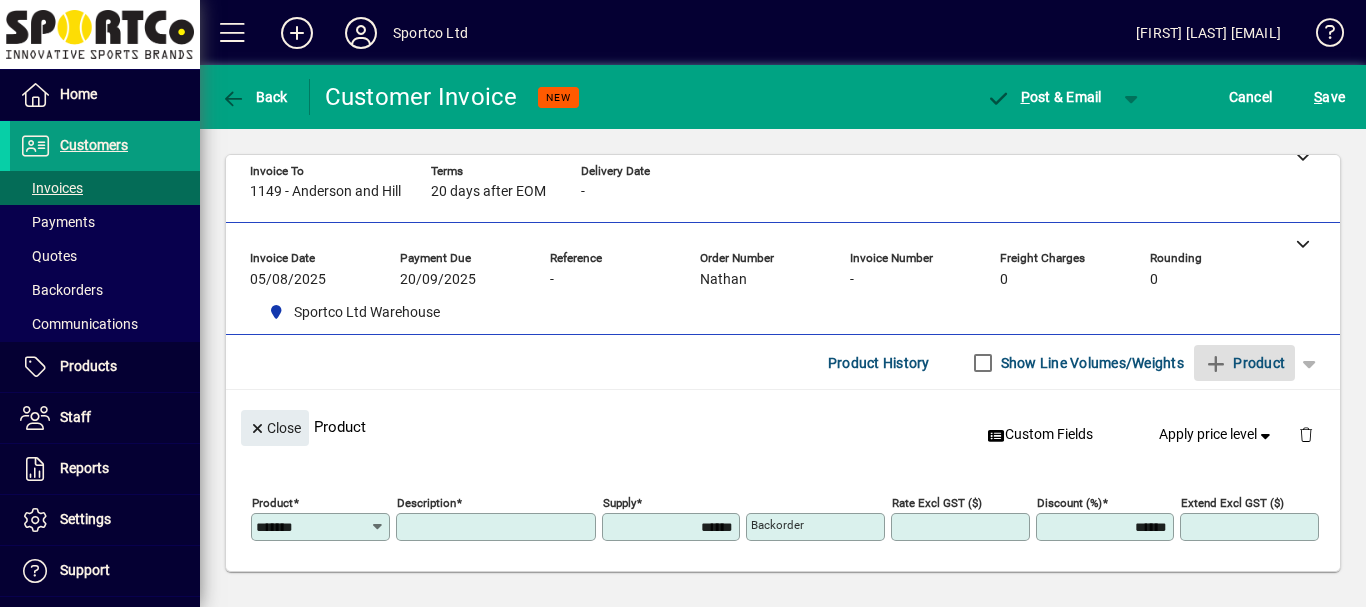 type 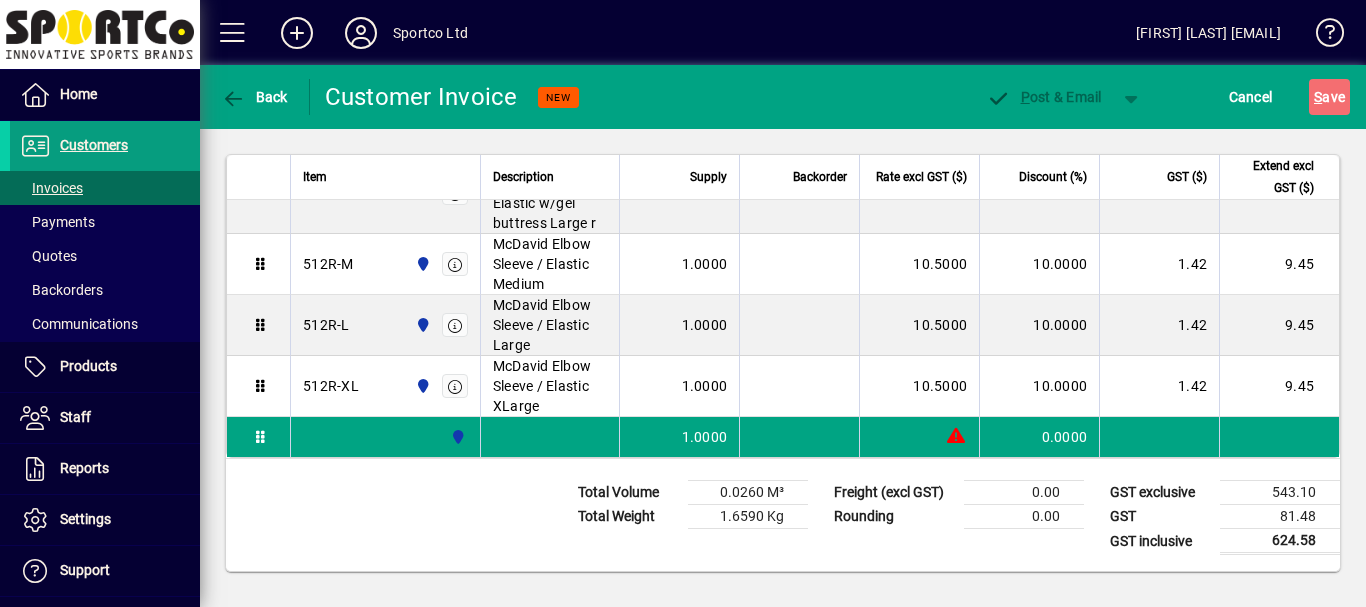 scroll, scrollTop: 1009, scrollLeft: 0, axis: vertical 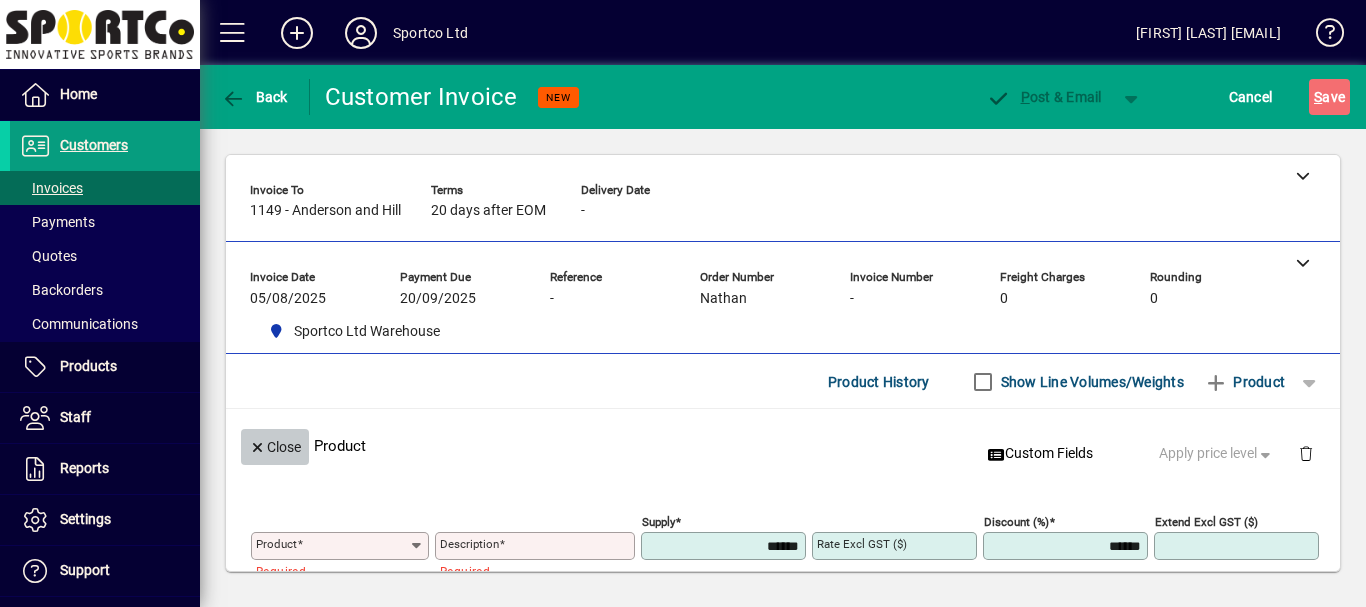 click on "Close" 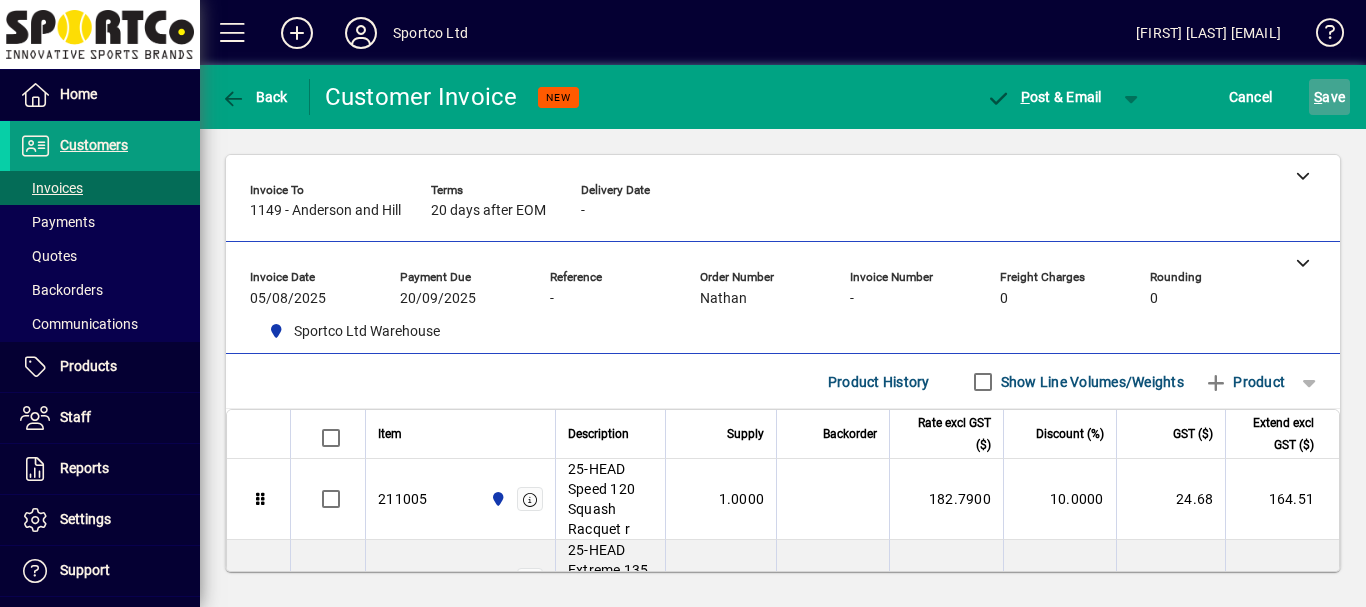 click on "S" 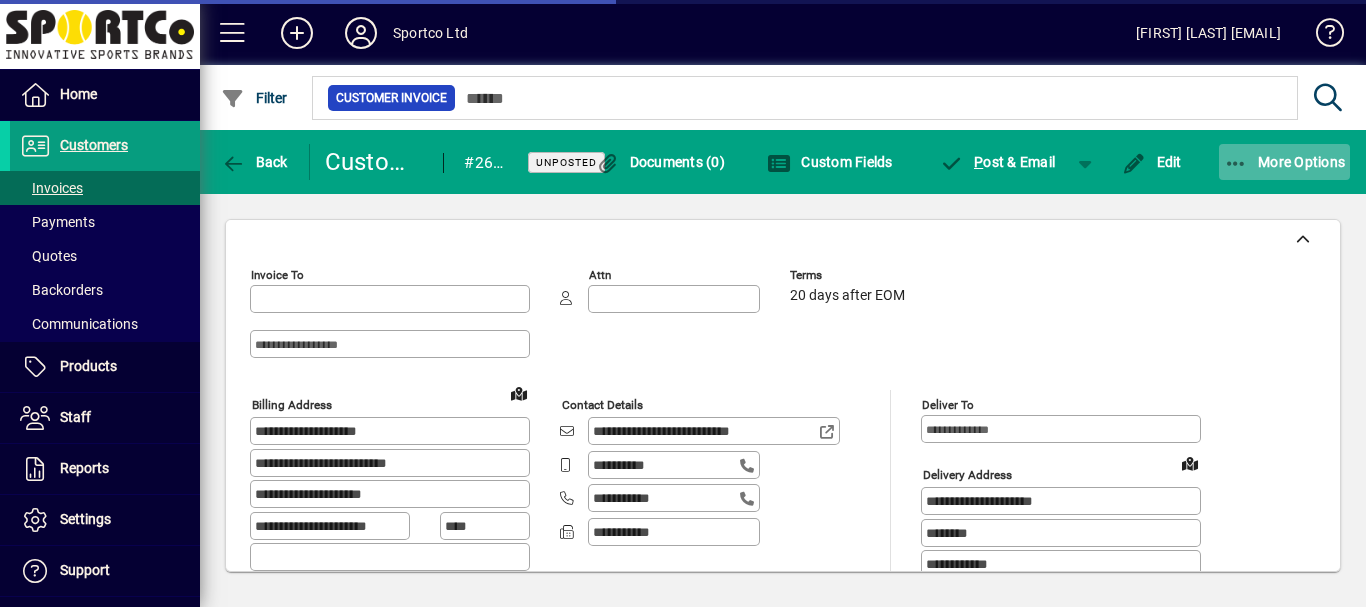 type on "**********" 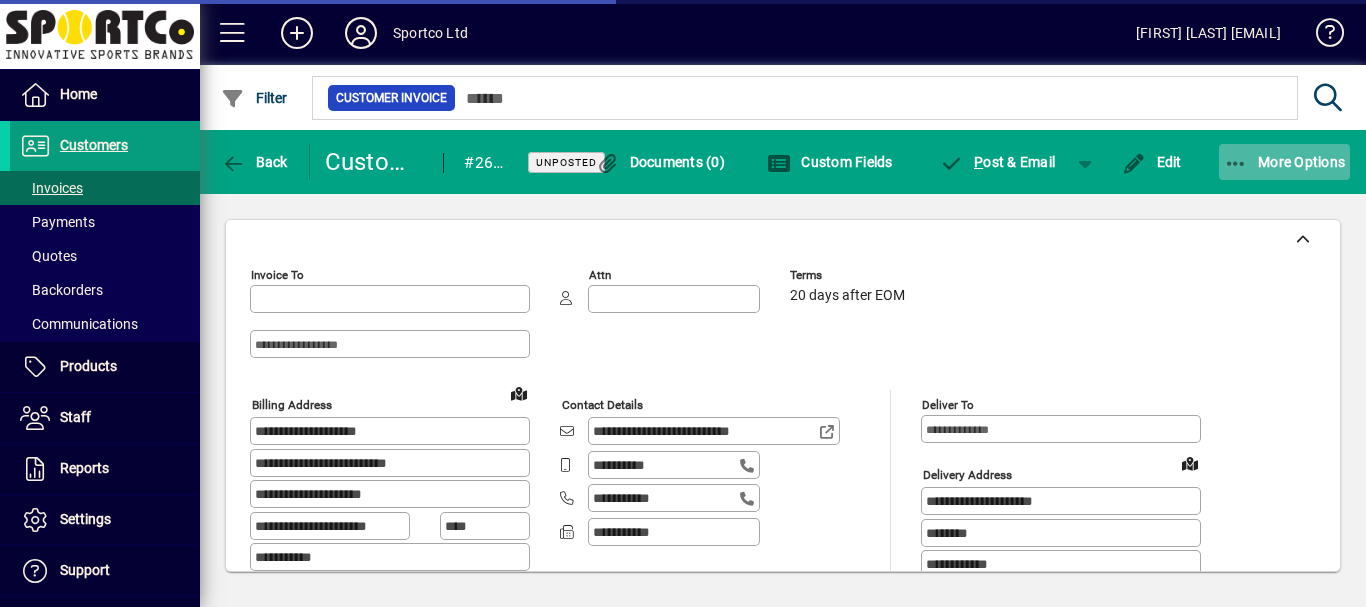 type on "**********" 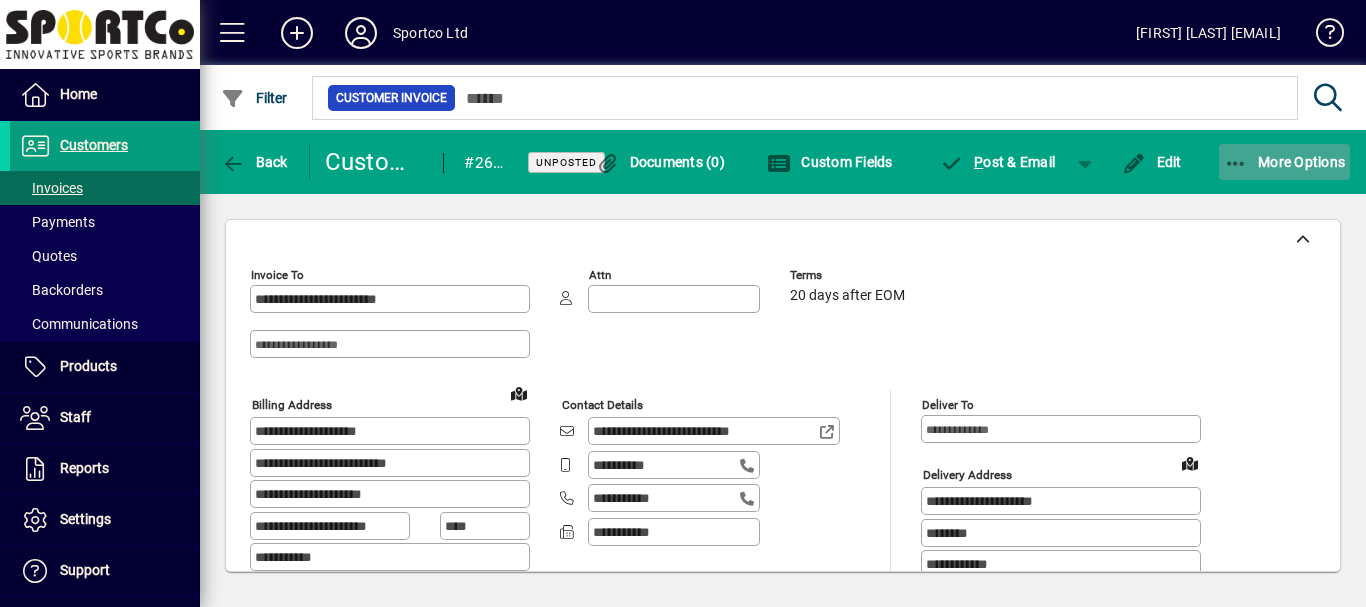 click on "More Options" 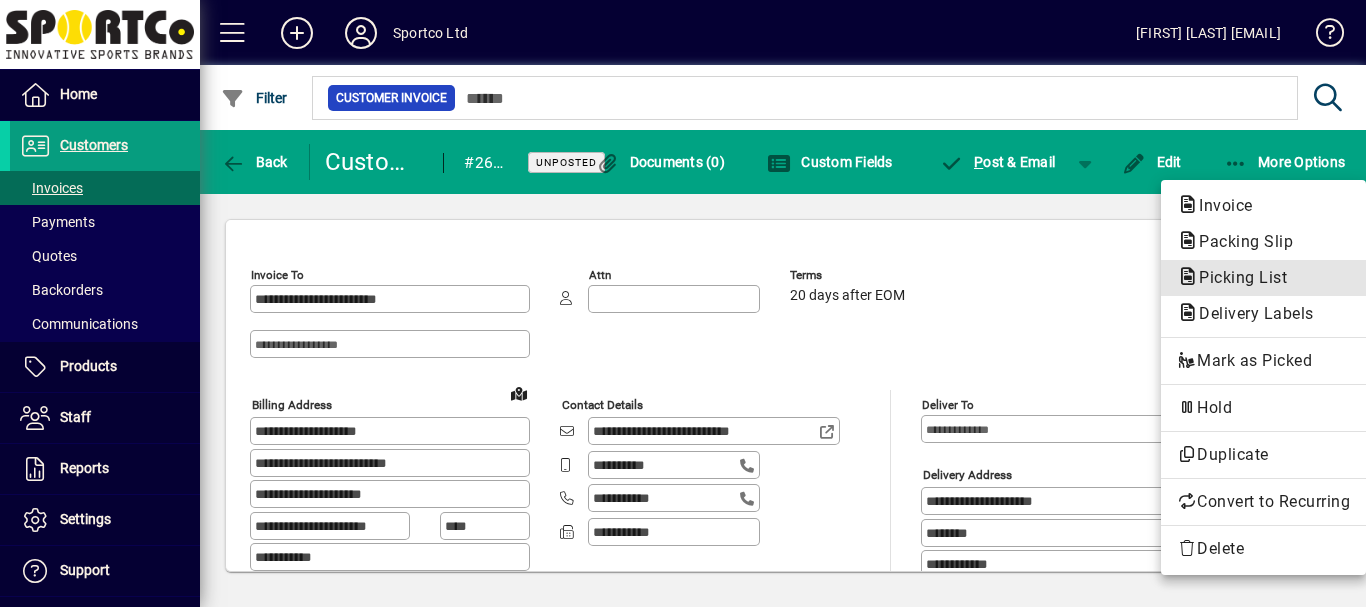 click on "Picking List" 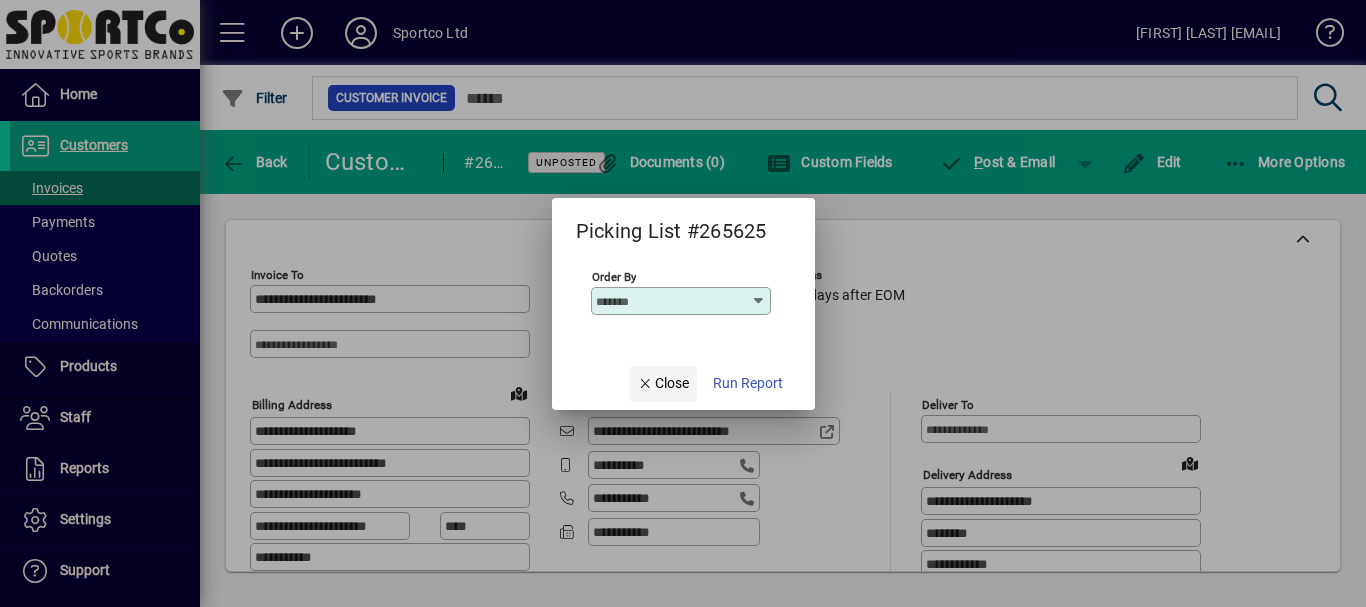 click on "Close" 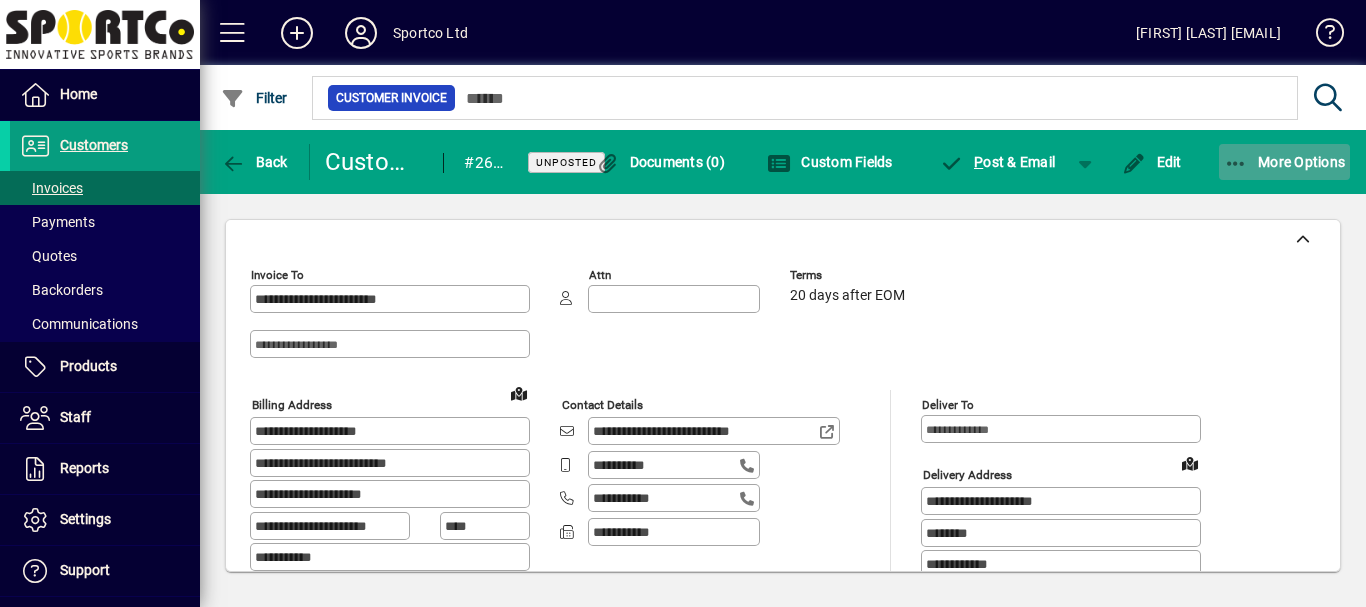click on "More Options" 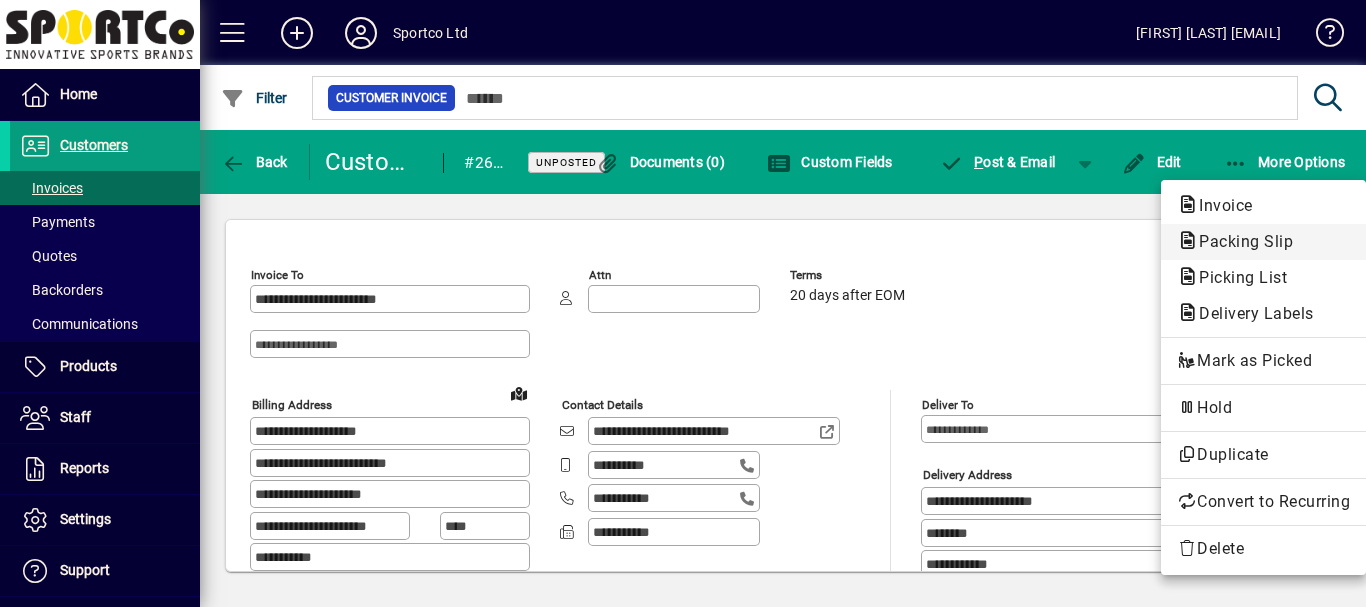 click on "Packing Slip" at bounding box center [1237, 277] 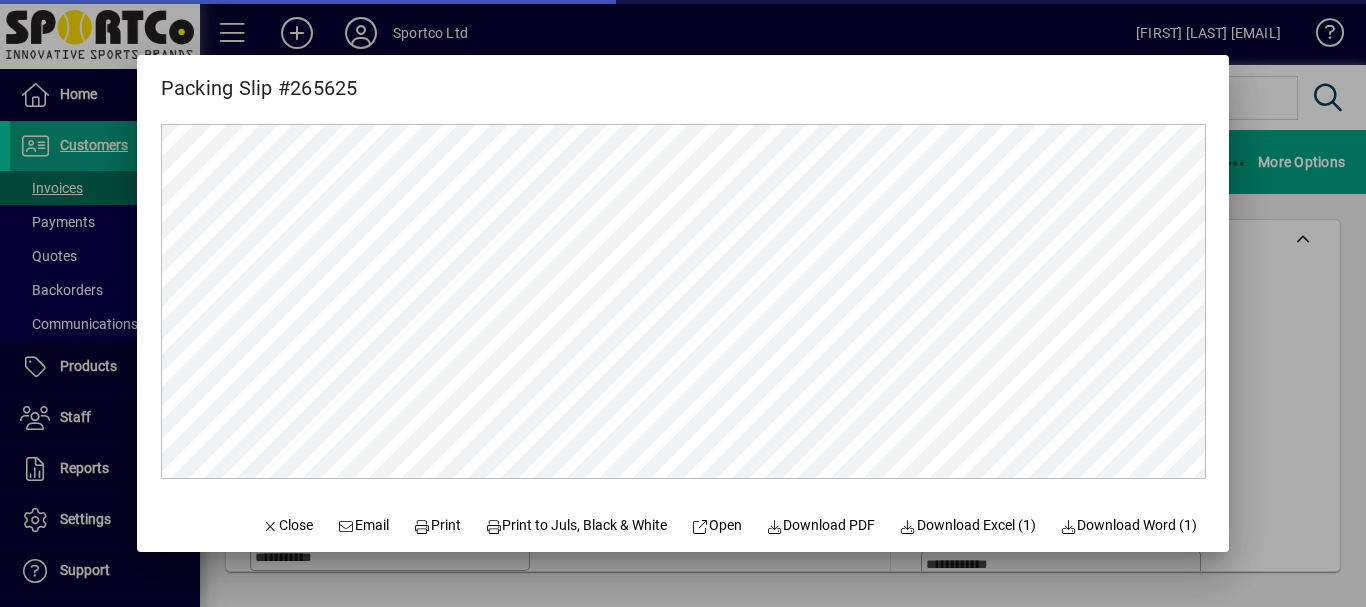 scroll, scrollTop: 0, scrollLeft: 0, axis: both 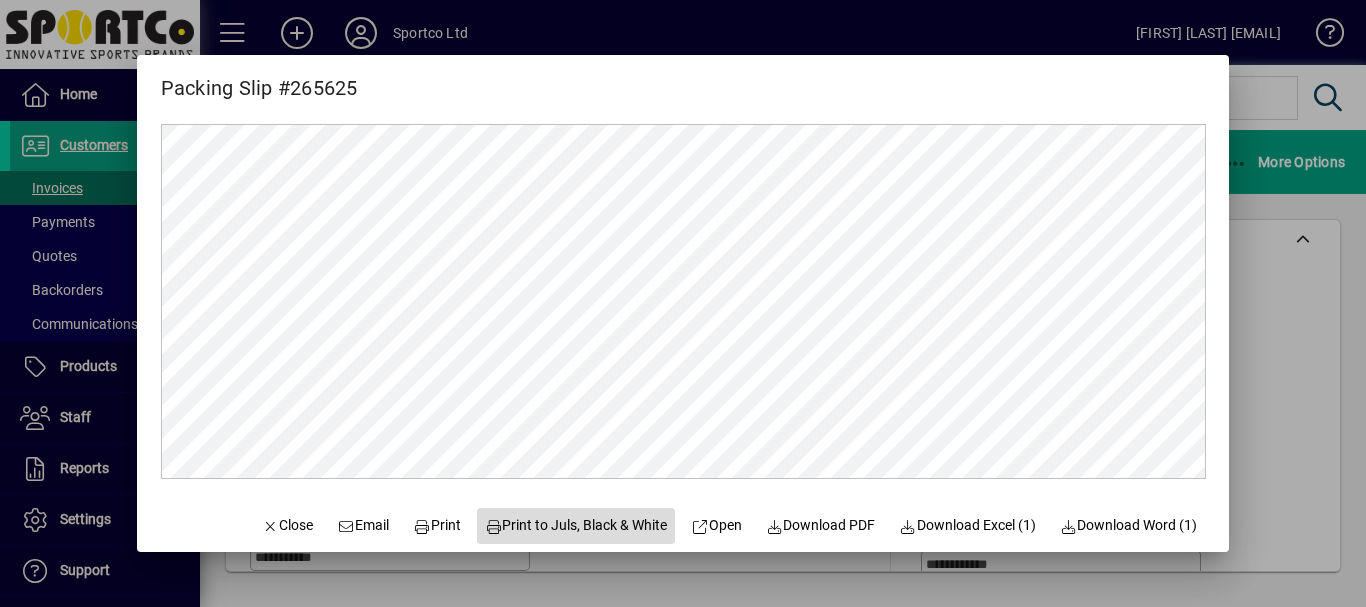 click on "Print to Juls, Black & White" 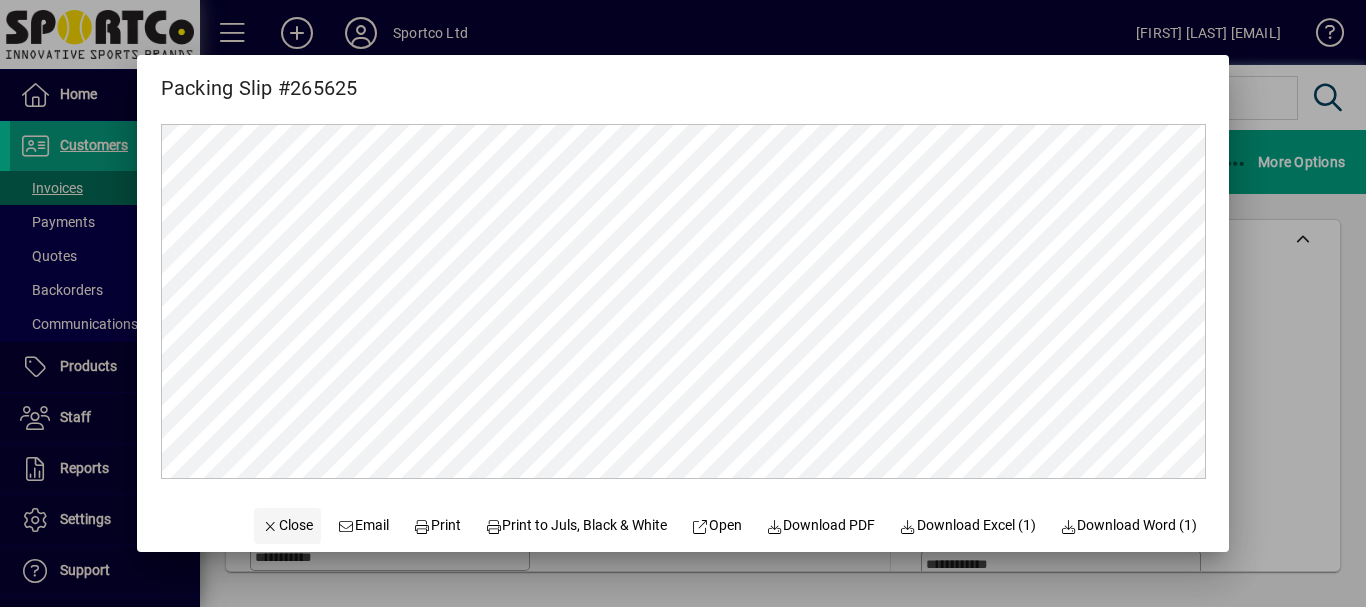 click on "Close" 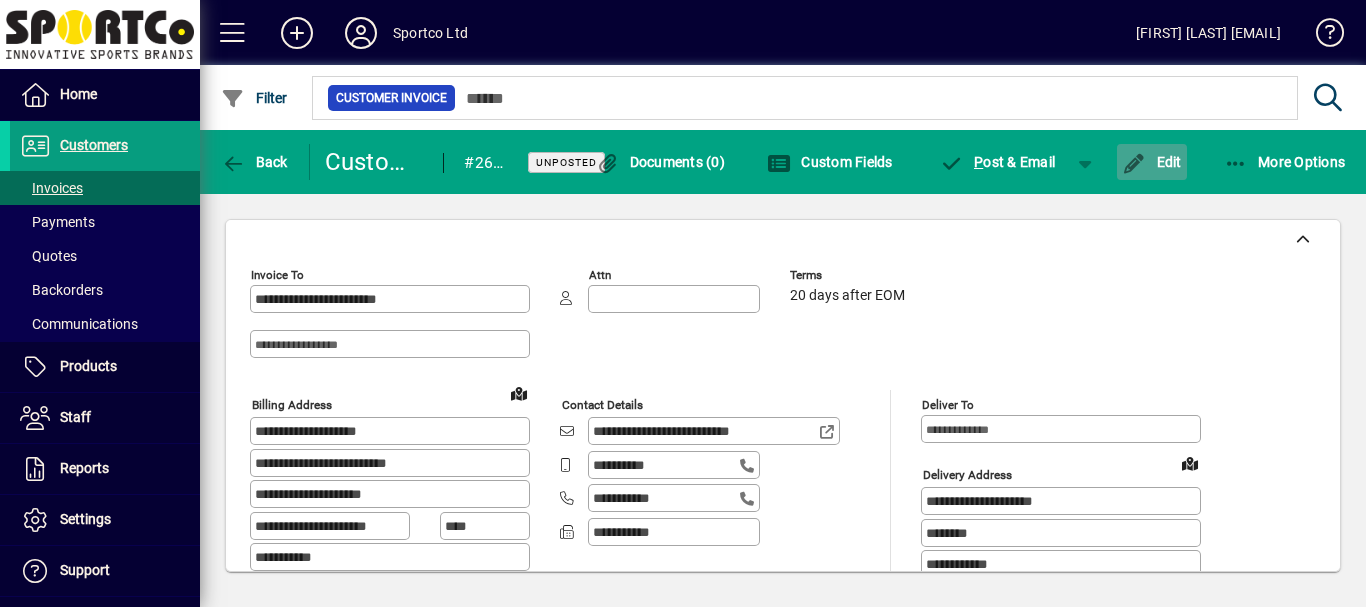 click on "Edit" 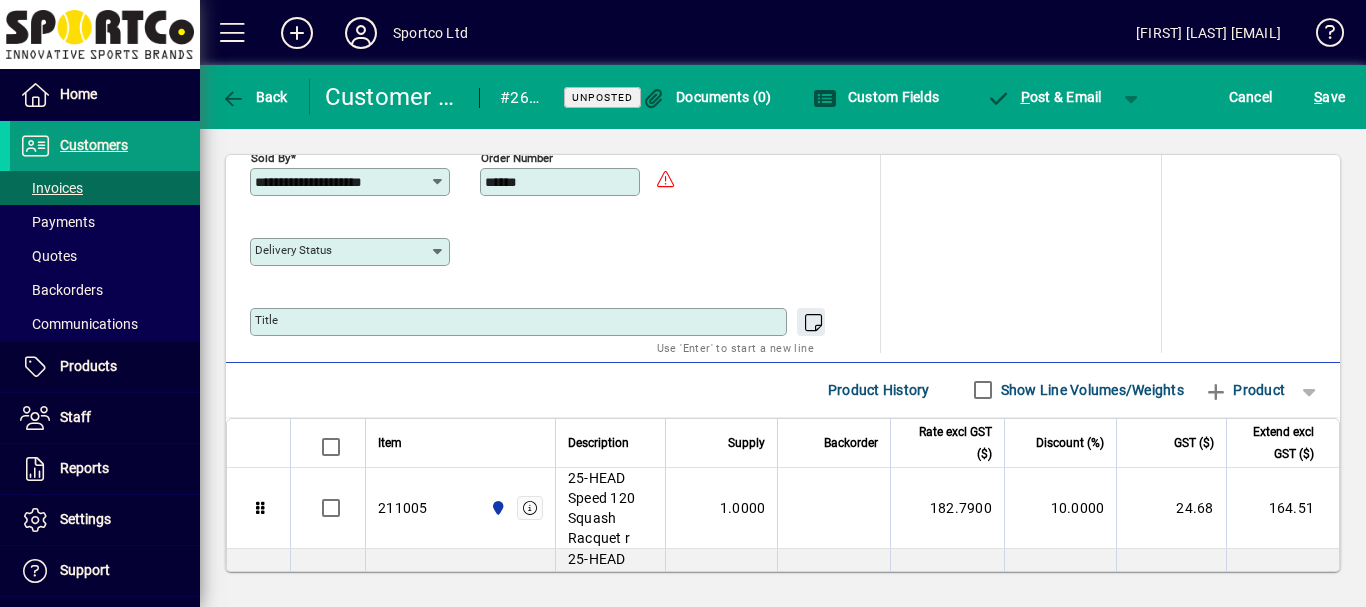 scroll, scrollTop: 938, scrollLeft: 0, axis: vertical 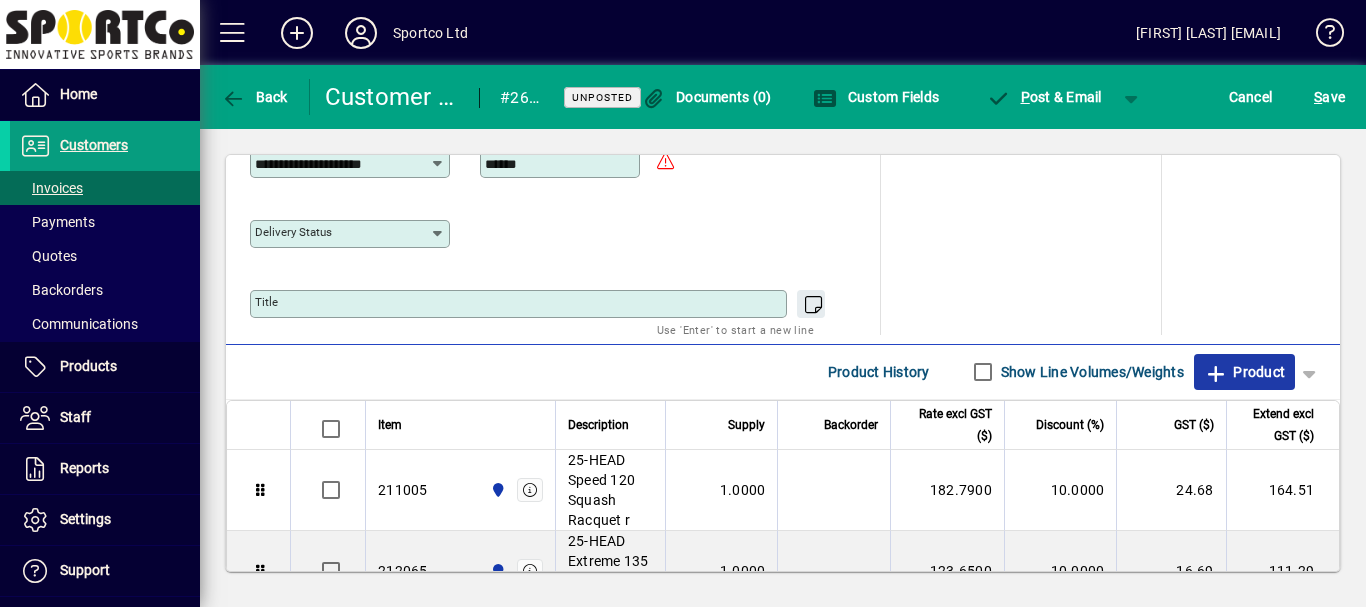 click on "Product" 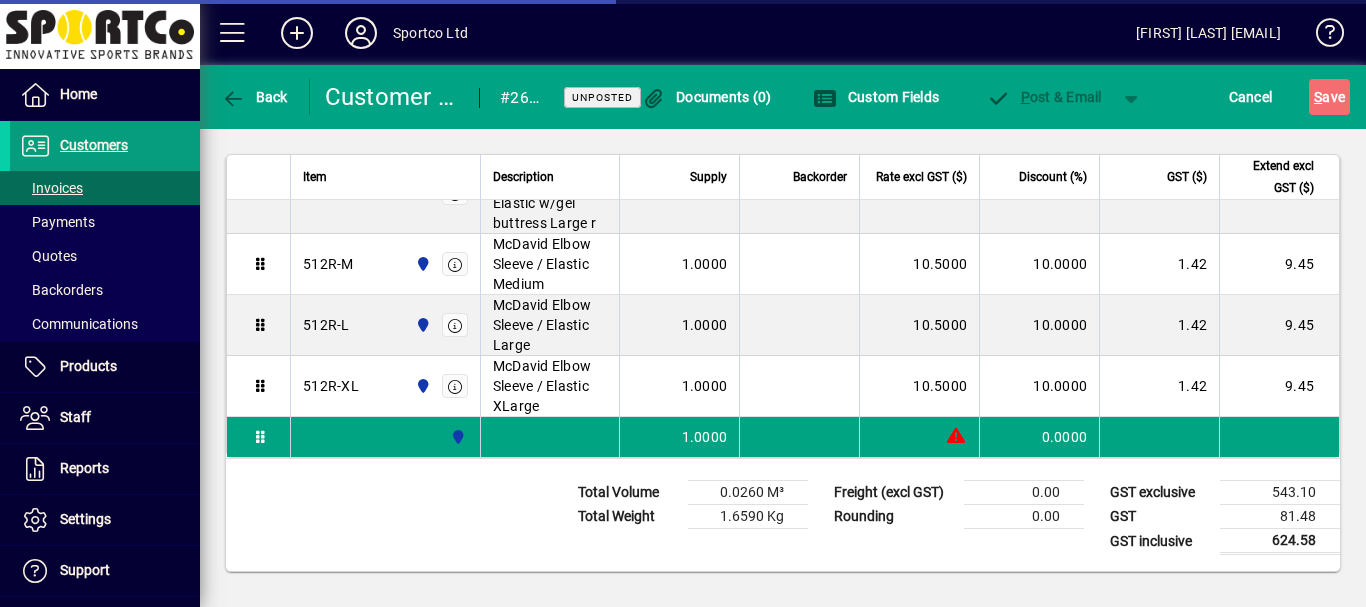 scroll, scrollTop: 247, scrollLeft: 0, axis: vertical 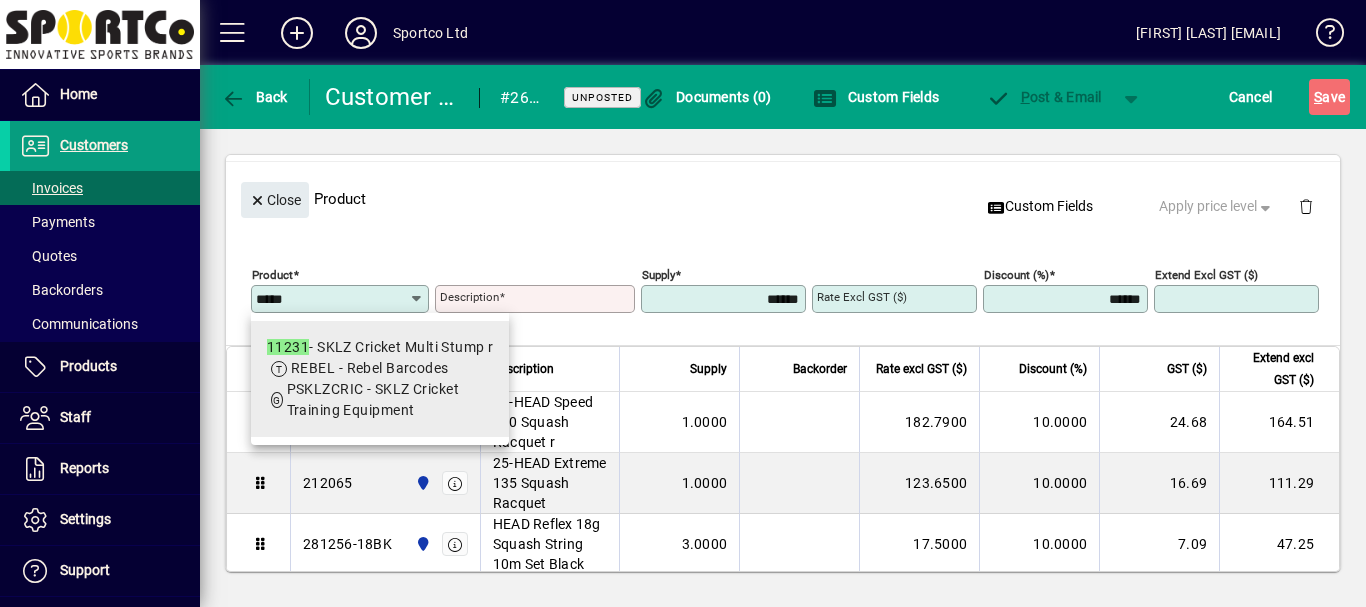 type on "*****" 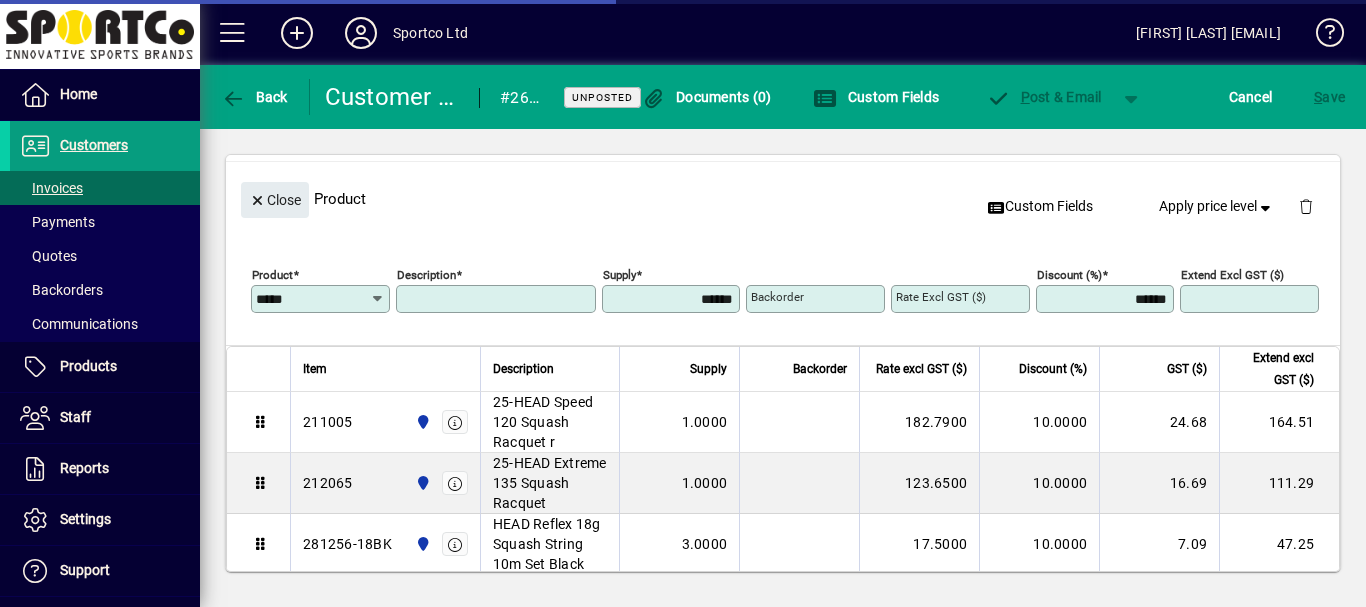 type on "**********" 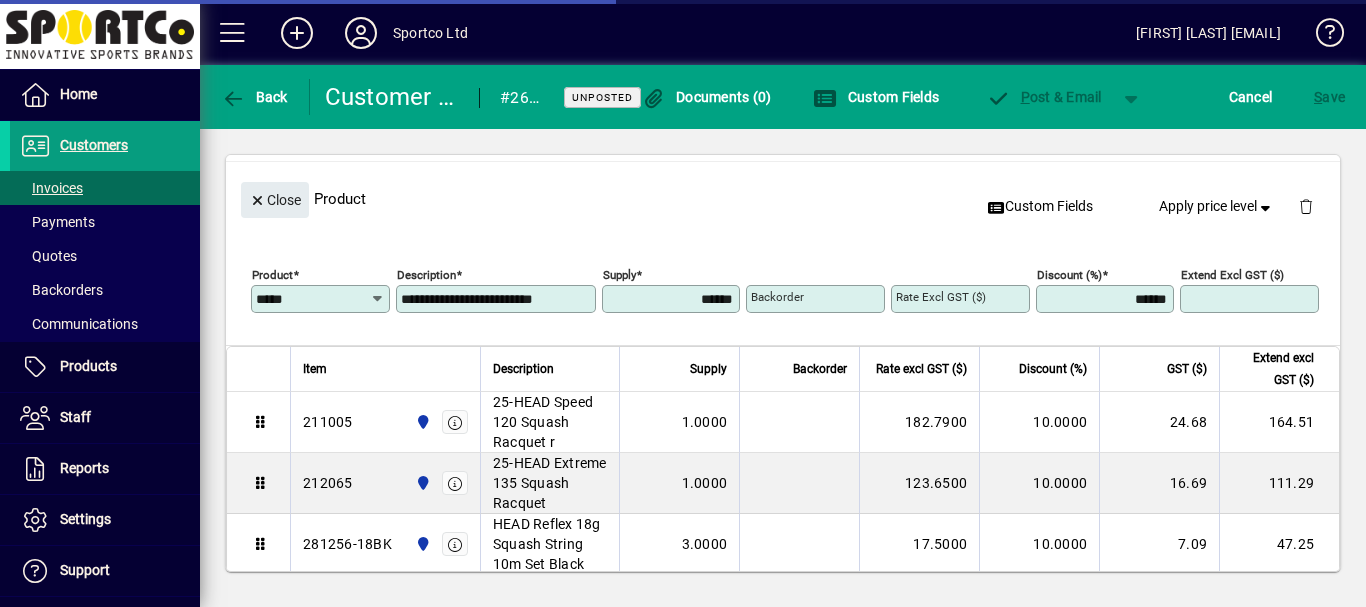 type on "*******" 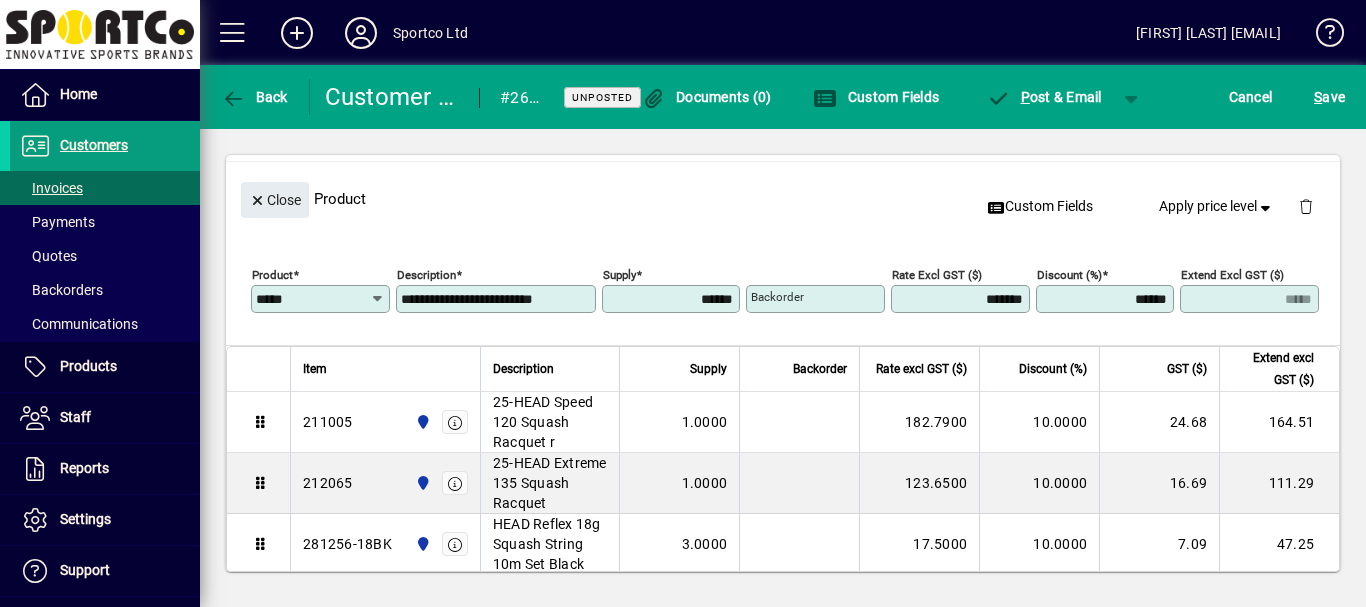 scroll, scrollTop: 19, scrollLeft: 0, axis: vertical 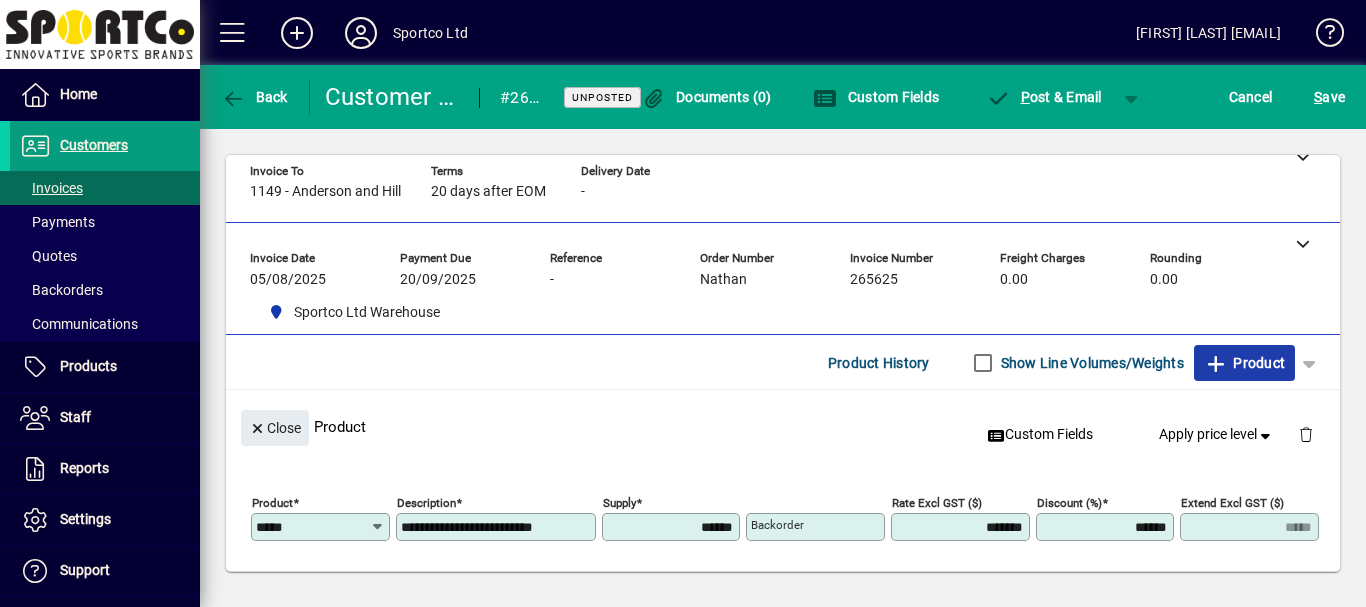 type 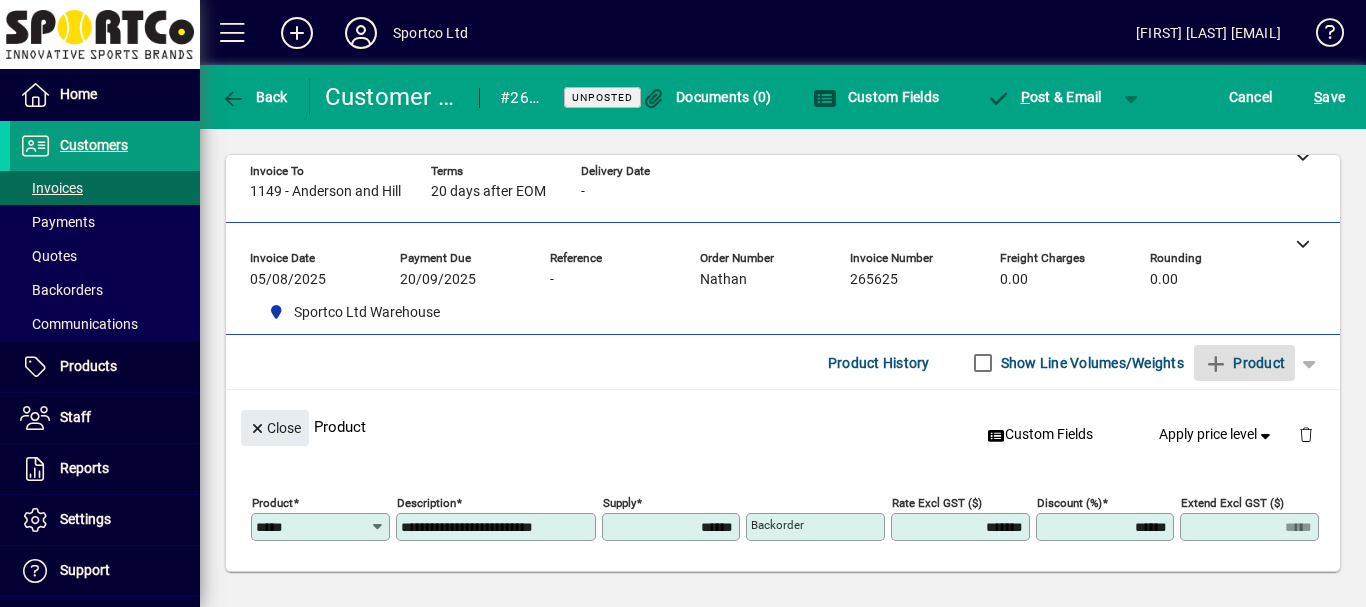 type 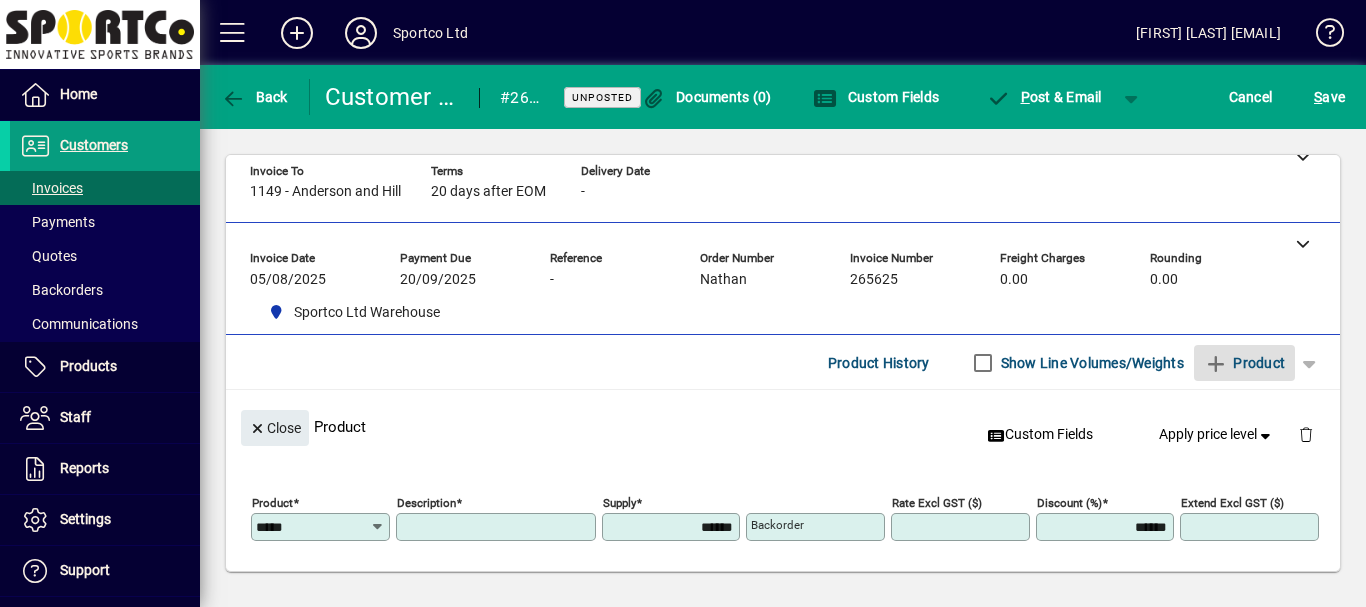 type 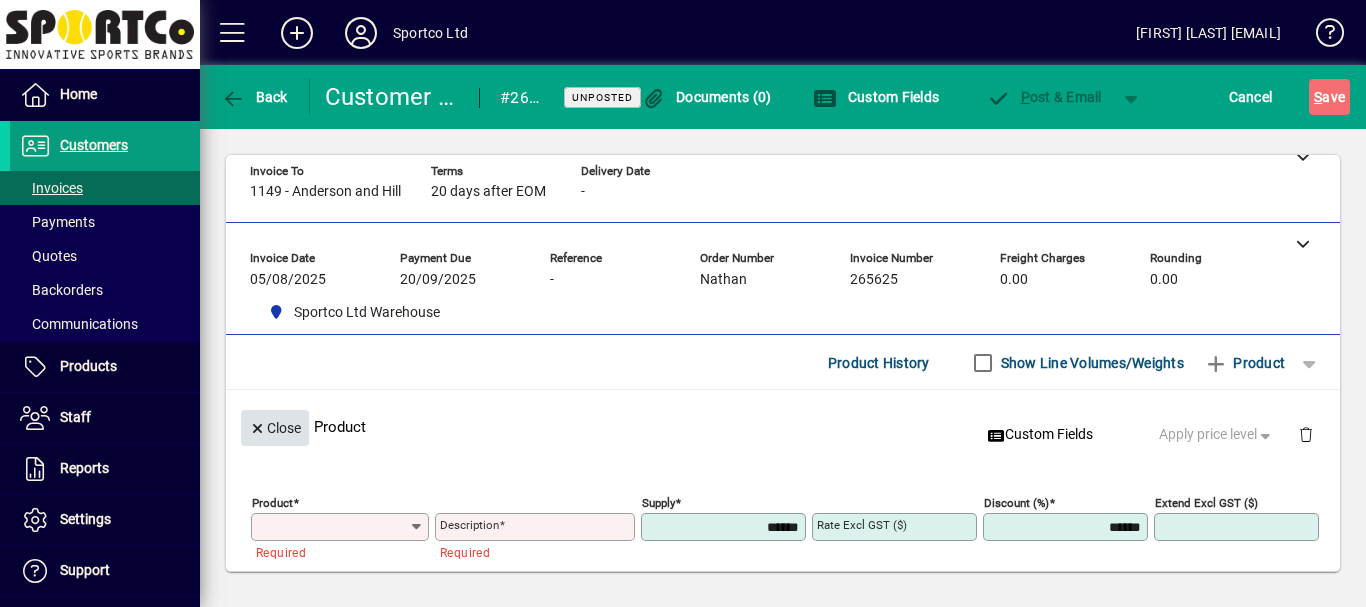 click on "Close" 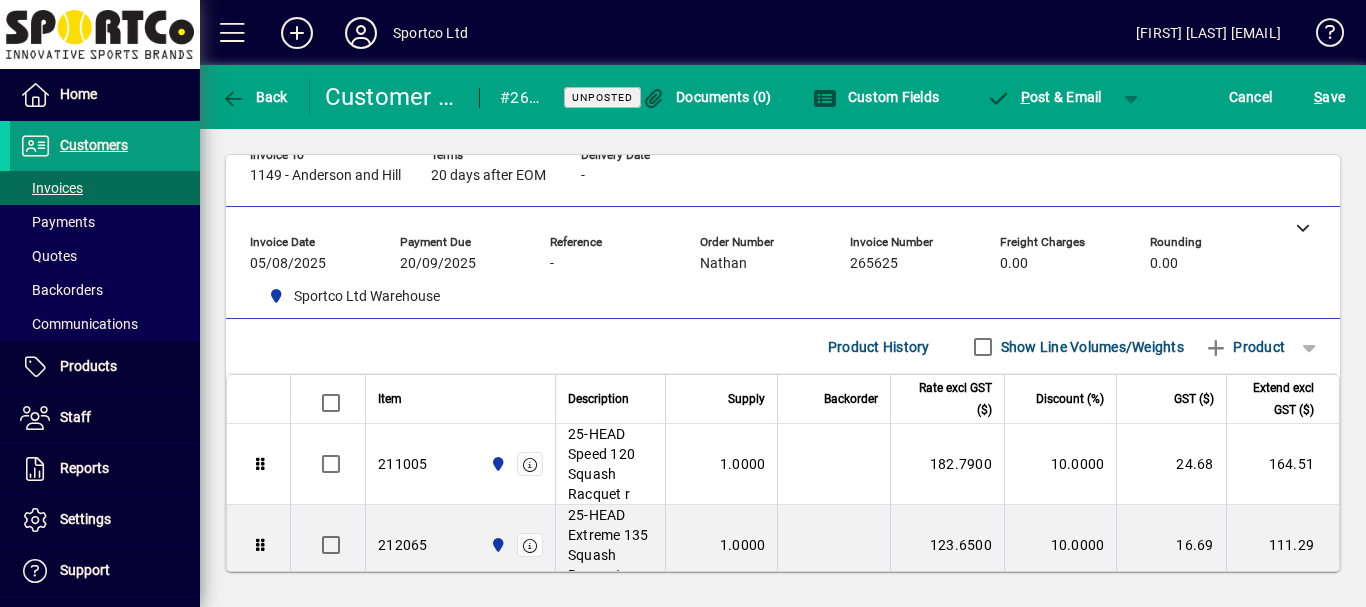 scroll, scrollTop: 0, scrollLeft: 0, axis: both 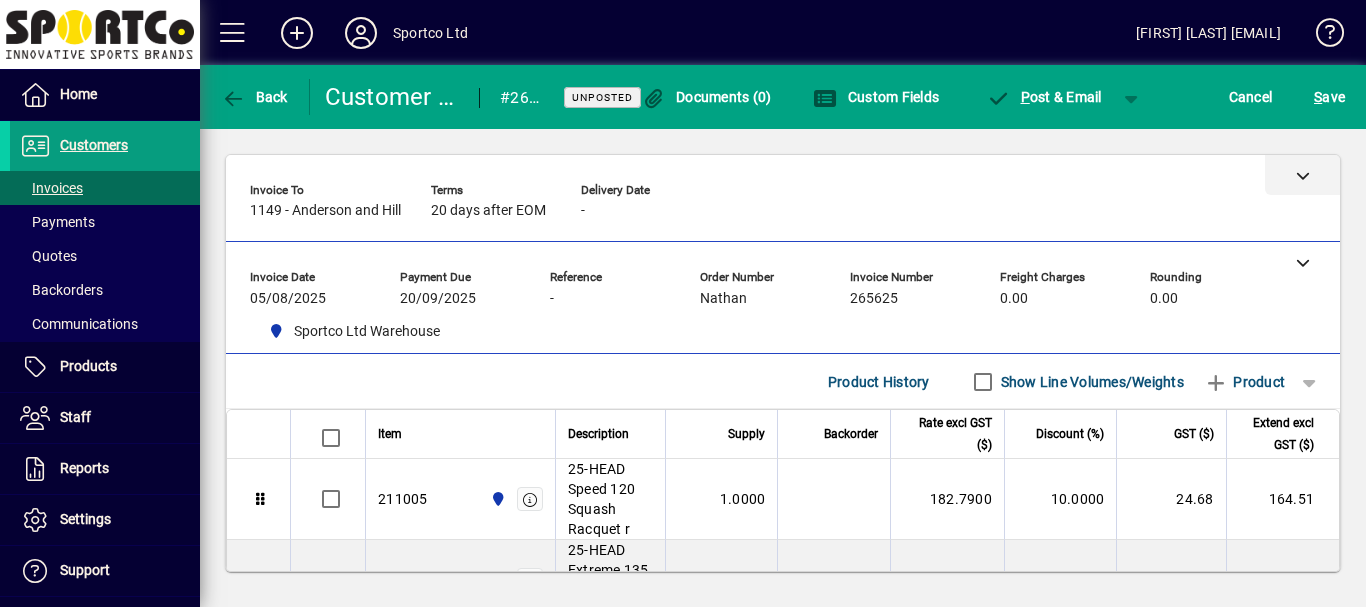 click 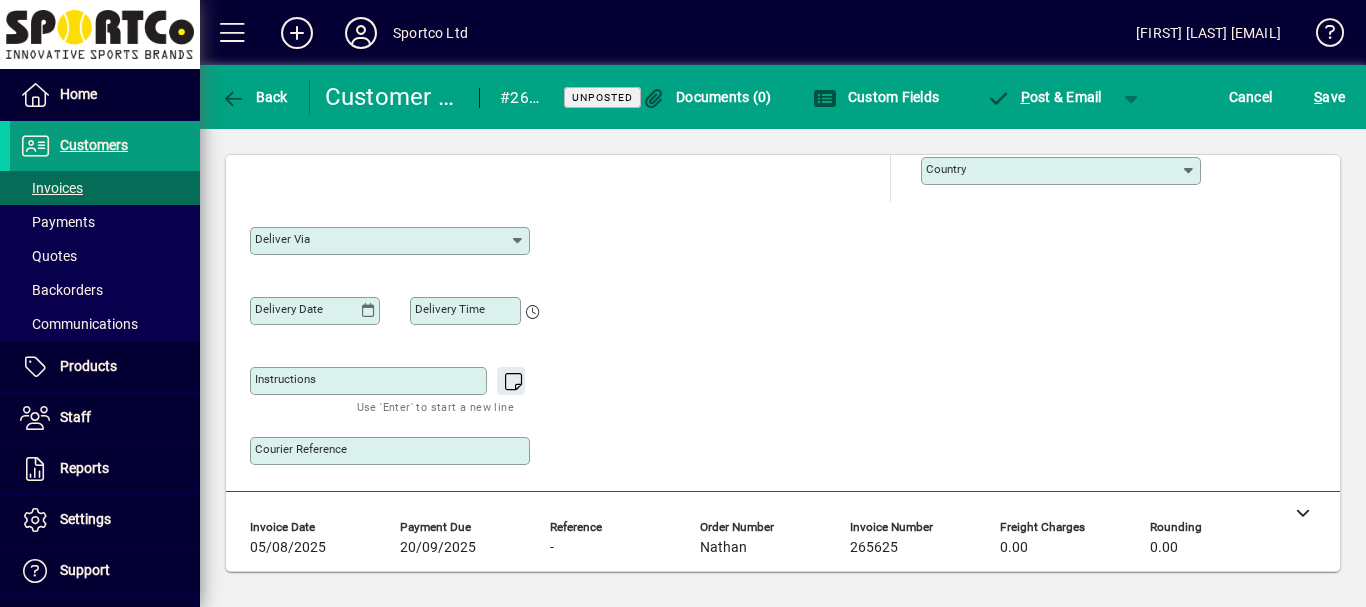scroll, scrollTop: 396, scrollLeft: 0, axis: vertical 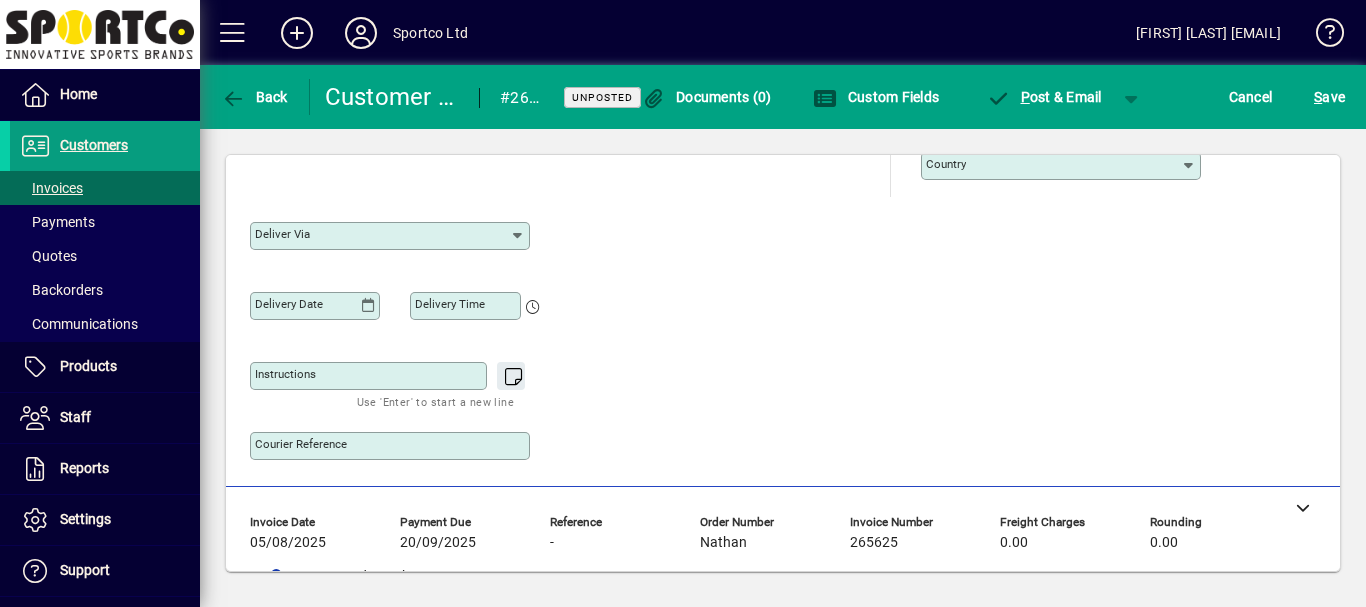 click on "Instructions" at bounding box center (285, 374) 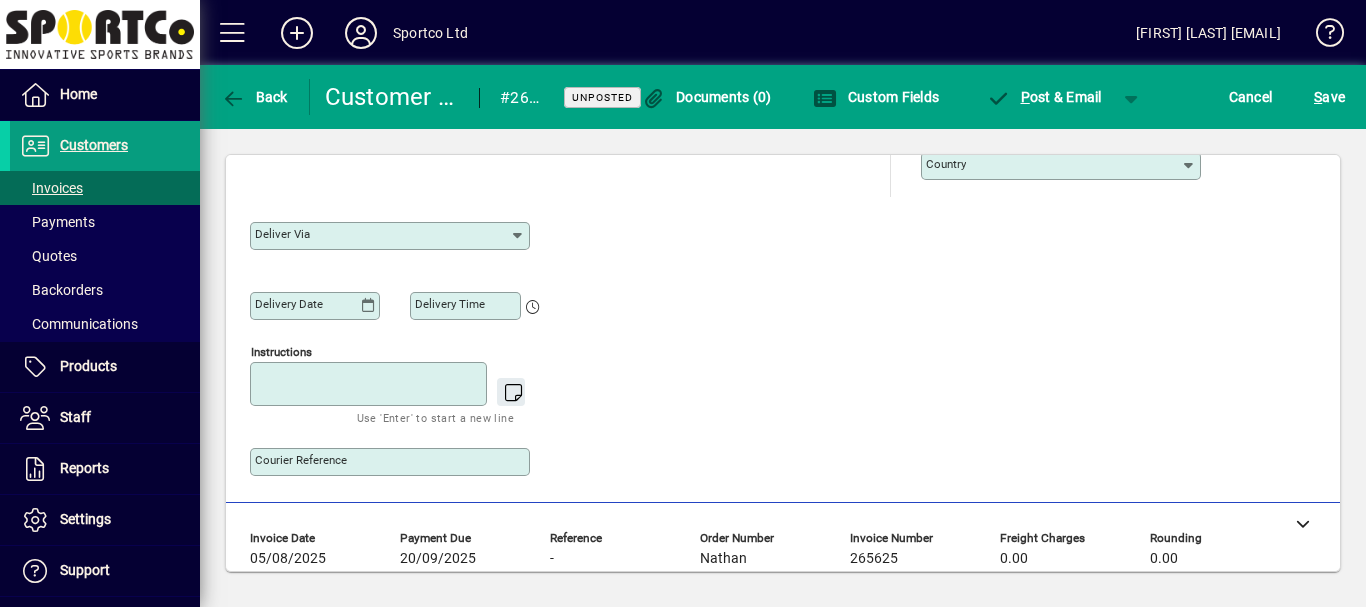 click on "Instructions" at bounding box center (370, 384) 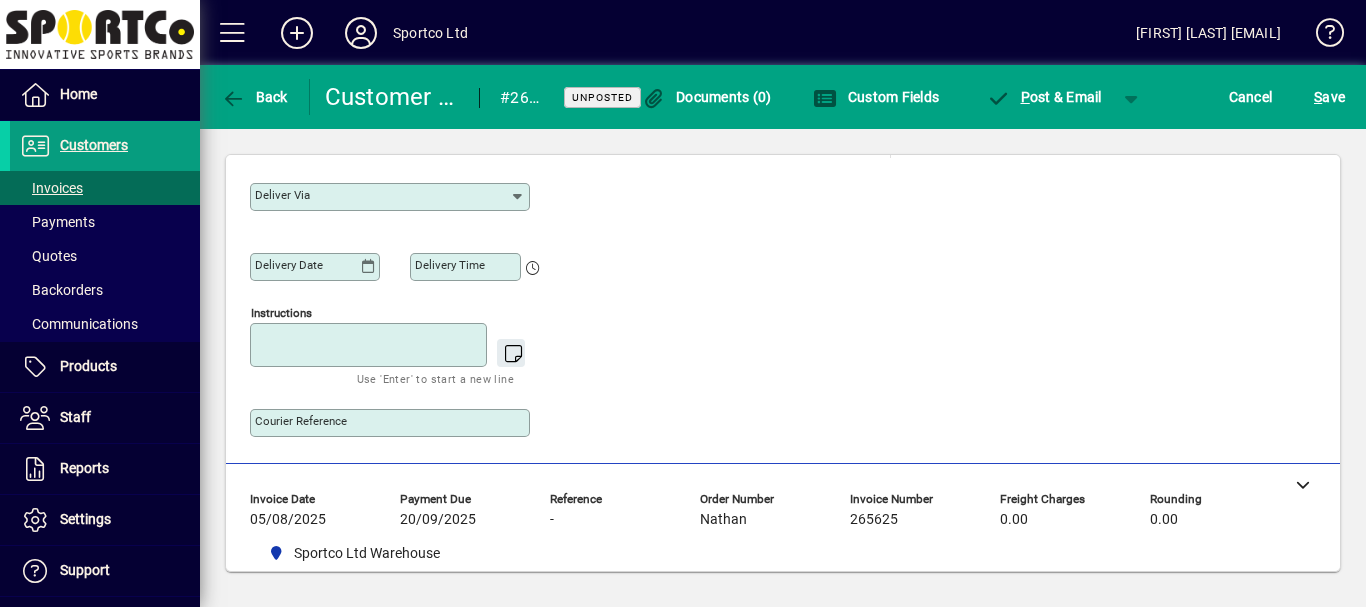scroll, scrollTop: 446, scrollLeft: 0, axis: vertical 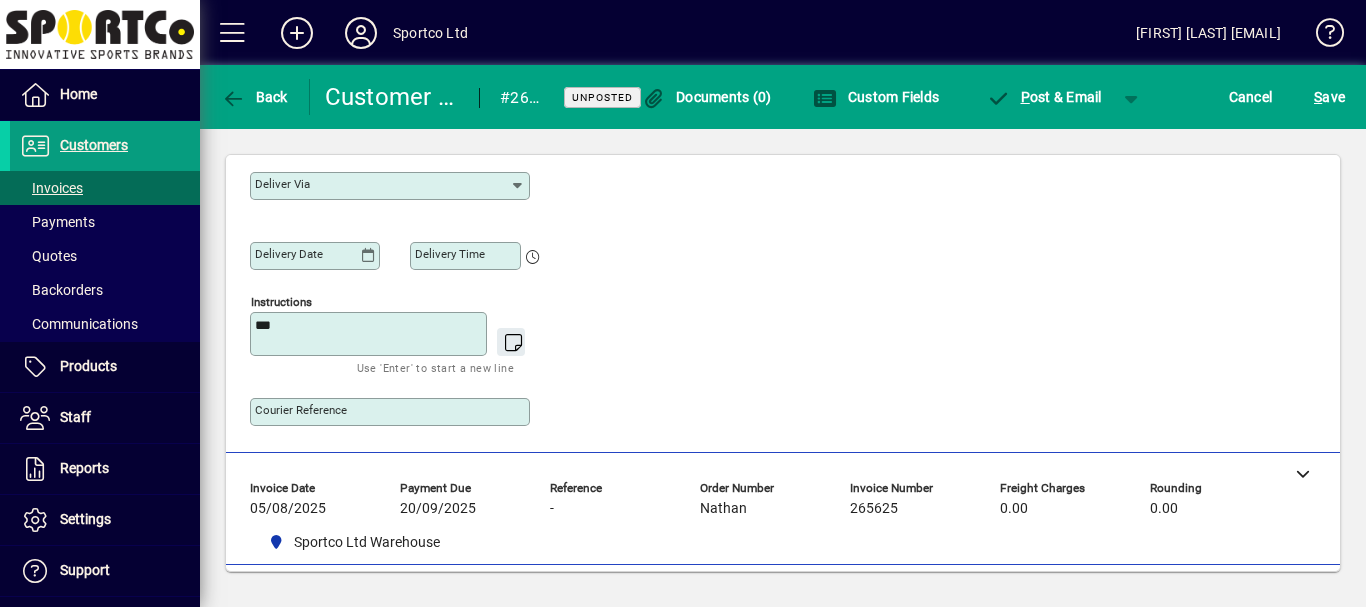 type on "*" 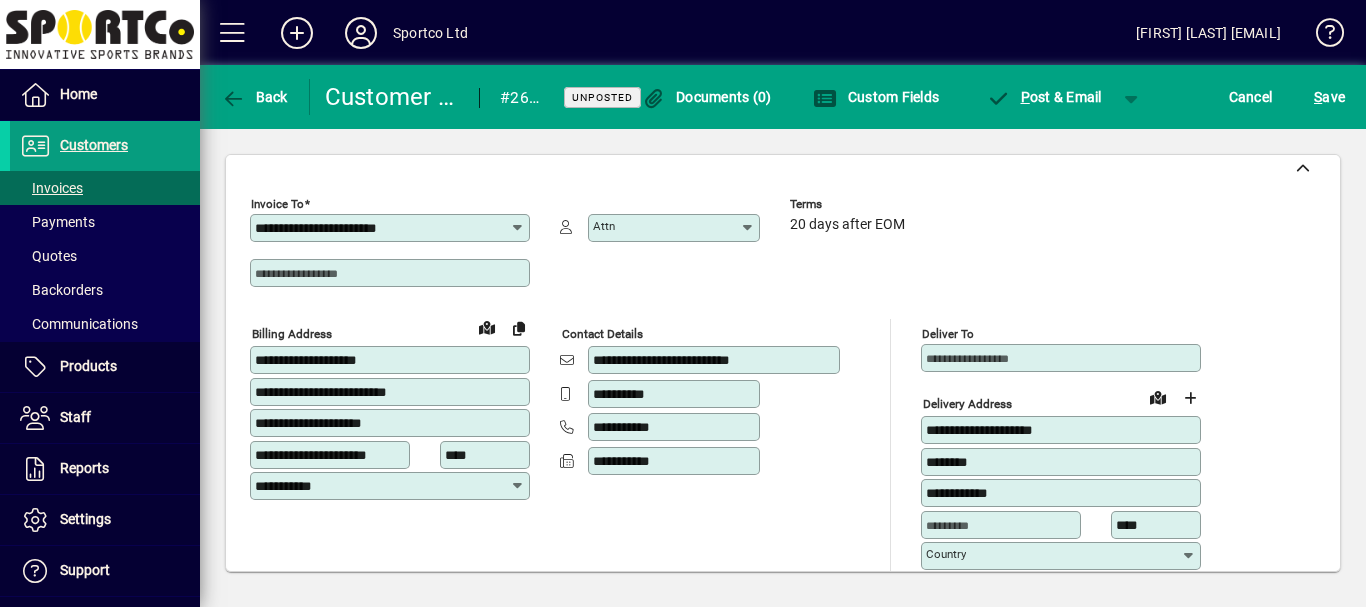 scroll, scrollTop: 0, scrollLeft: 0, axis: both 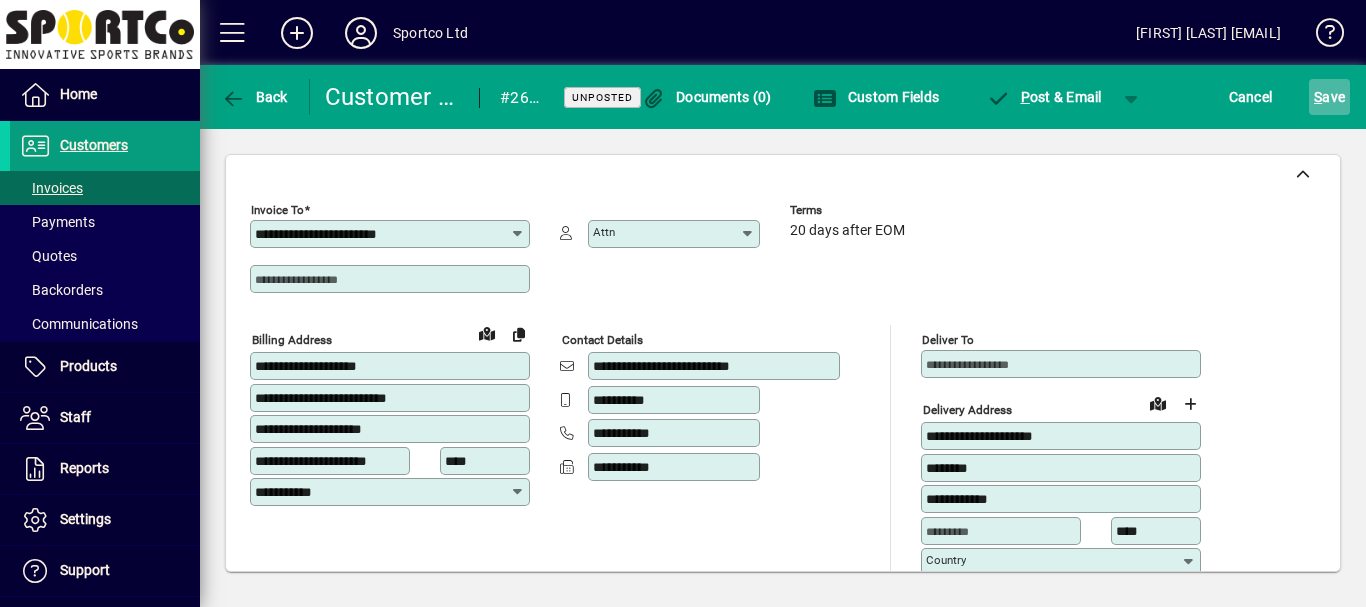 type on "**********" 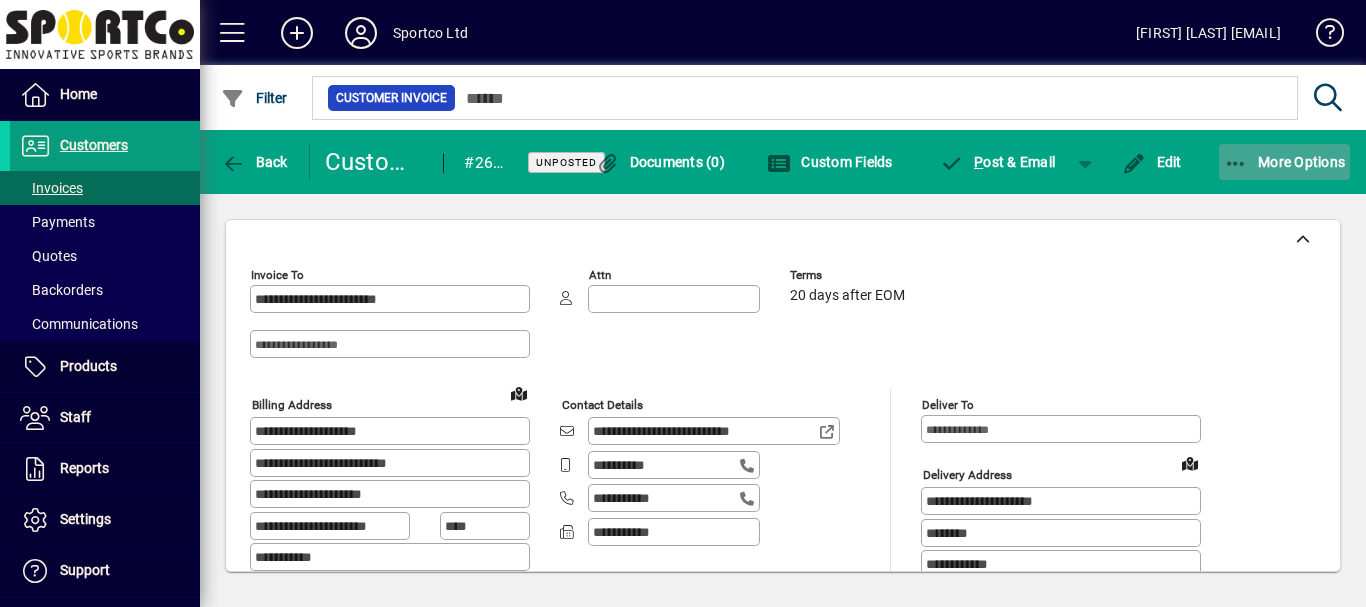 click on "More Options" 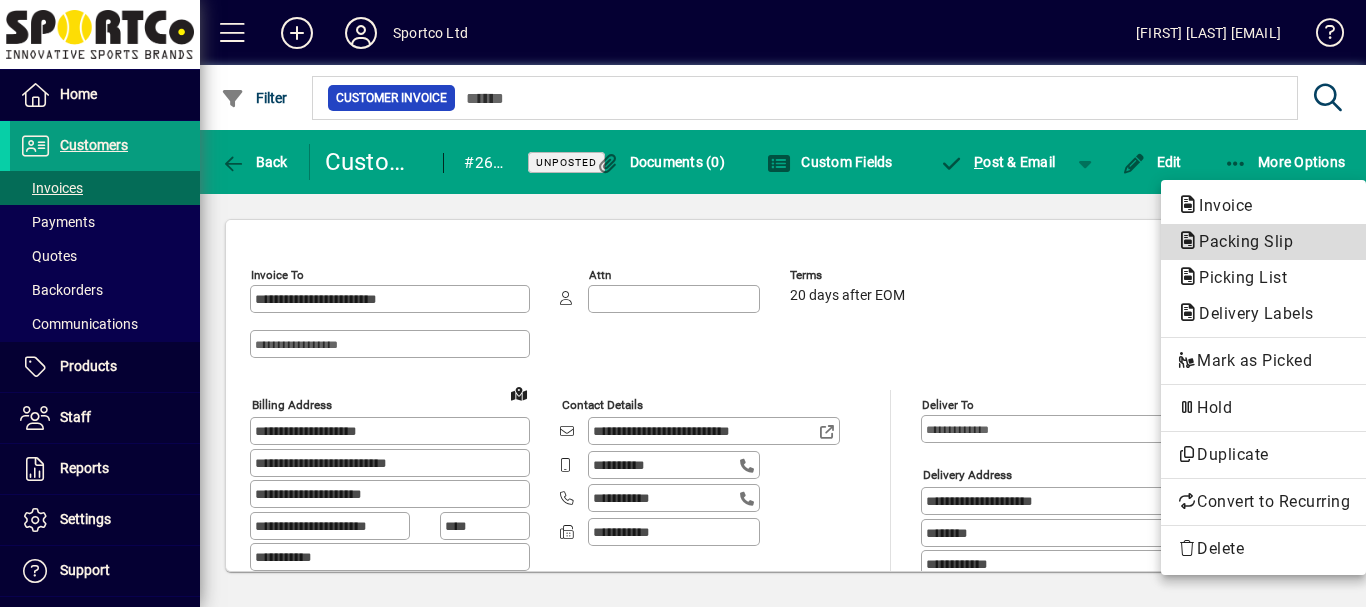click on "Packing Slip" 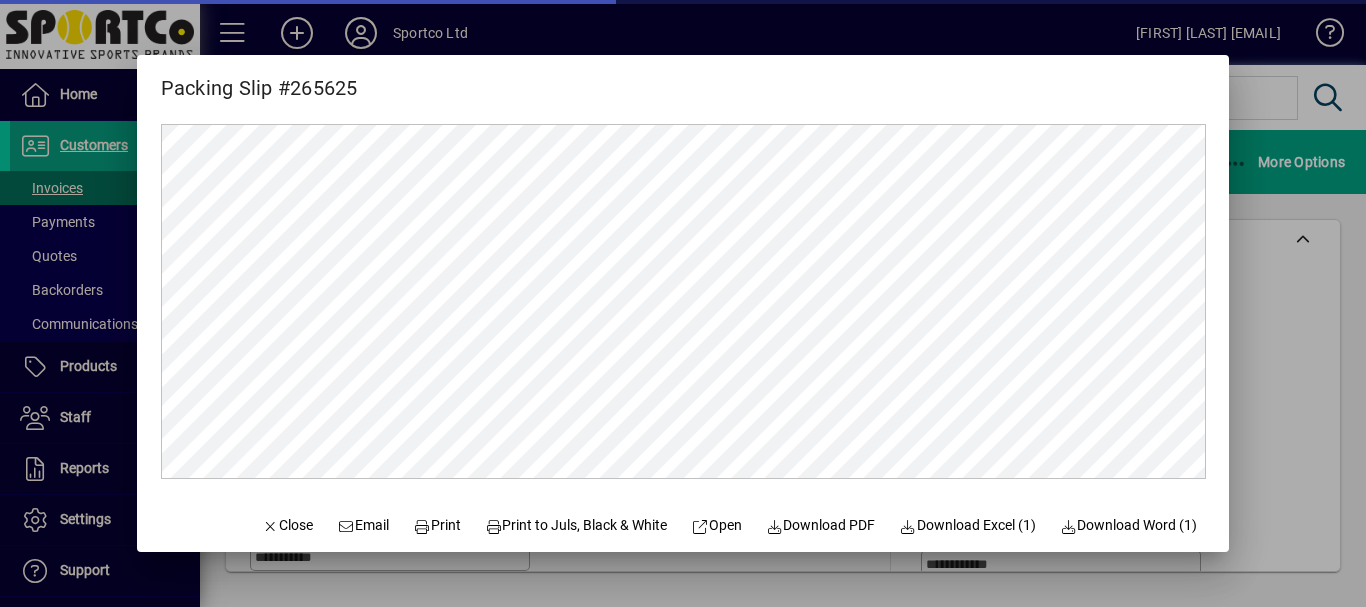 scroll, scrollTop: 0, scrollLeft: 0, axis: both 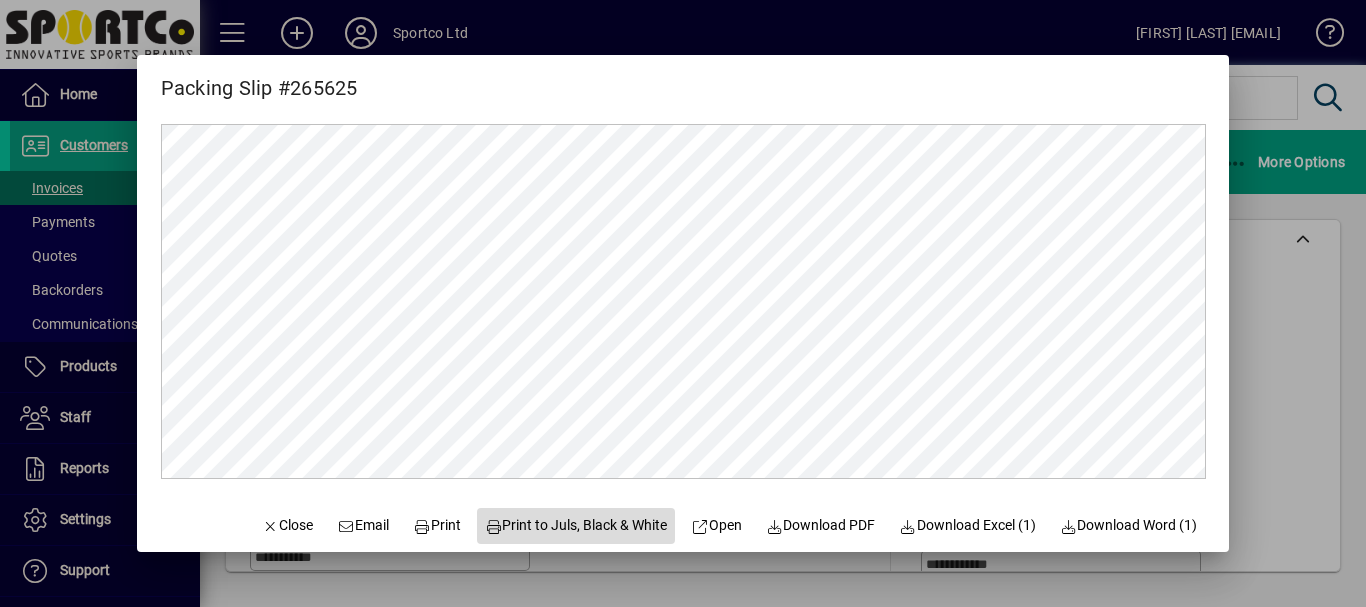 click on "Print to Juls, Black & White" 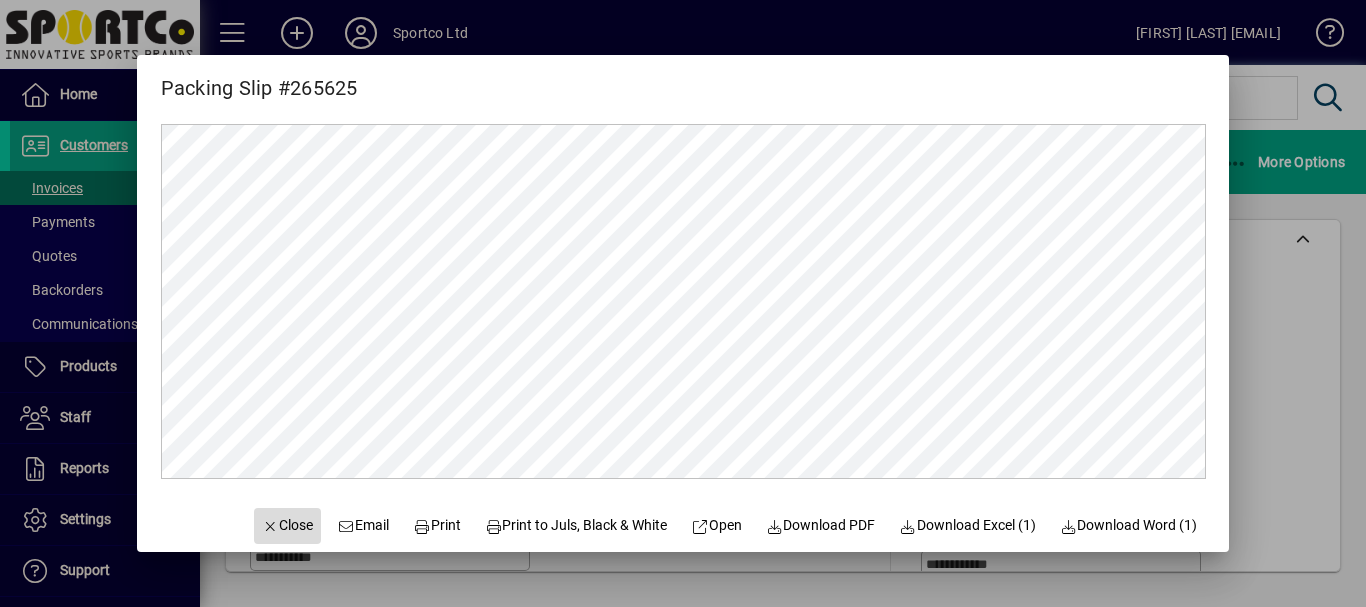 click on "Close" 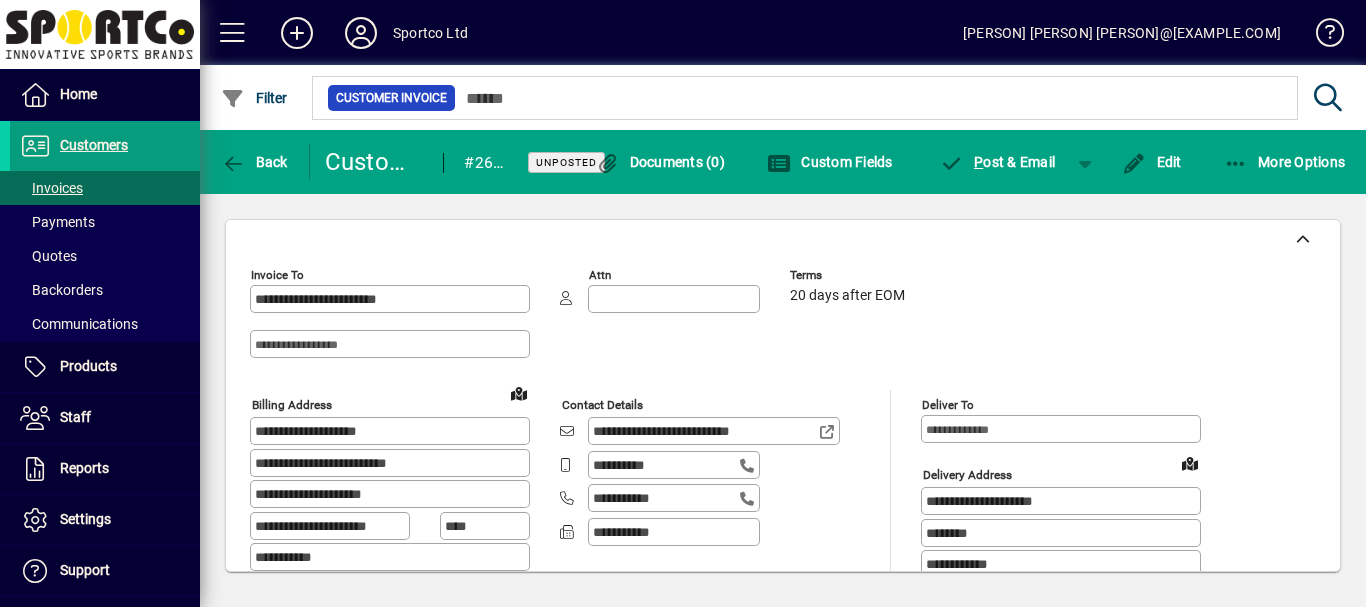 scroll, scrollTop: 0, scrollLeft: 0, axis: both 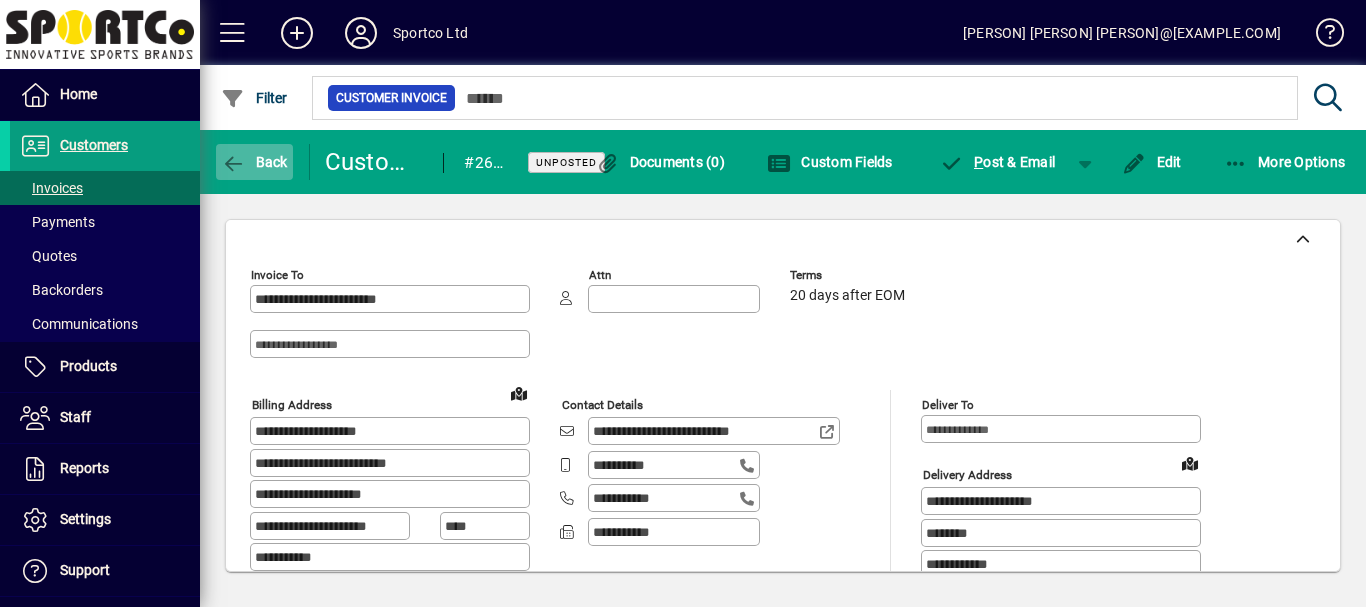 click on "Back" 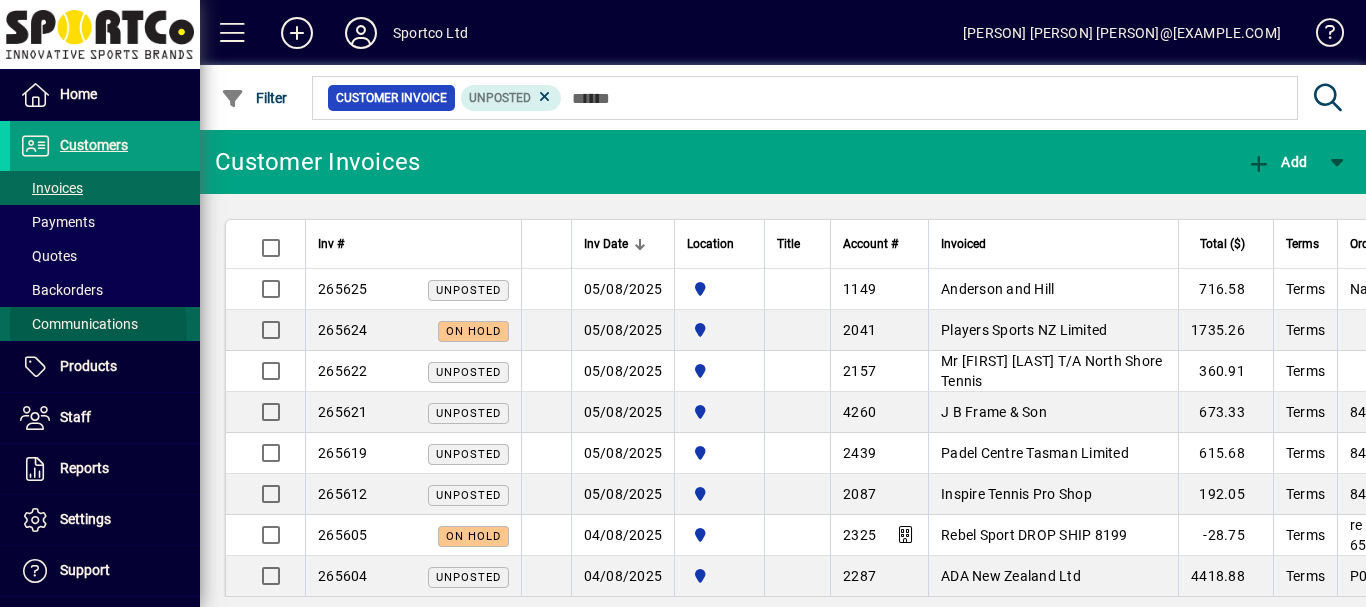 click on "Communications" at bounding box center [79, 324] 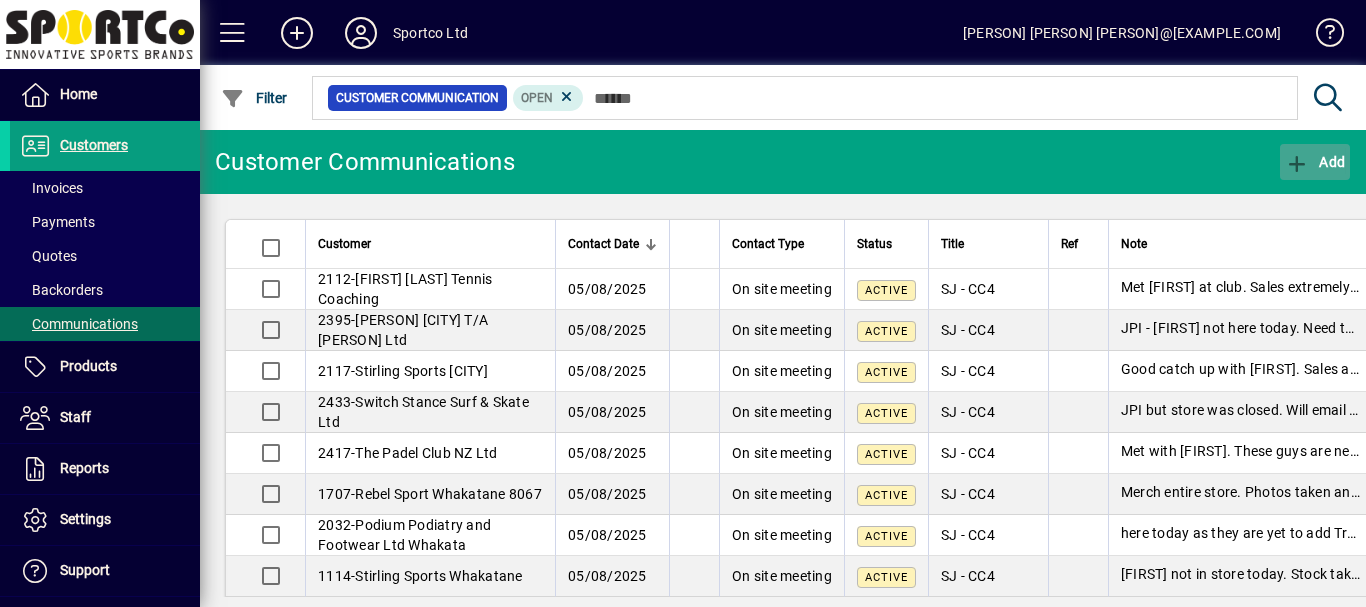 click on "Add" 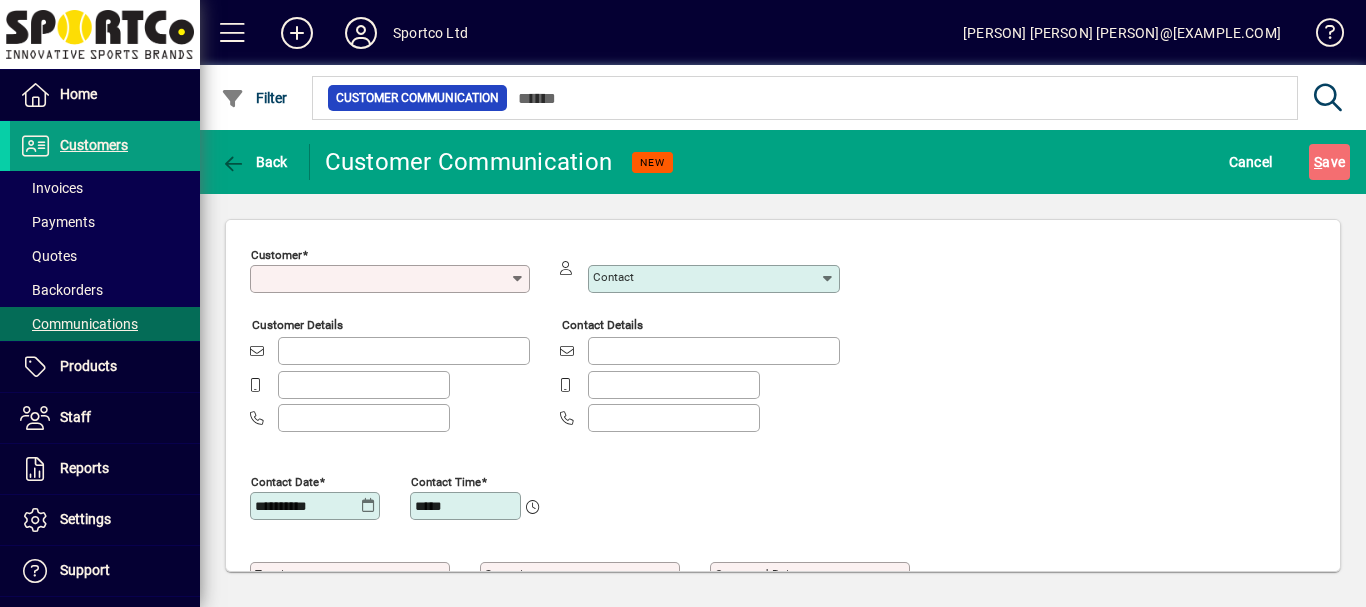 type on "**********" 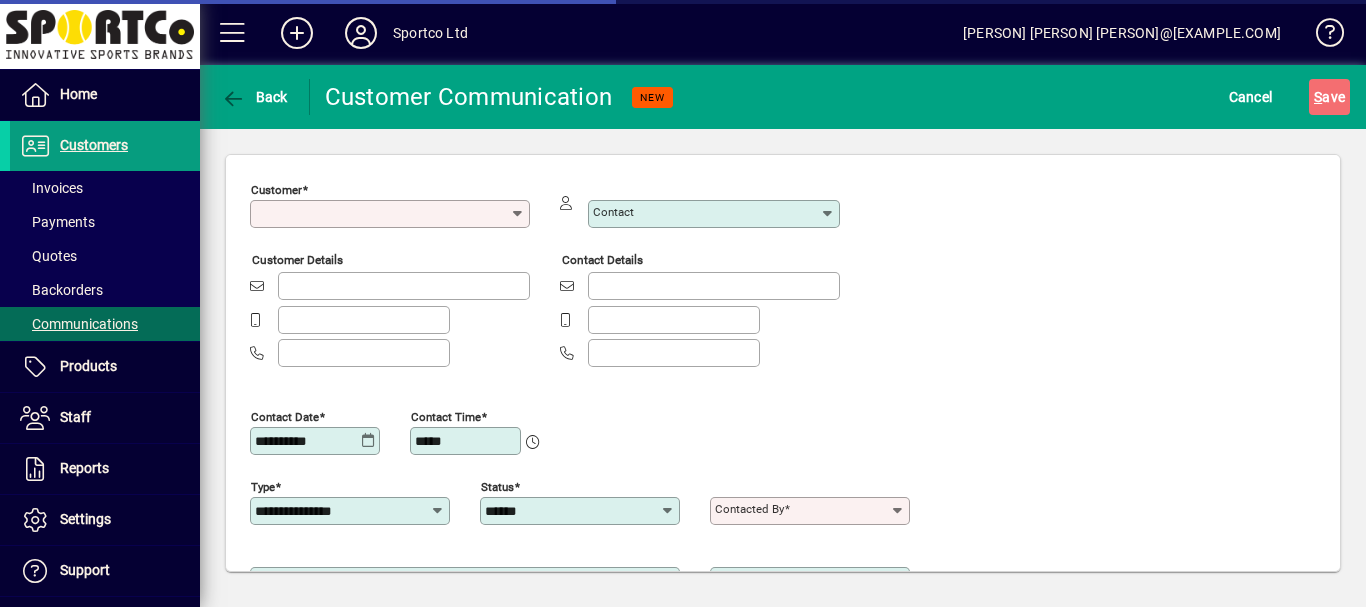 type on "**********" 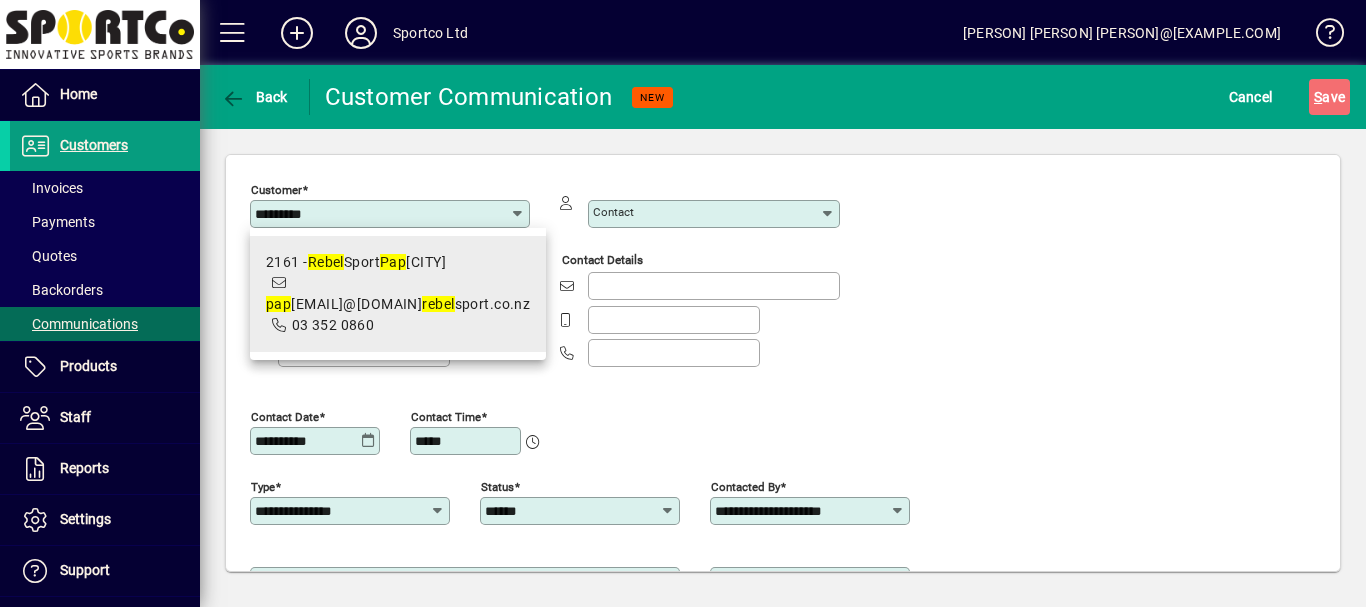click on "rebel" at bounding box center (438, 304) 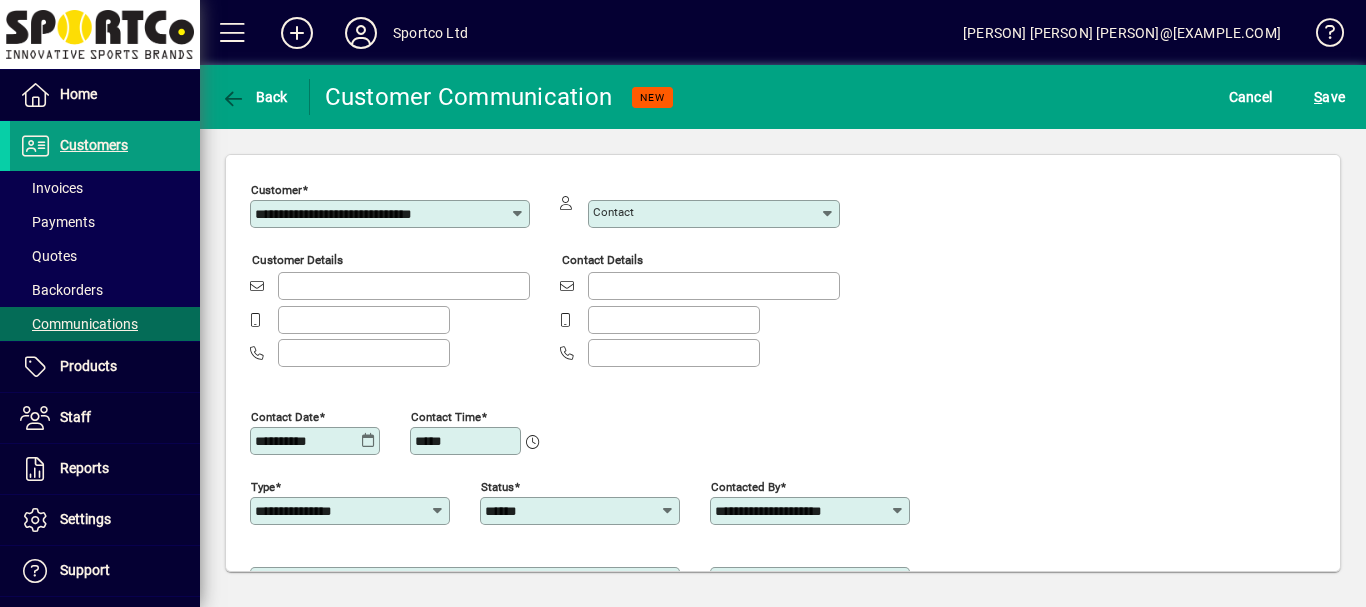 type on "**********" 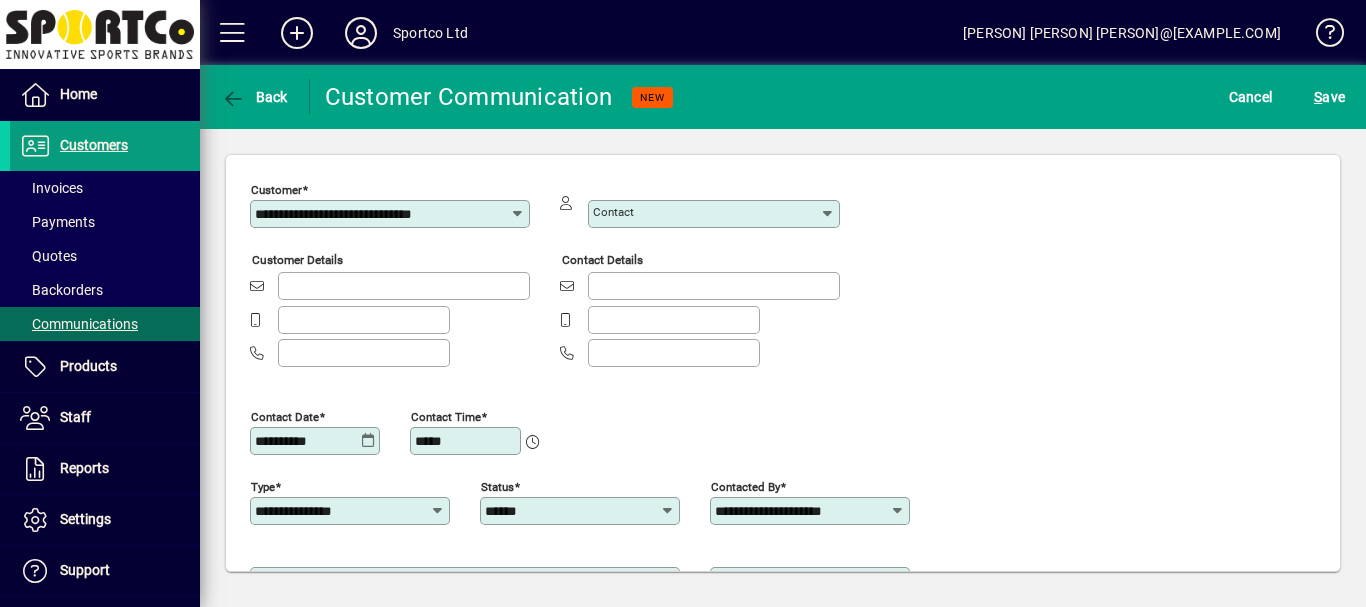 type on "**********" 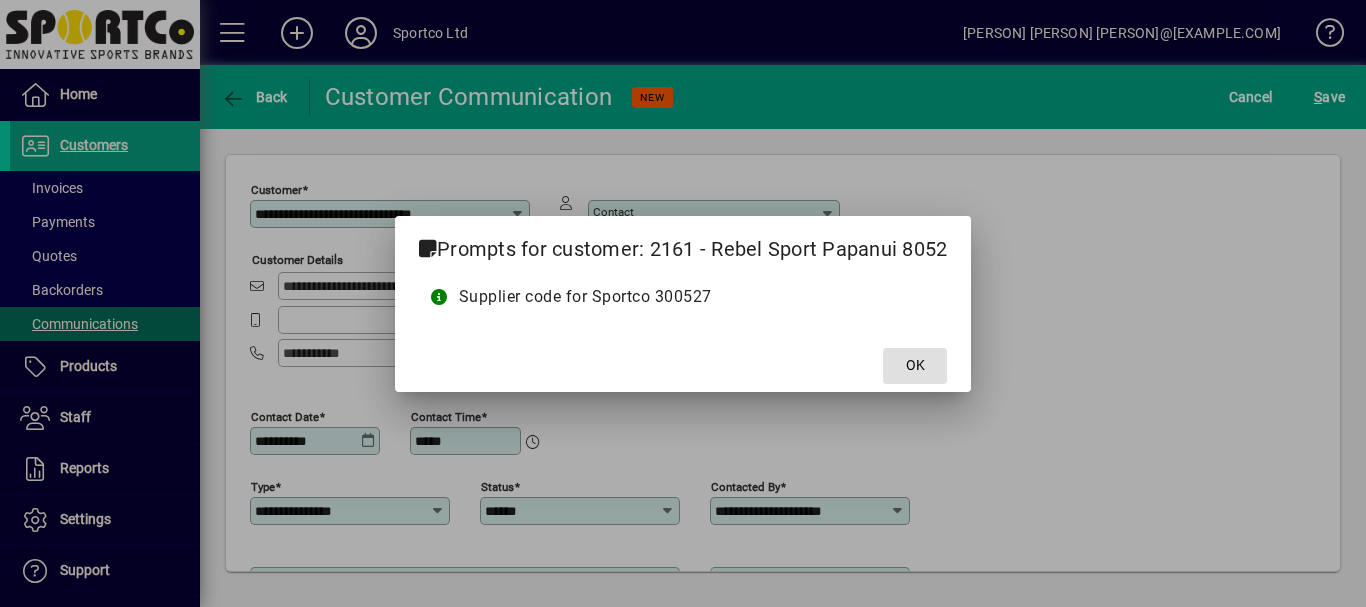 click on "OK" 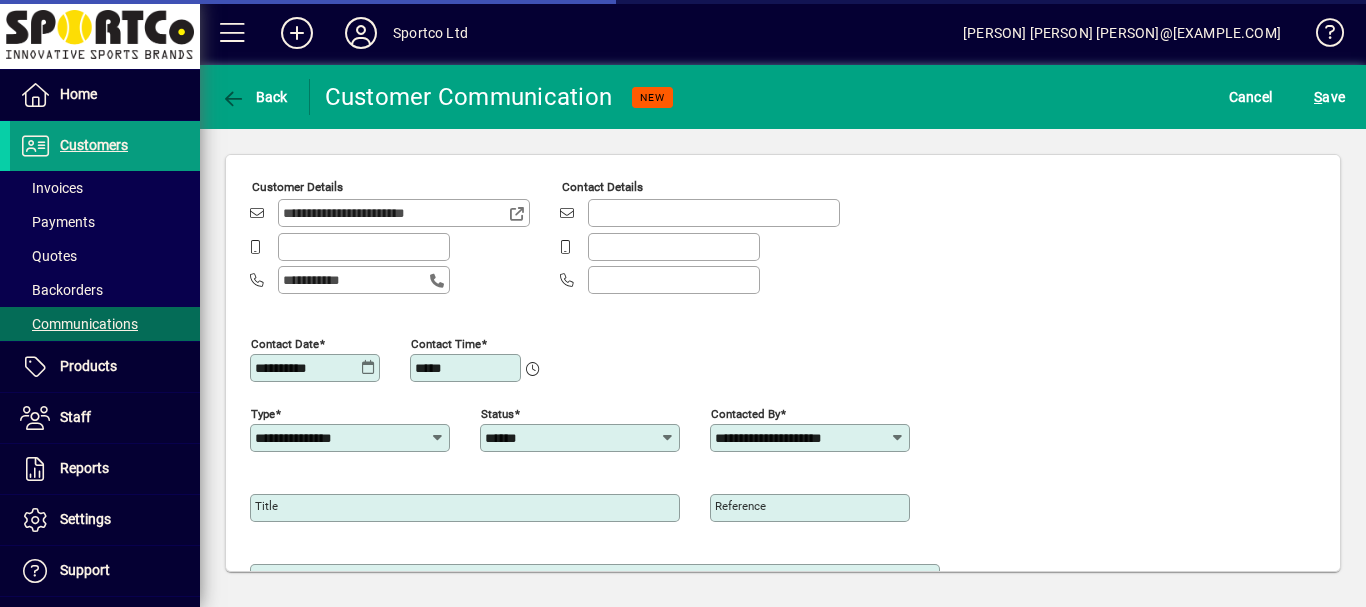 scroll, scrollTop: 191, scrollLeft: 0, axis: vertical 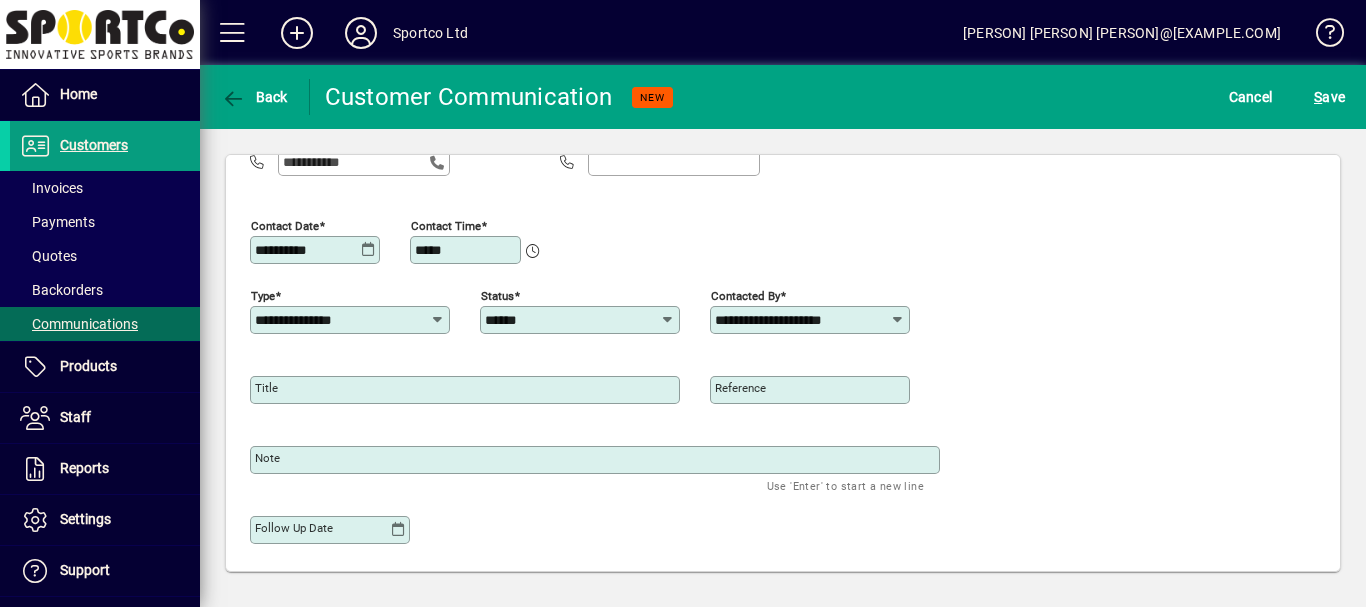 click on "Title" at bounding box center [266, 388] 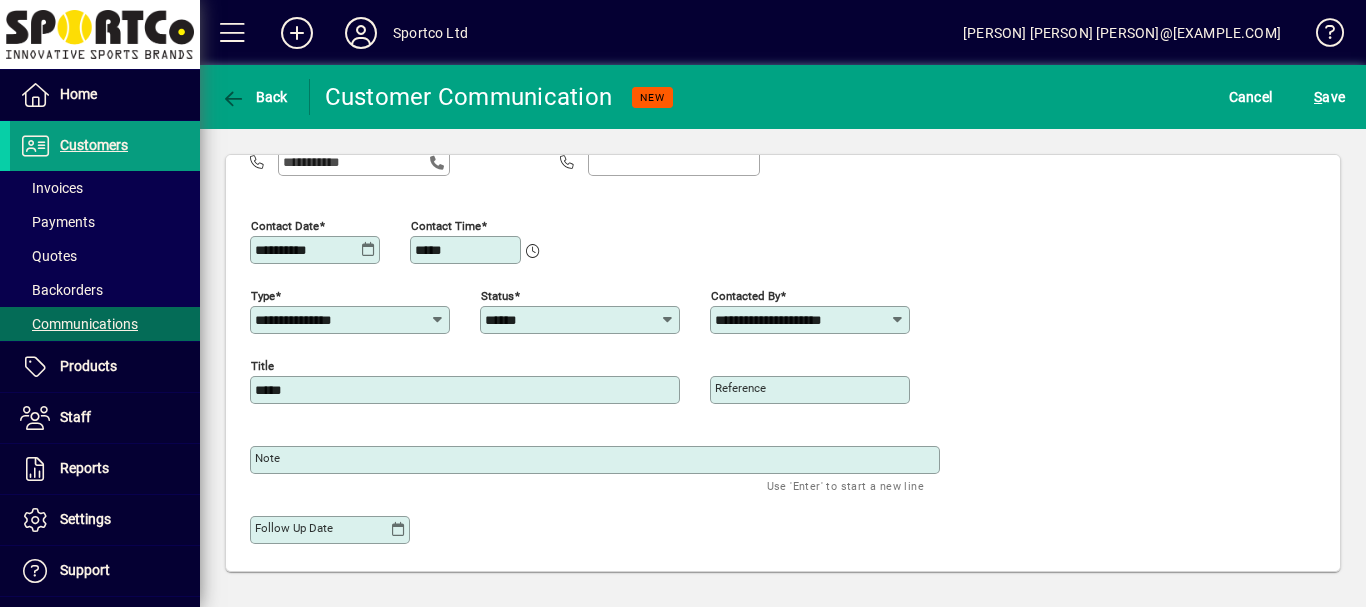 type on "*****" 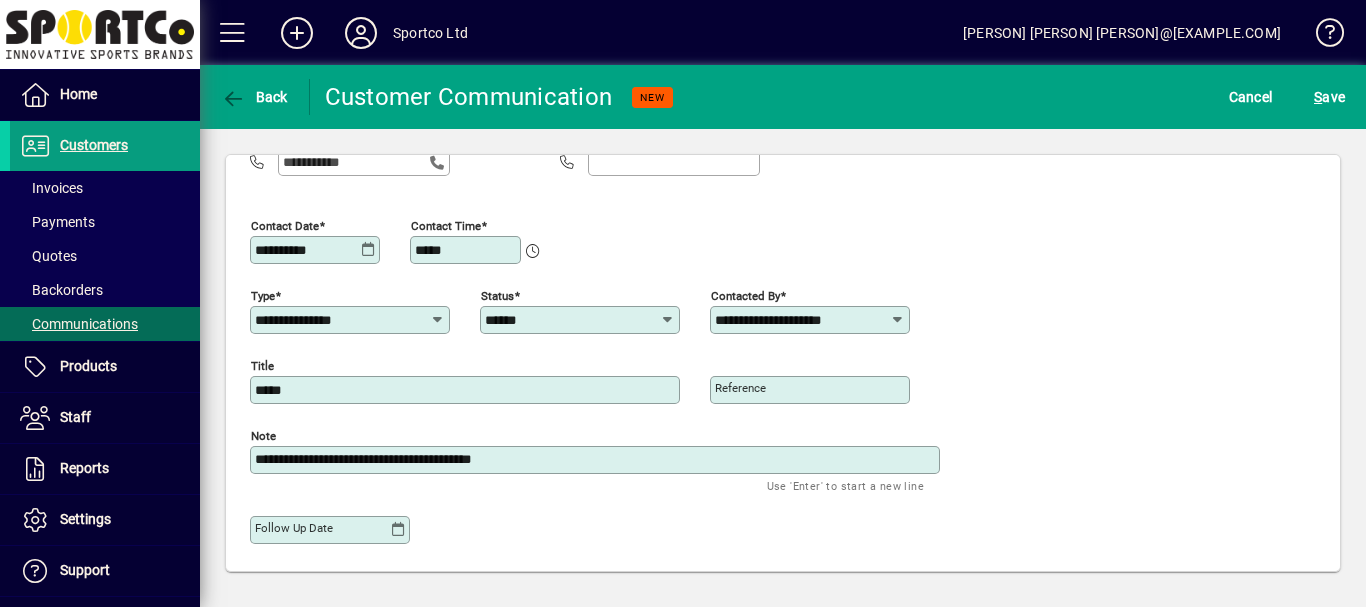 drag, startPoint x: 473, startPoint y: 458, endPoint x: 659, endPoint y: 475, distance: 186.77527 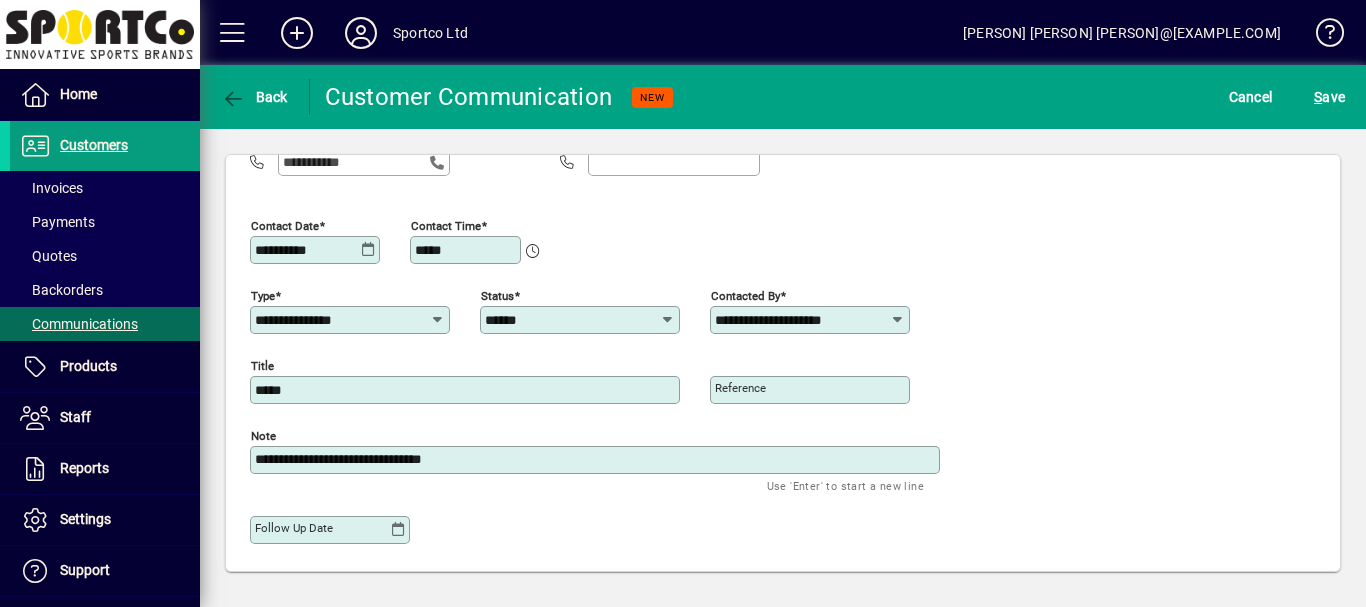 drag, startPoint x: 256, startPoint y: 458, endPoint x: 507, endPoint y: 461, distance: 251.01793 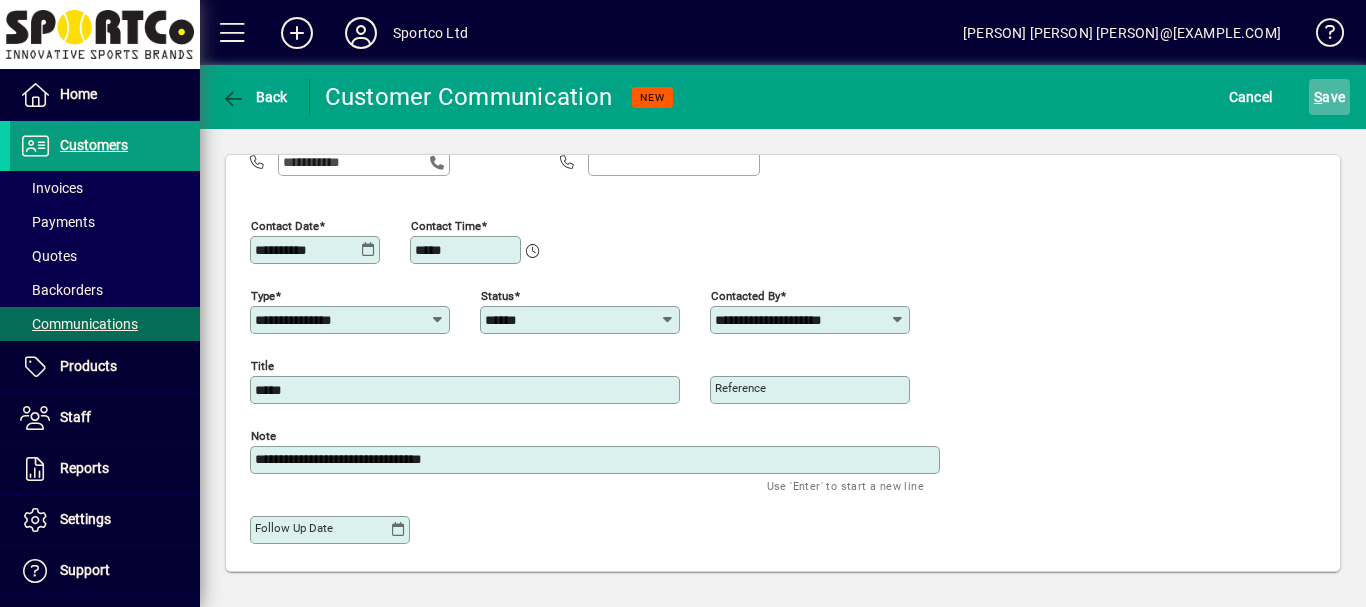 type on "**********" 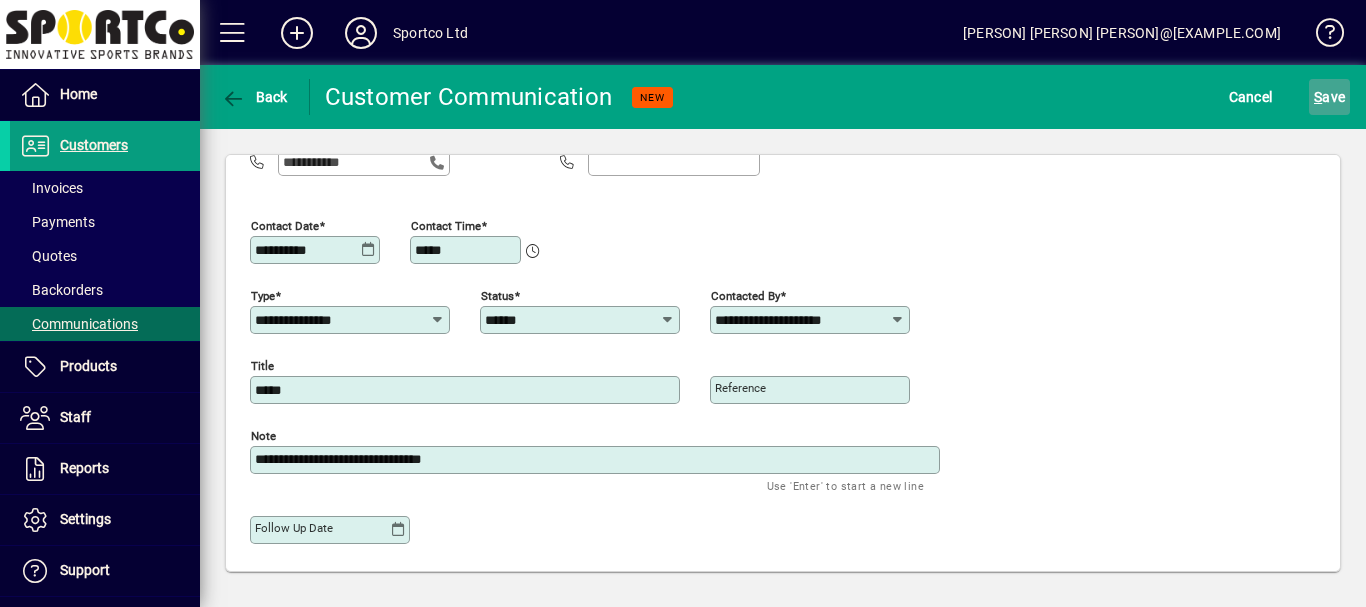 click on "S ave" 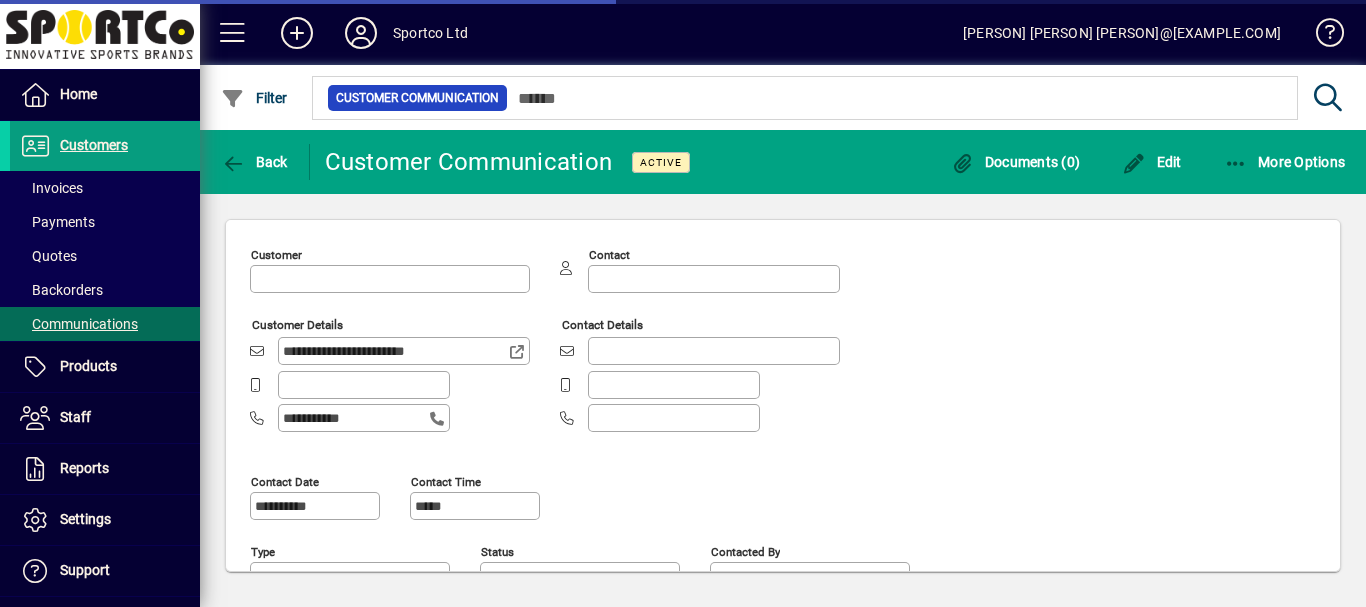 type on "**********" 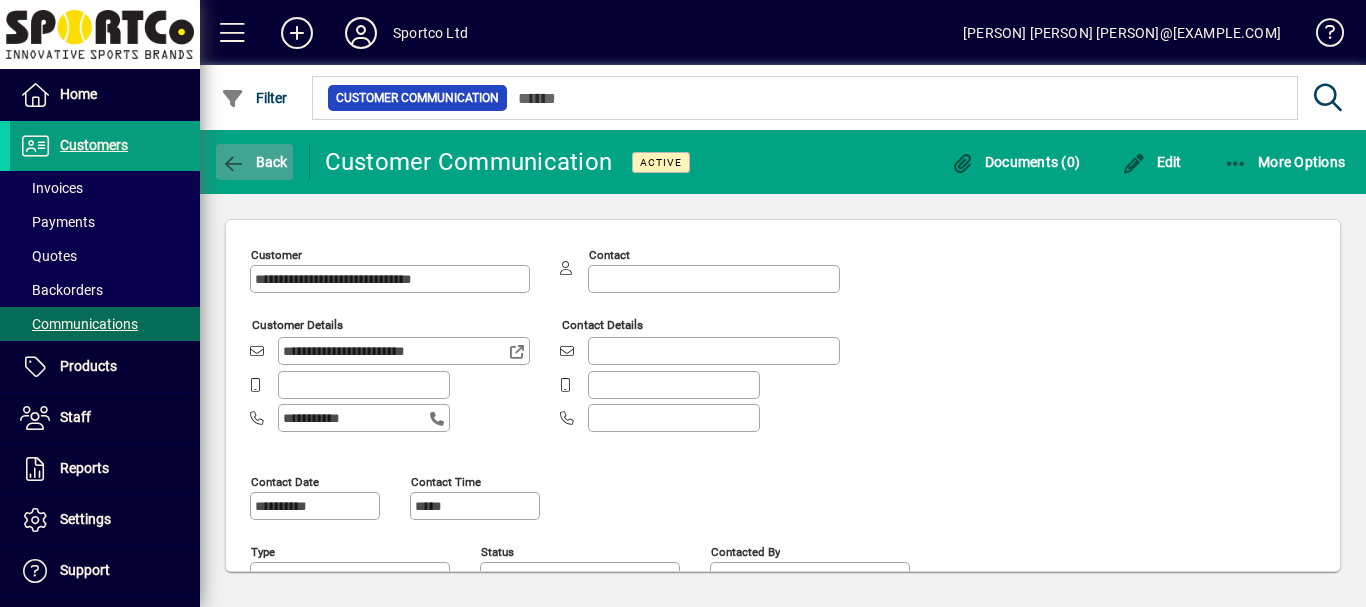 click on "Back" 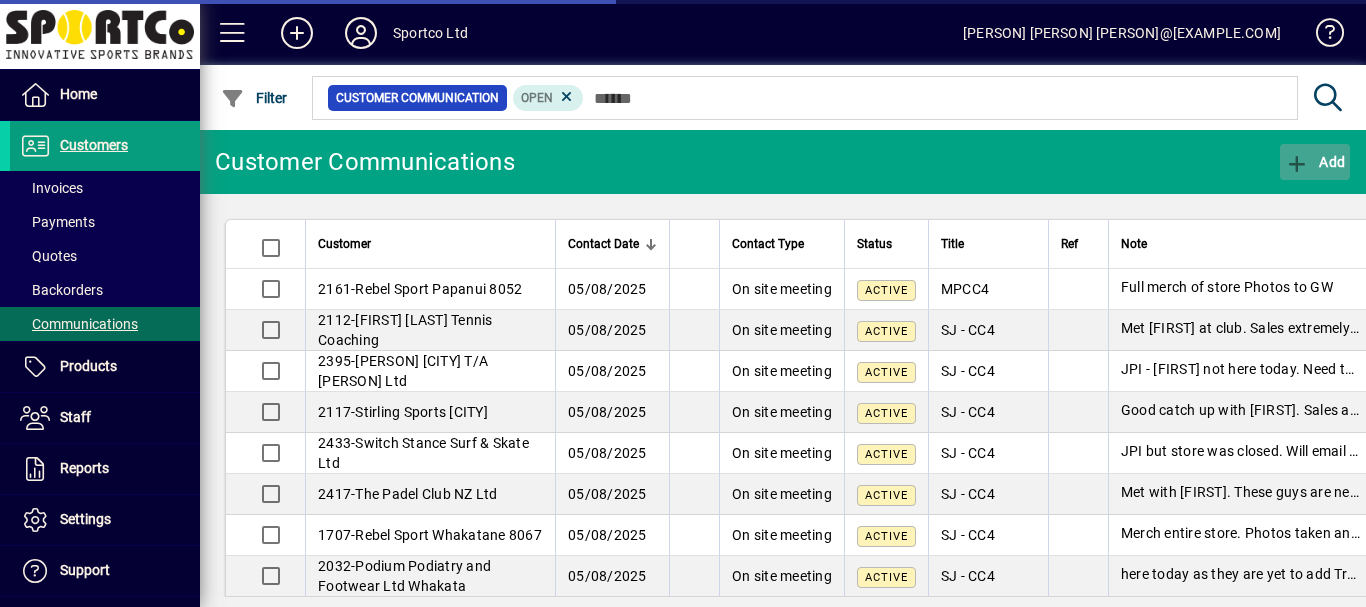 click on "Add" 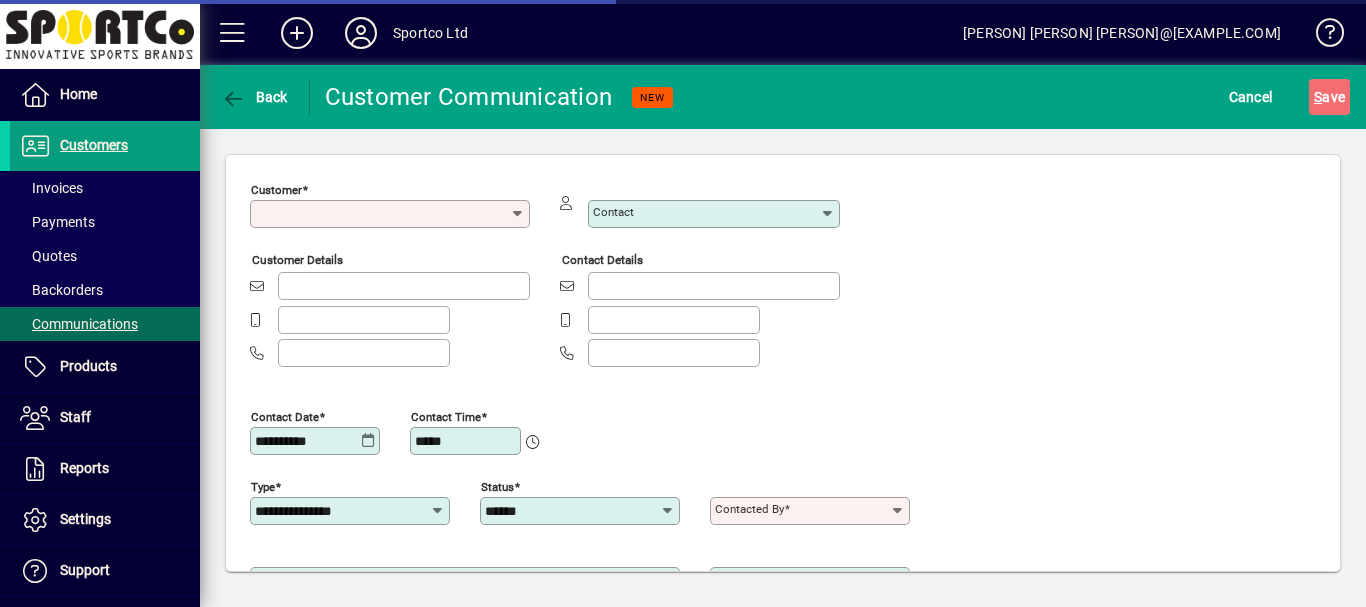 type on "**********" 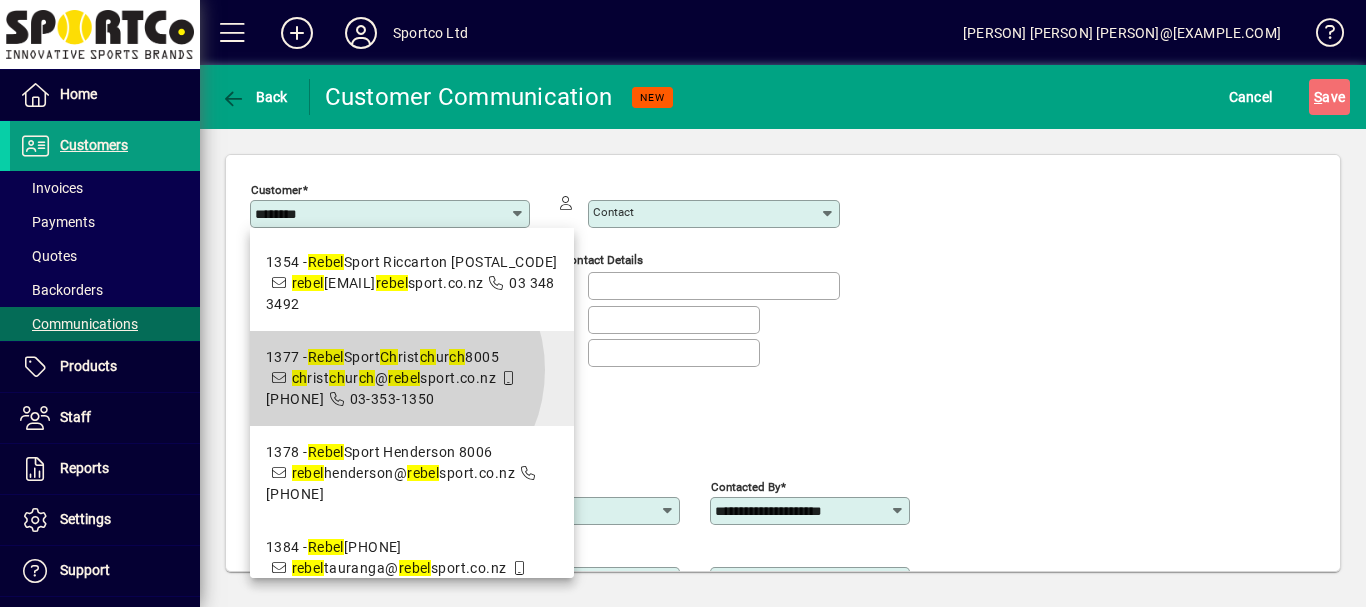click on "rebel" at bounding box center [404, 378] 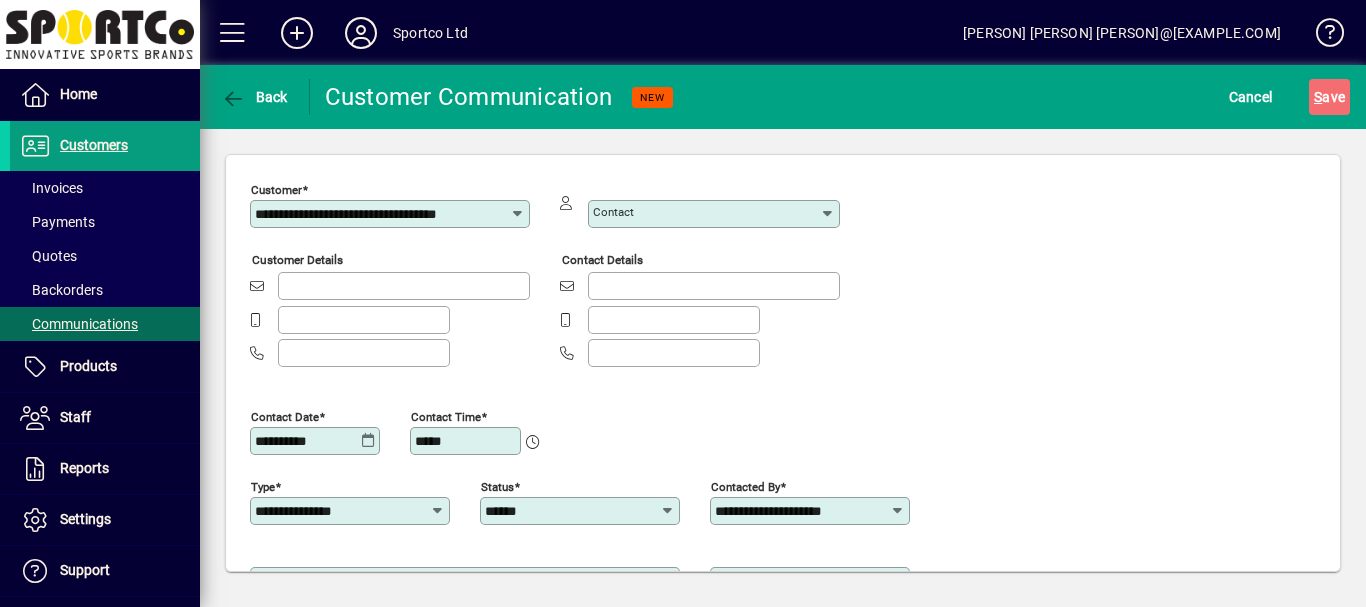 type on "**********" 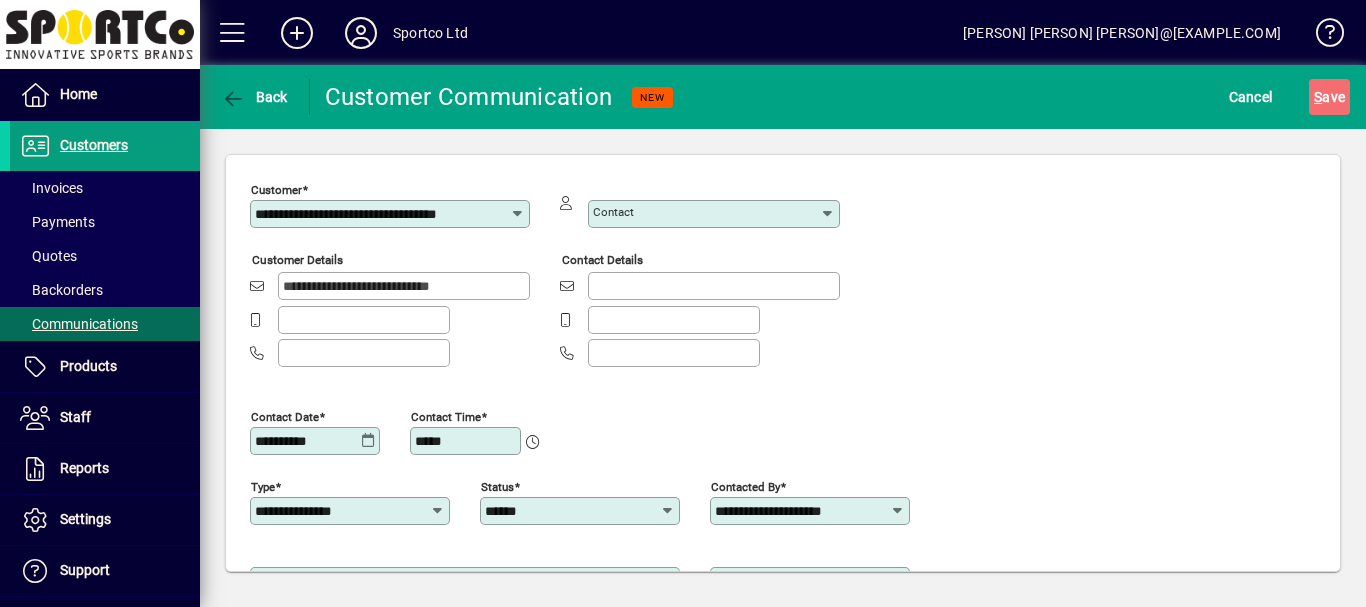 type on "**********" 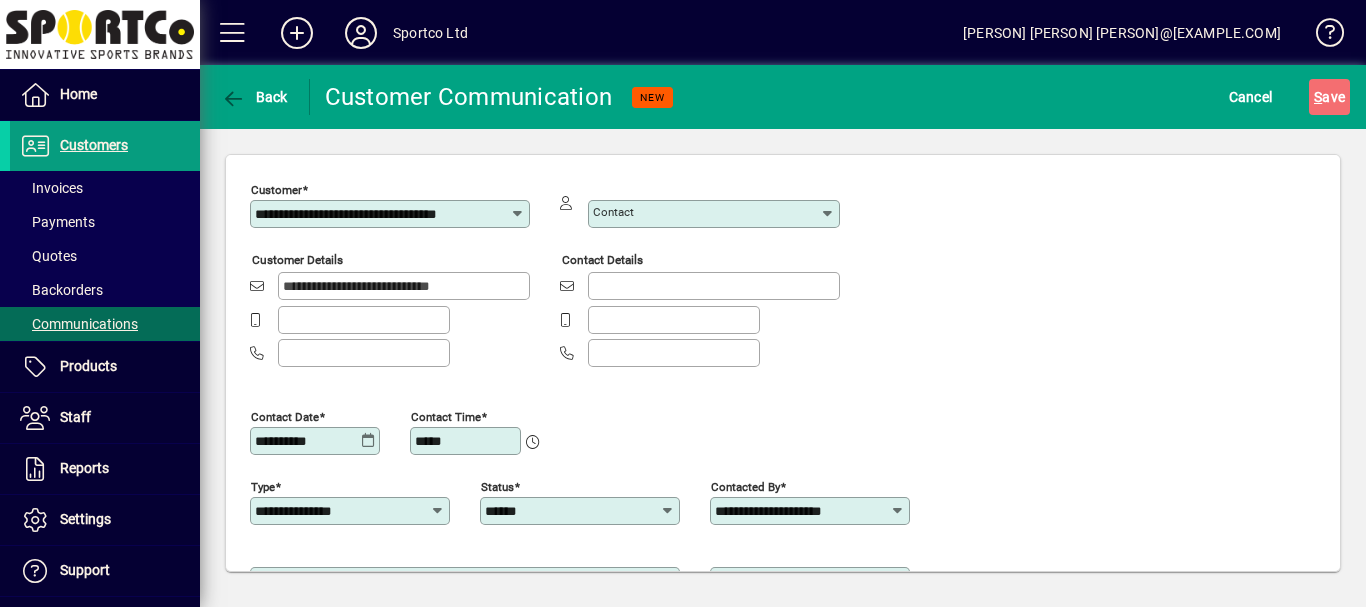 type on "**********" 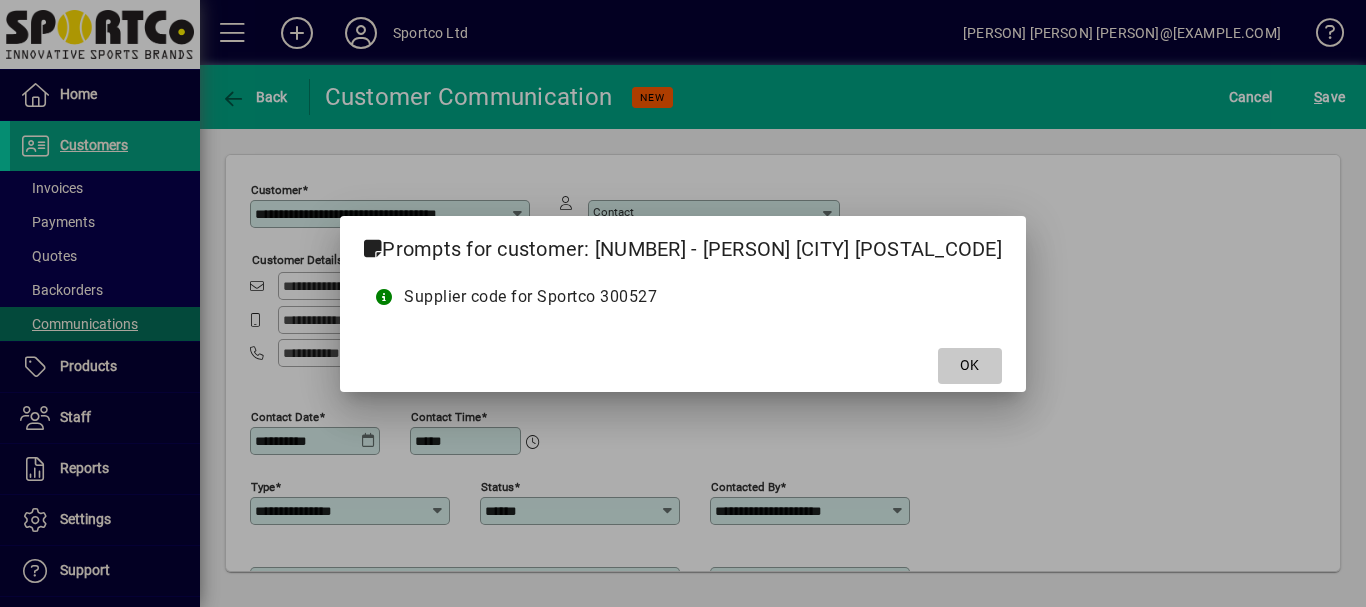 click 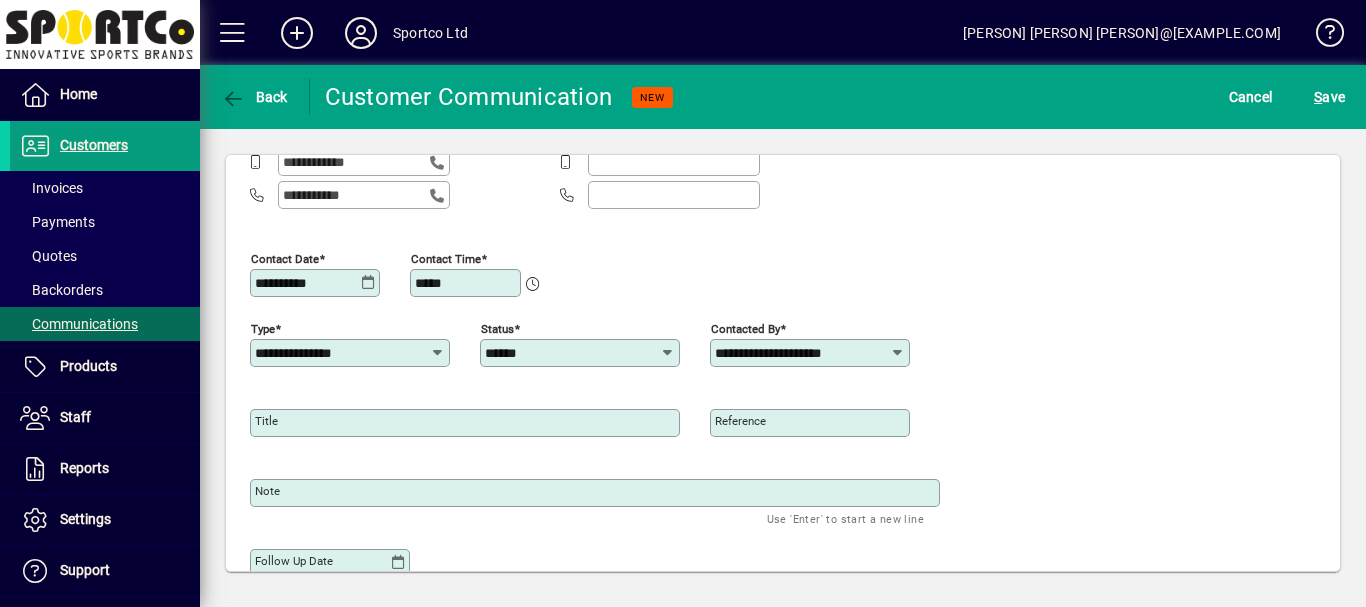 scroll, scrollTop: 191, scrollLeft: 0, axis: vertical 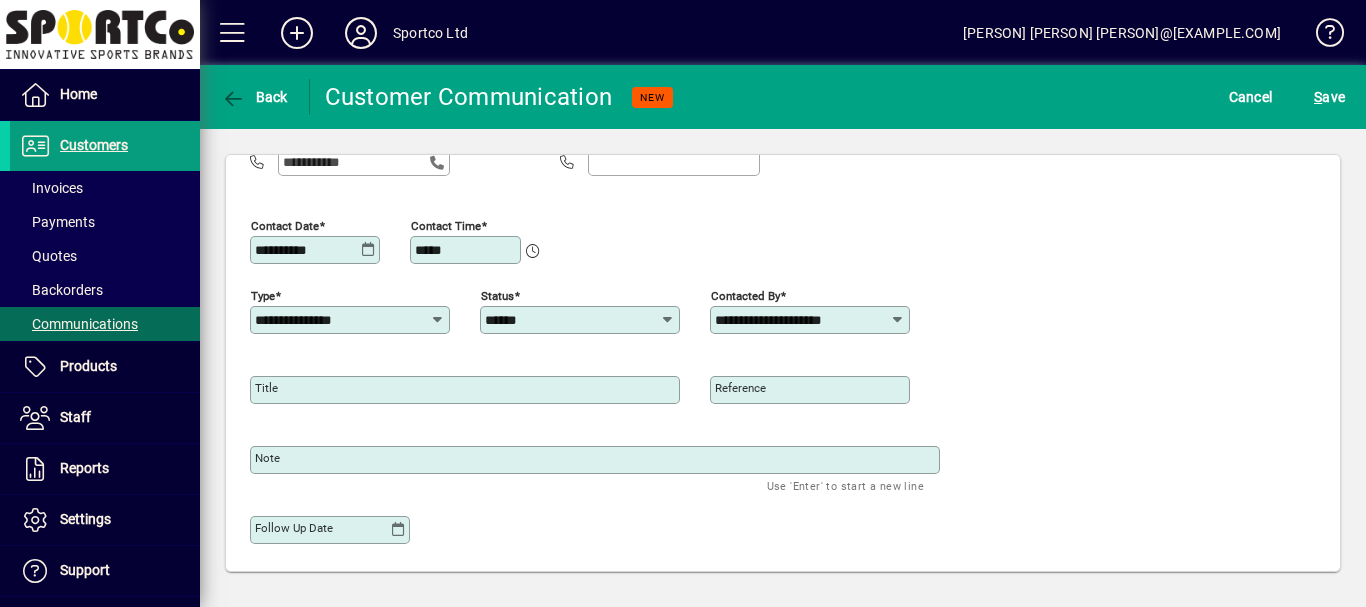 click on "Title" at bounding box center (266, 388) 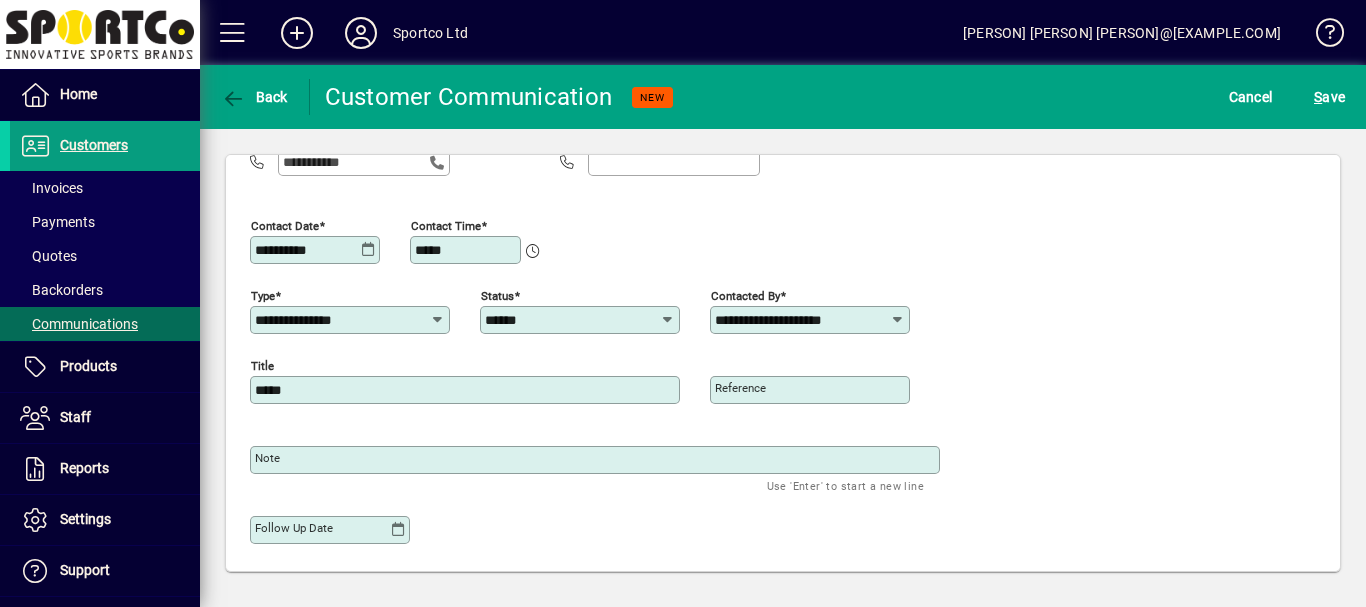 type on "*****" 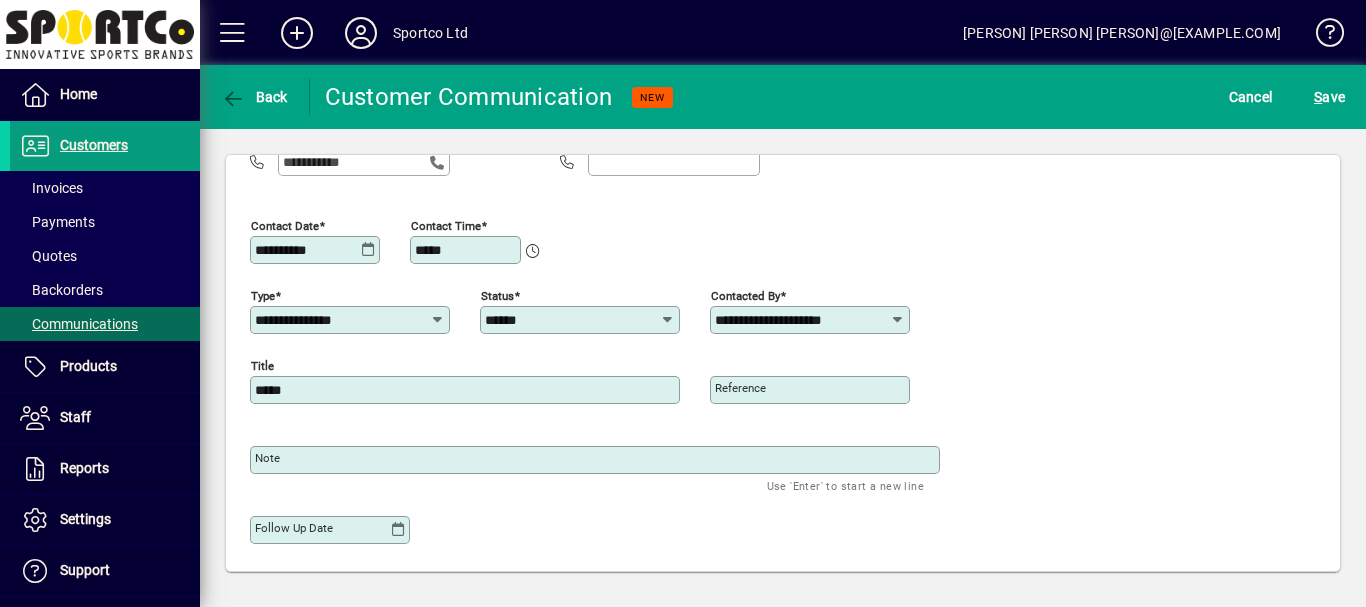 click on "Note" at bounding box center (267, 458) 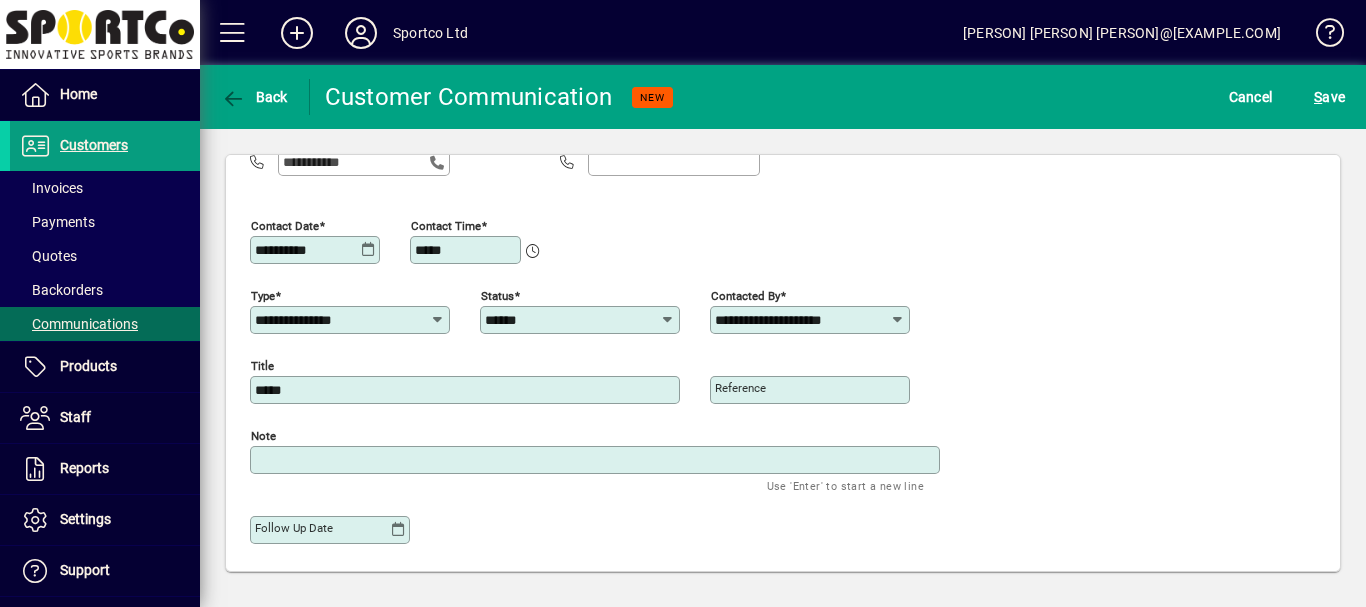 paste on "**********" 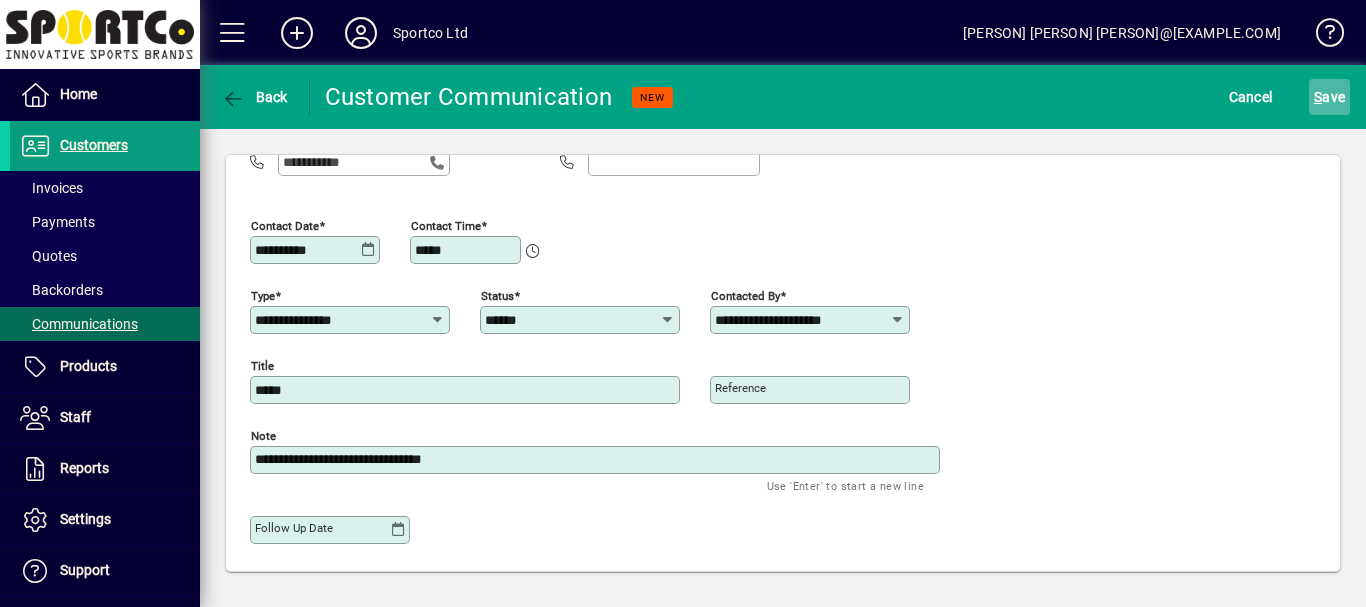type on "**********" 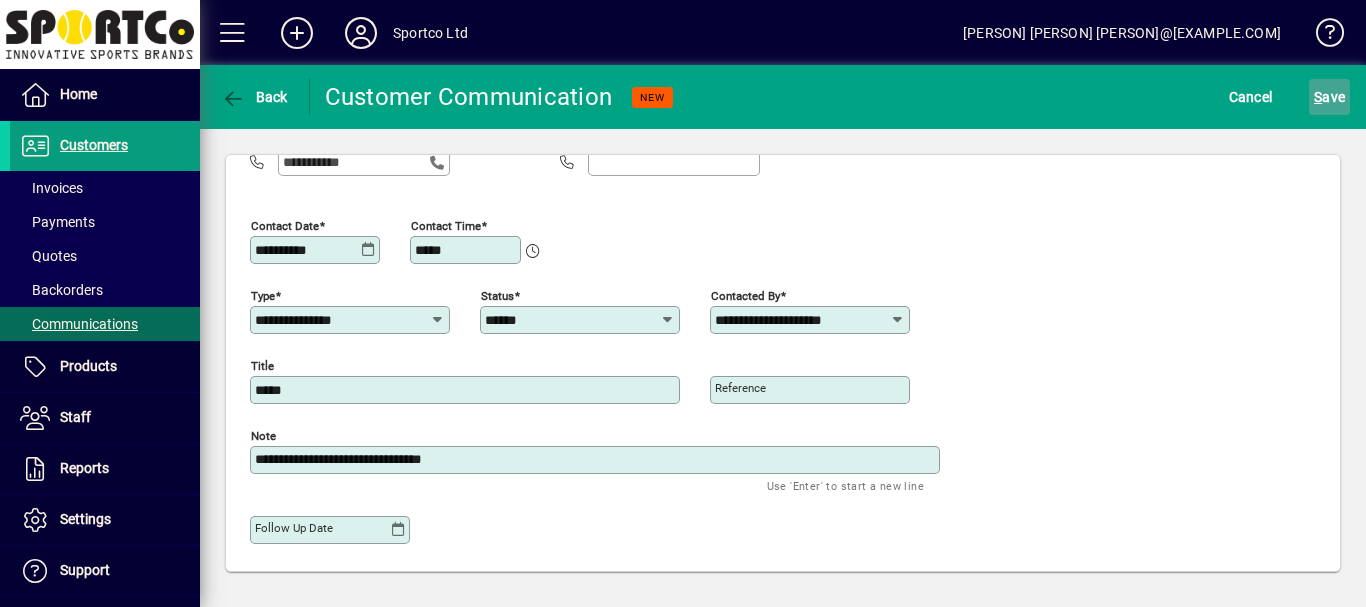 click on "S ave" 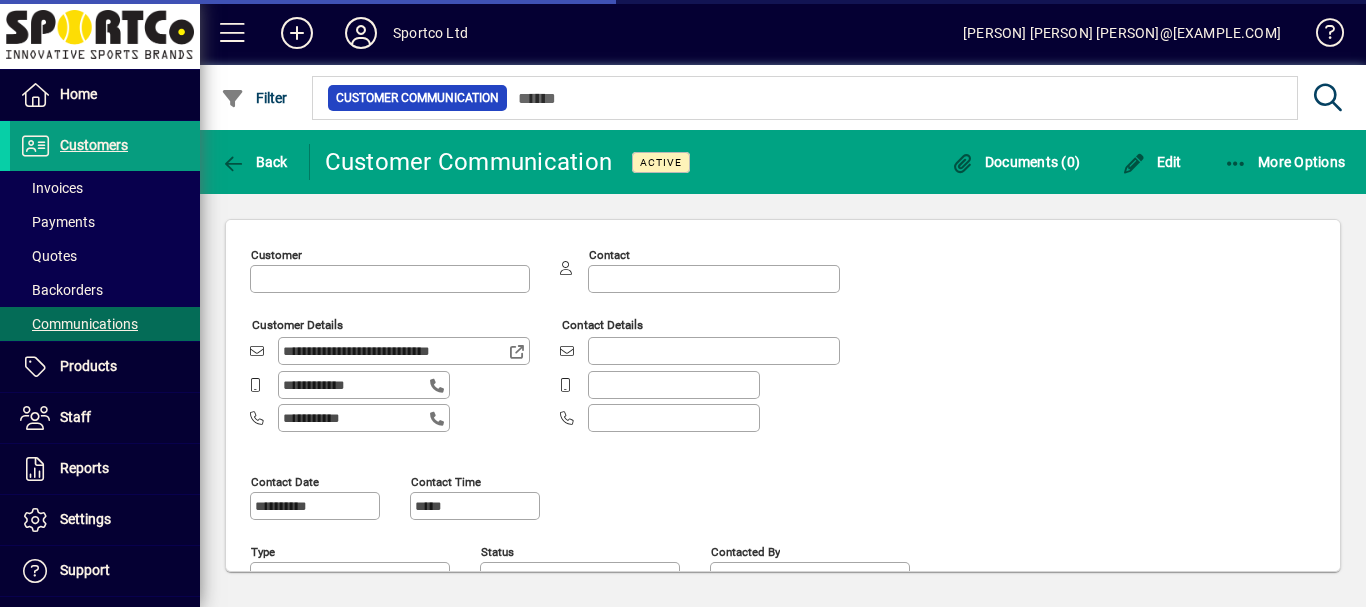 type on "**********" 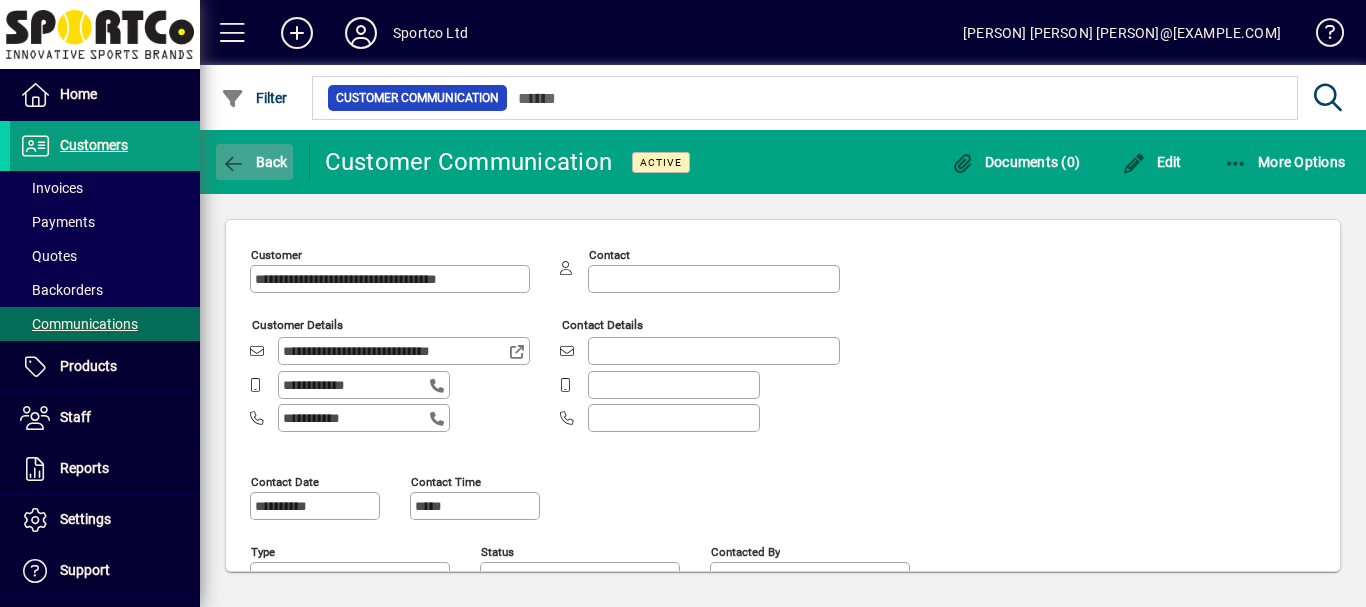 click on "Back" 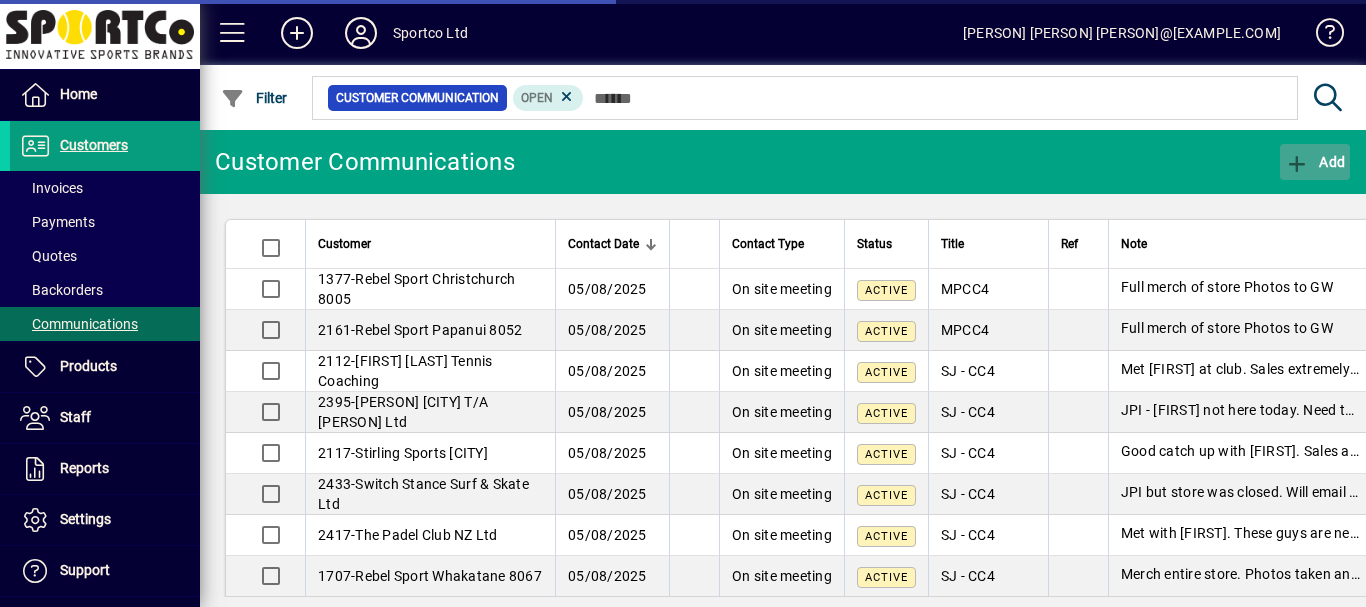 click on "Add" 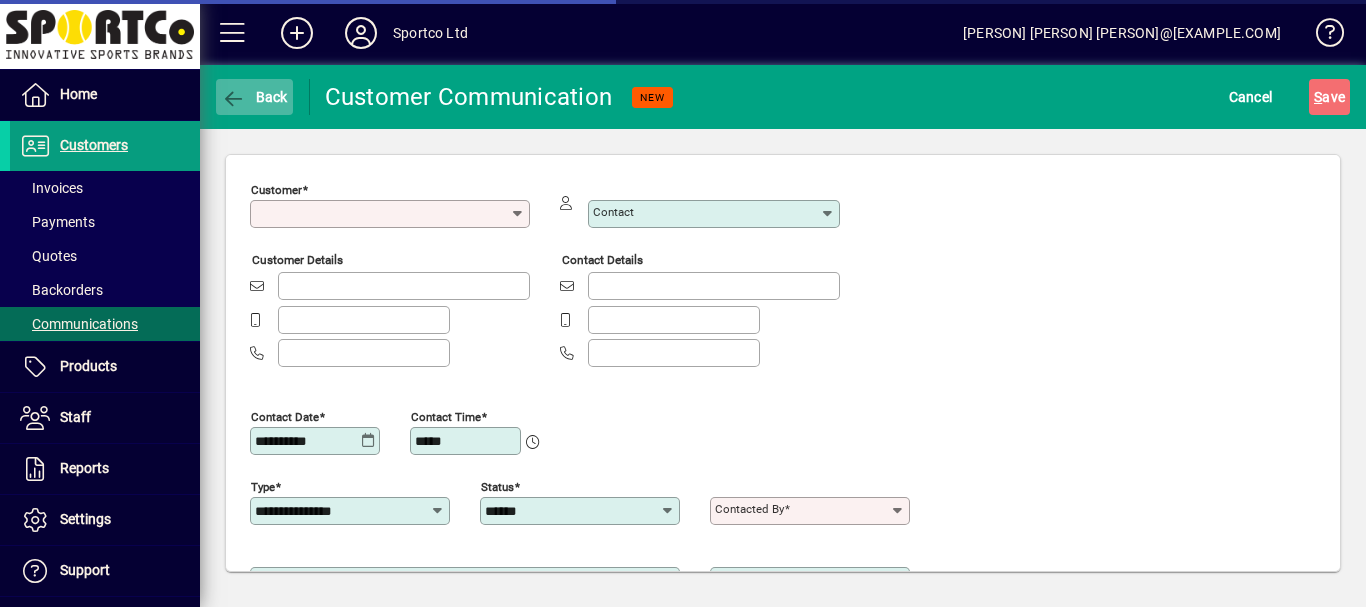 type on "**********" 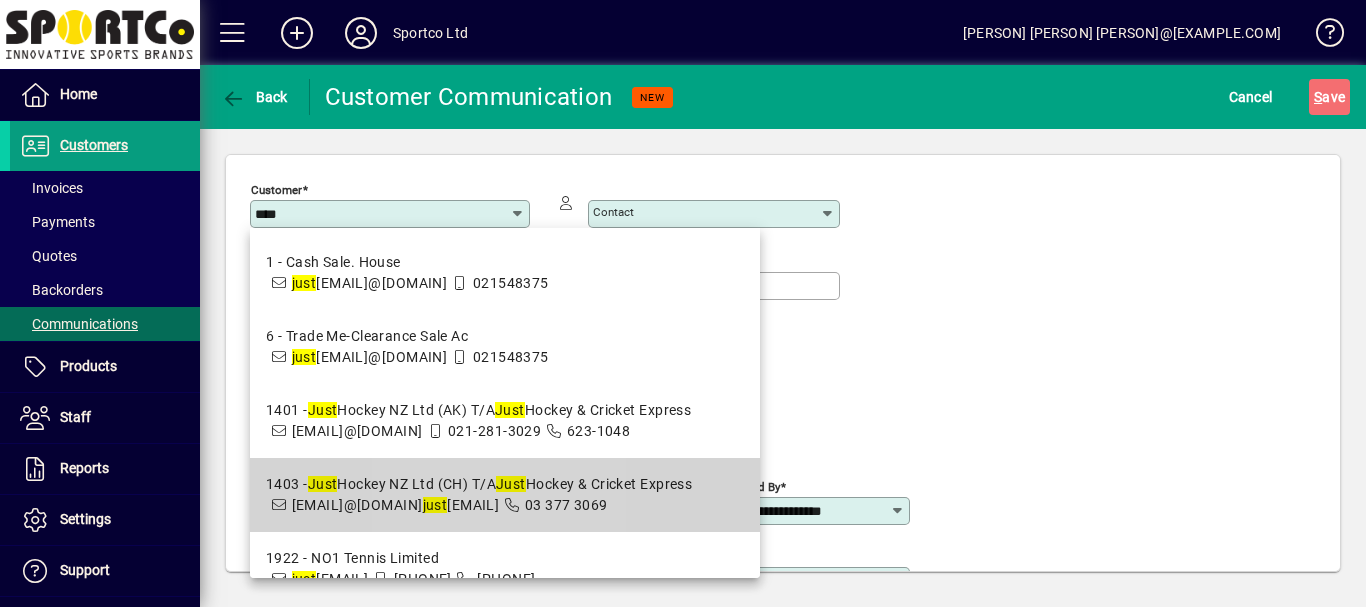 click on "[PHONE]" at bounding box center (479, 484) 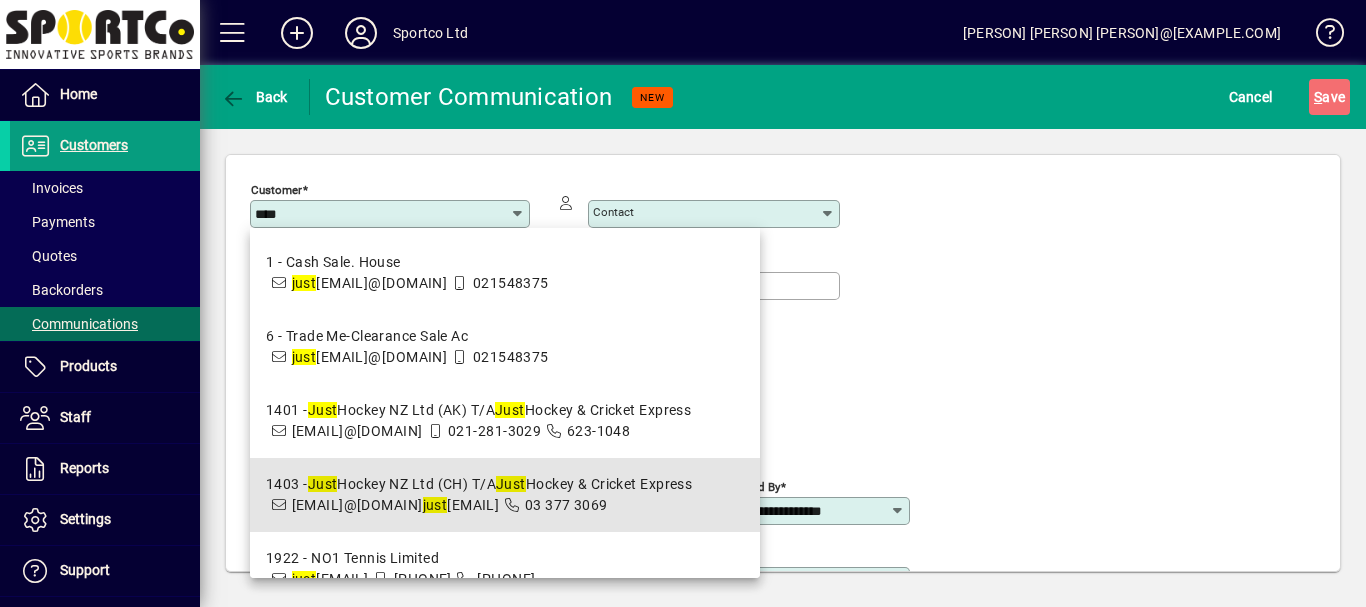 type on "**********" 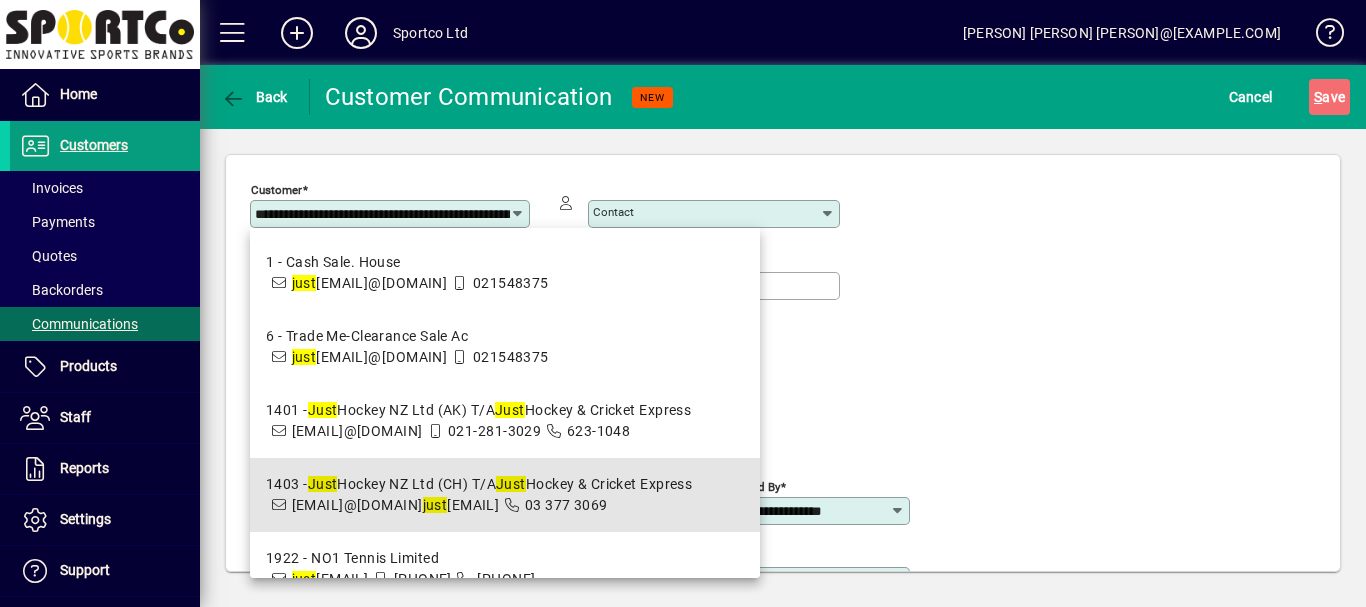 scroll, scrollTop: 0, scrollLeft: 180, axis: horizontal 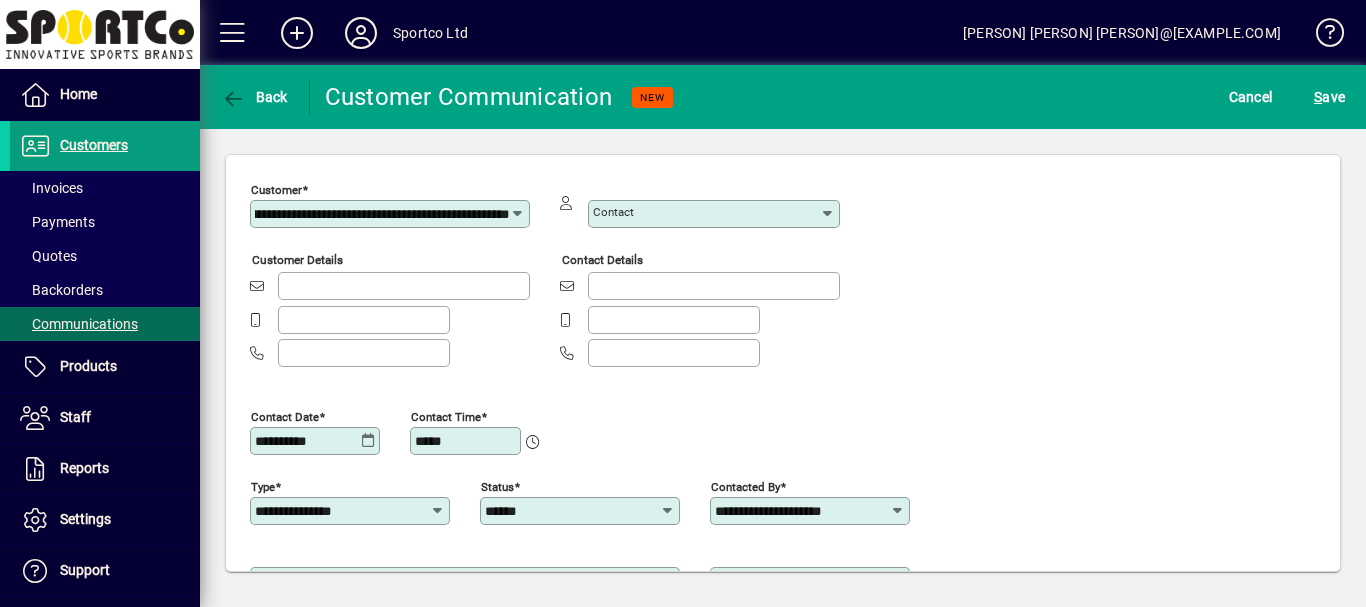 type on "**********" 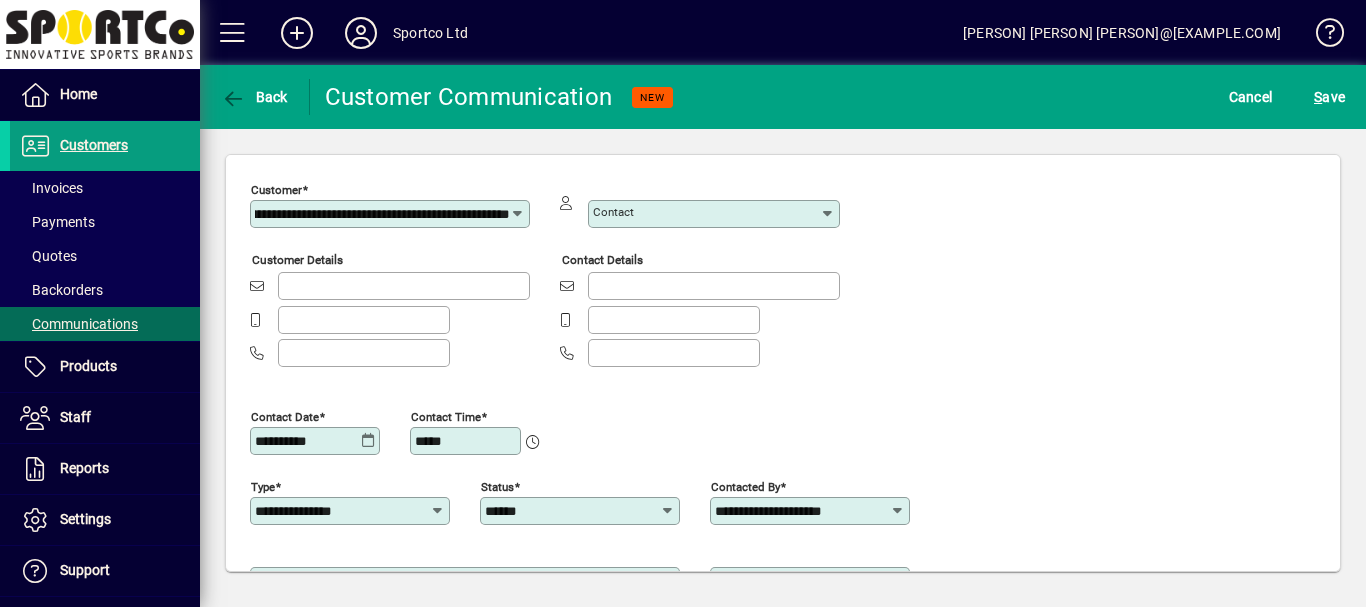 type on "**********" 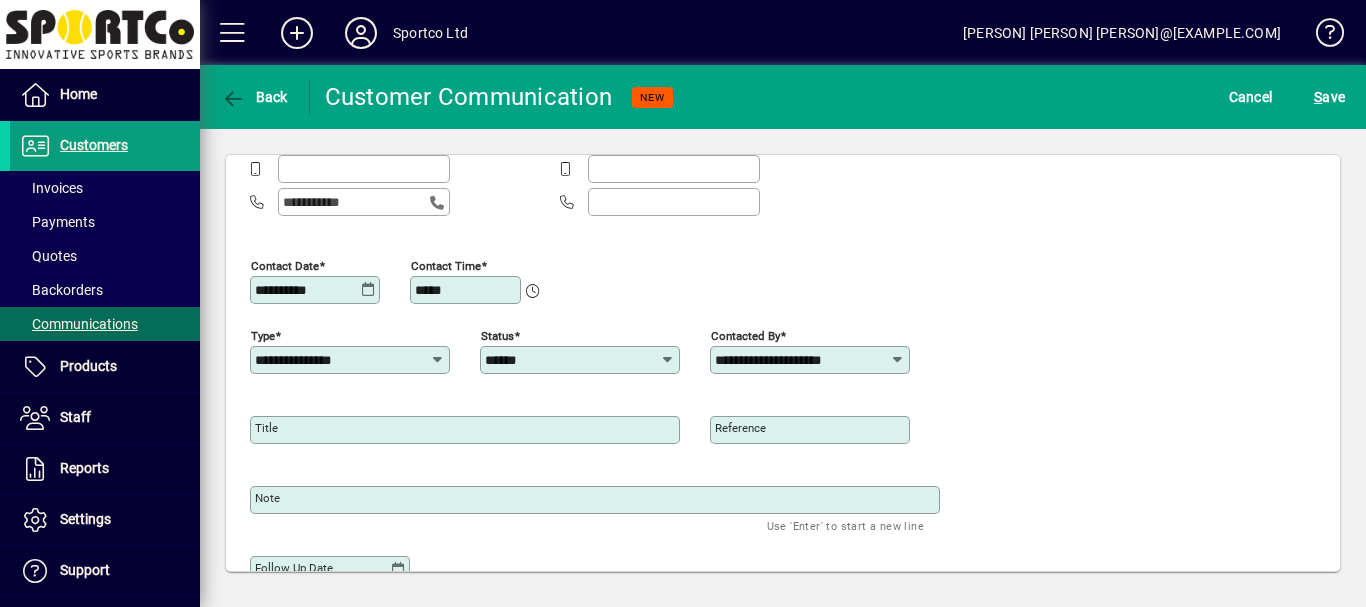 scroll, scrollTop: 191, scrollLeft: 0, axis: vertical 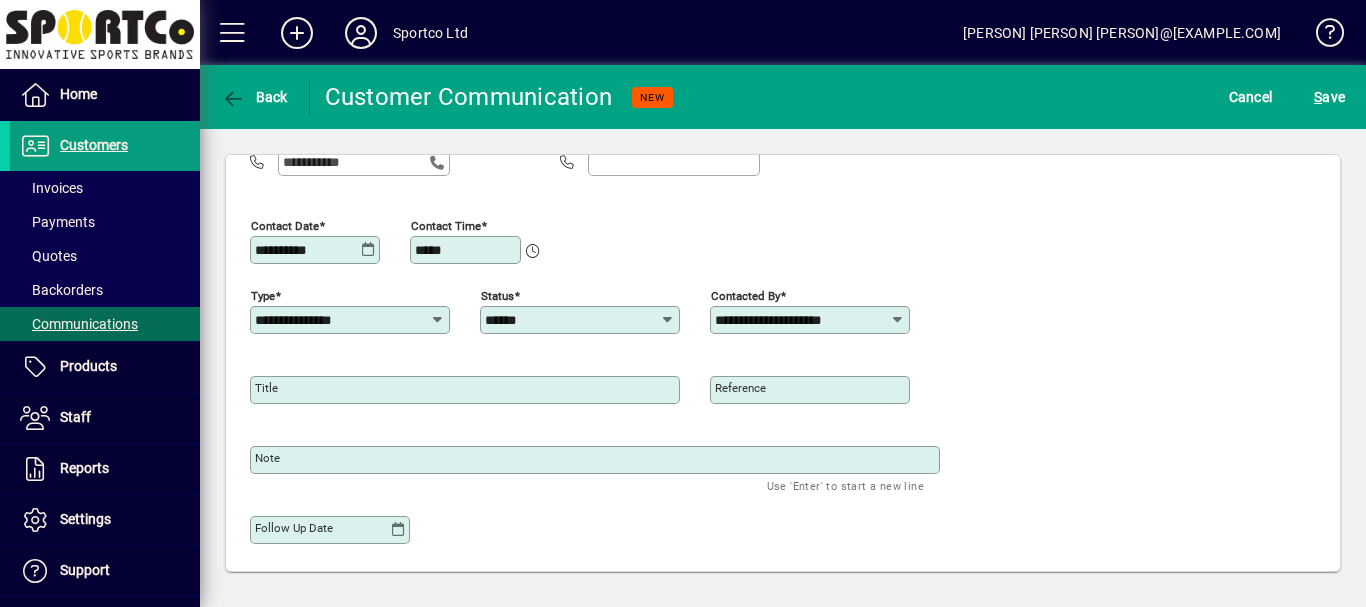 click on "Title" at bounding box center [266, 388] 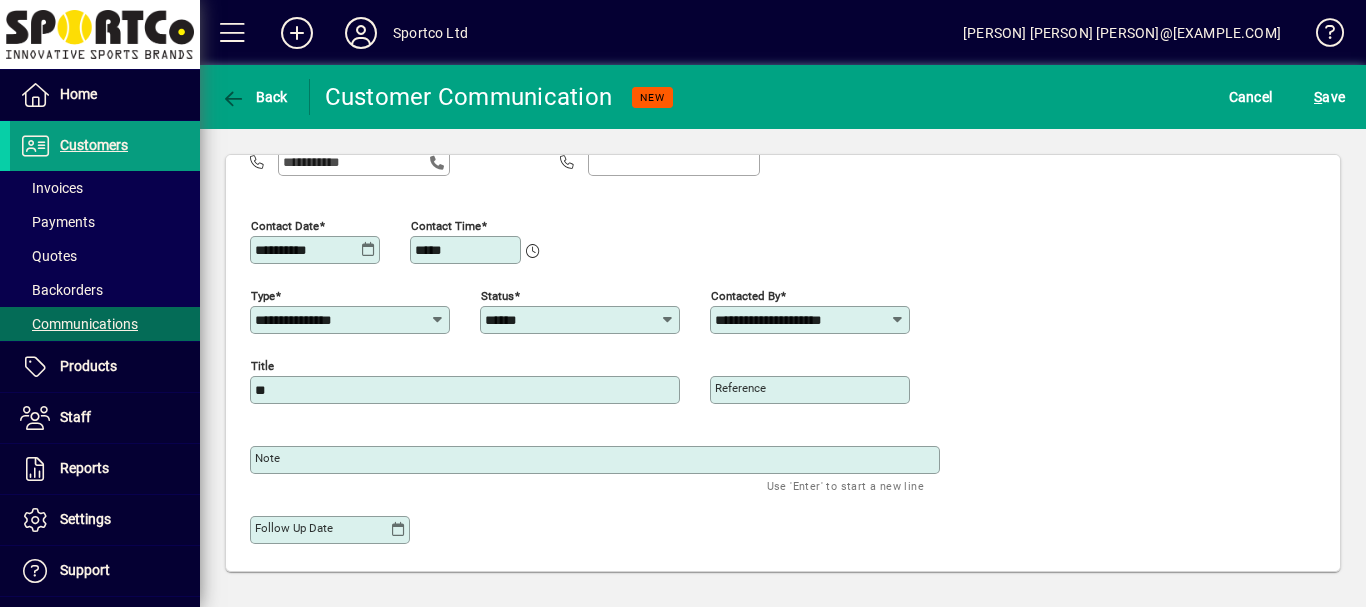 type on "*" 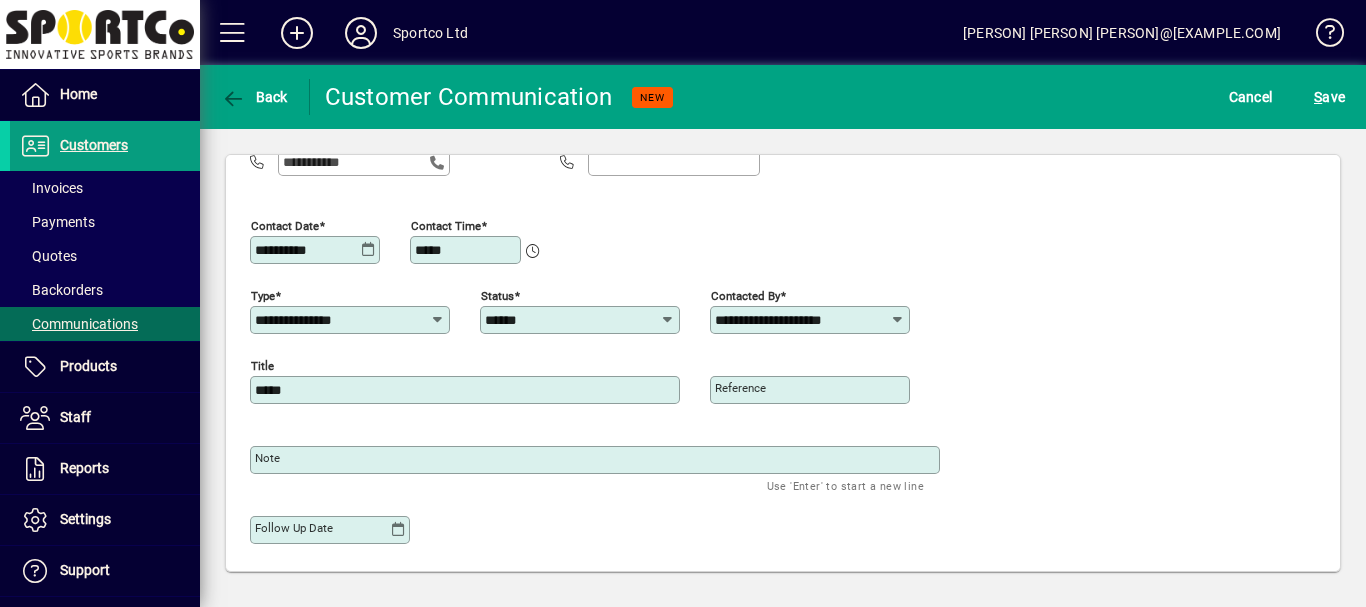 type on "*****" 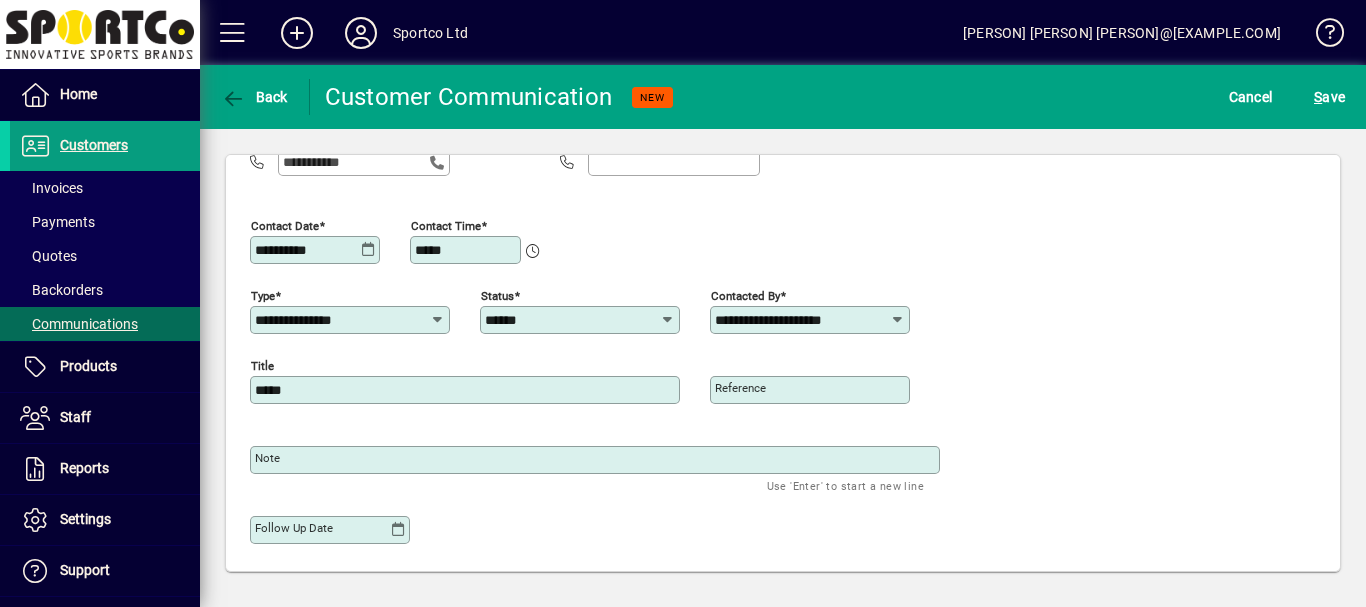 click on "Note" at bounding box center [267, 458] 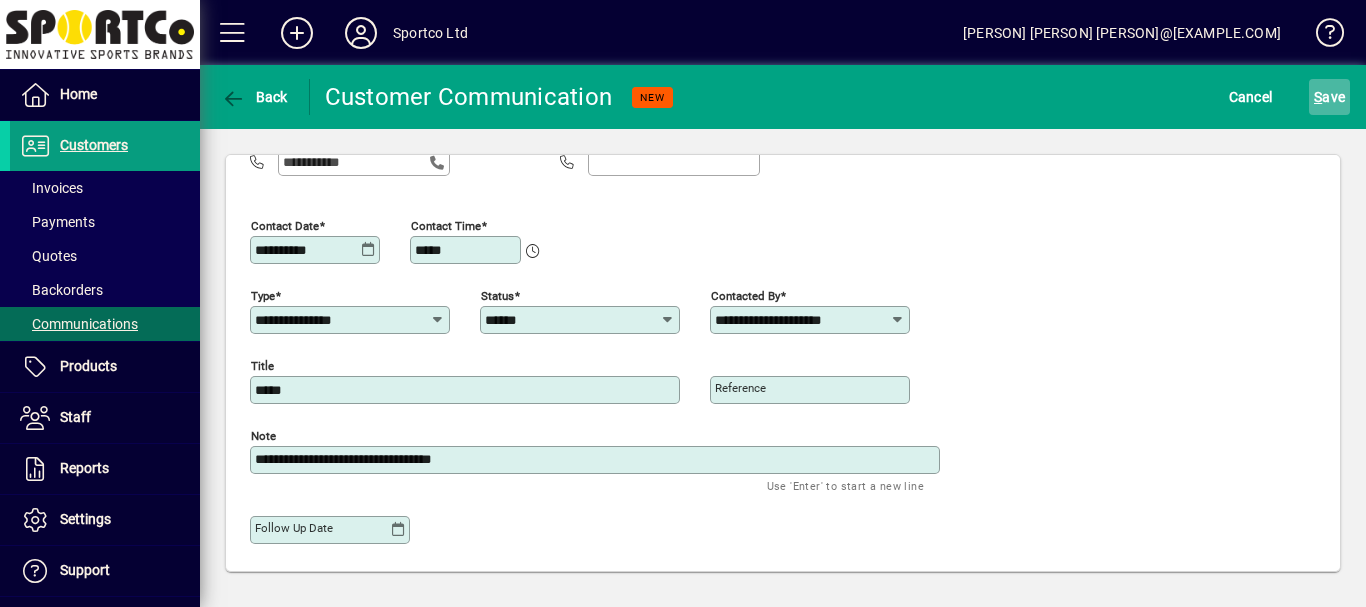 type on "**********" 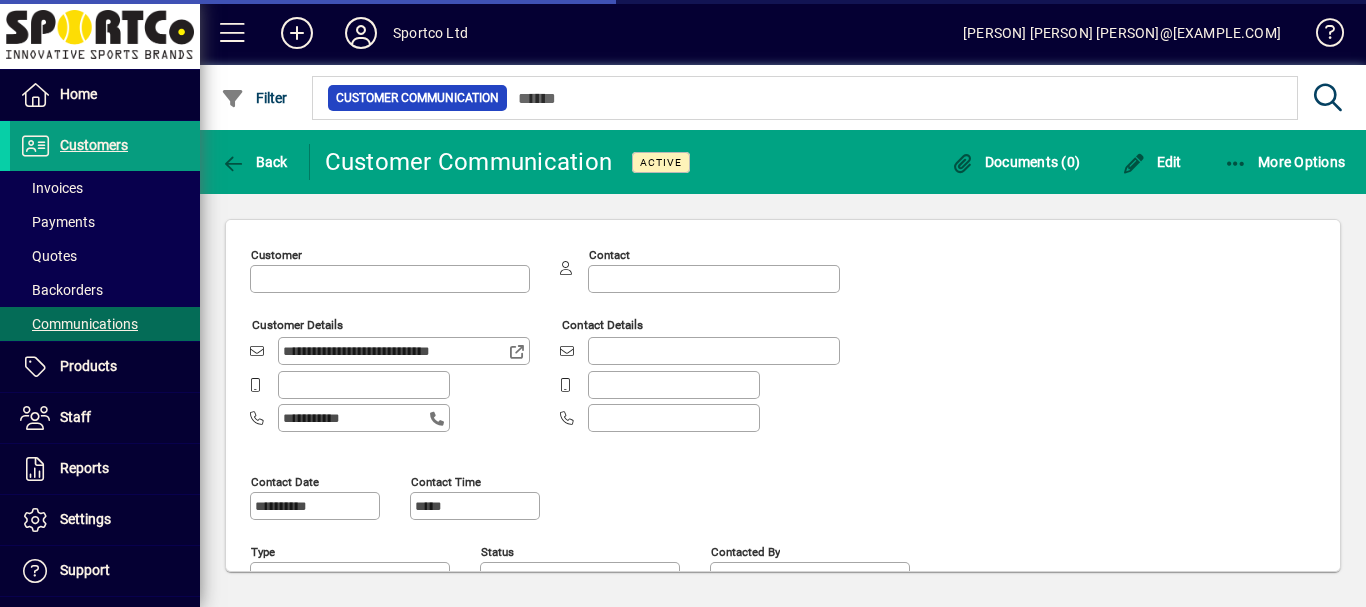 type on "**********" 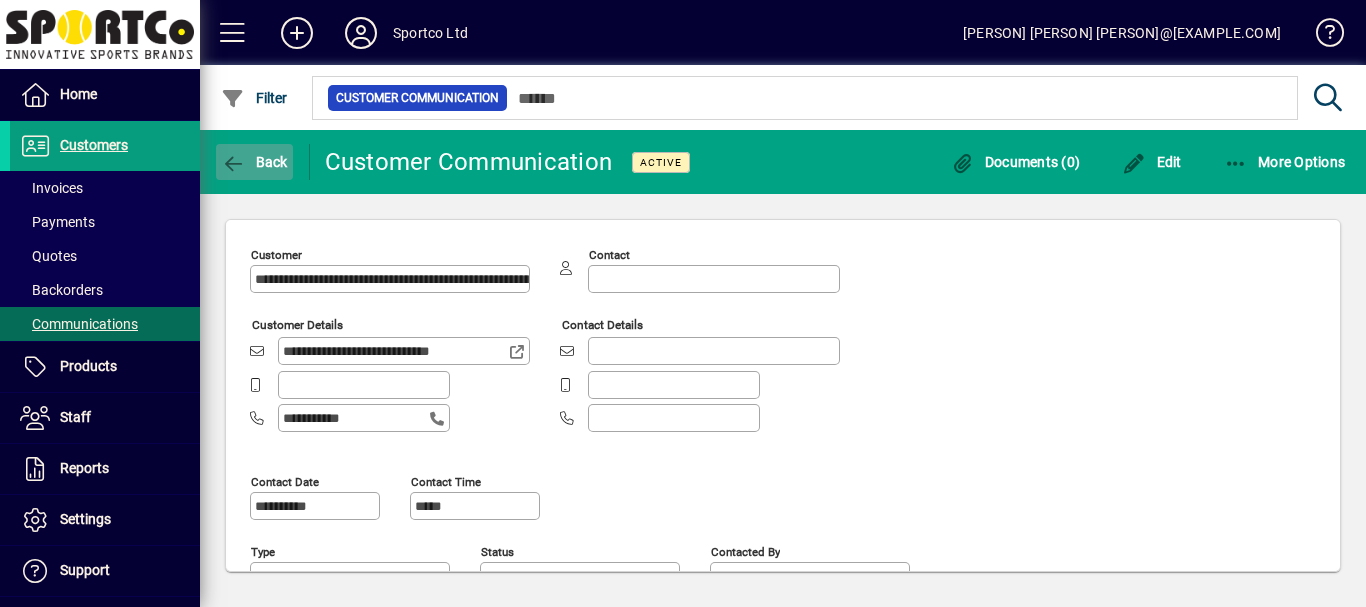 click on "Back" 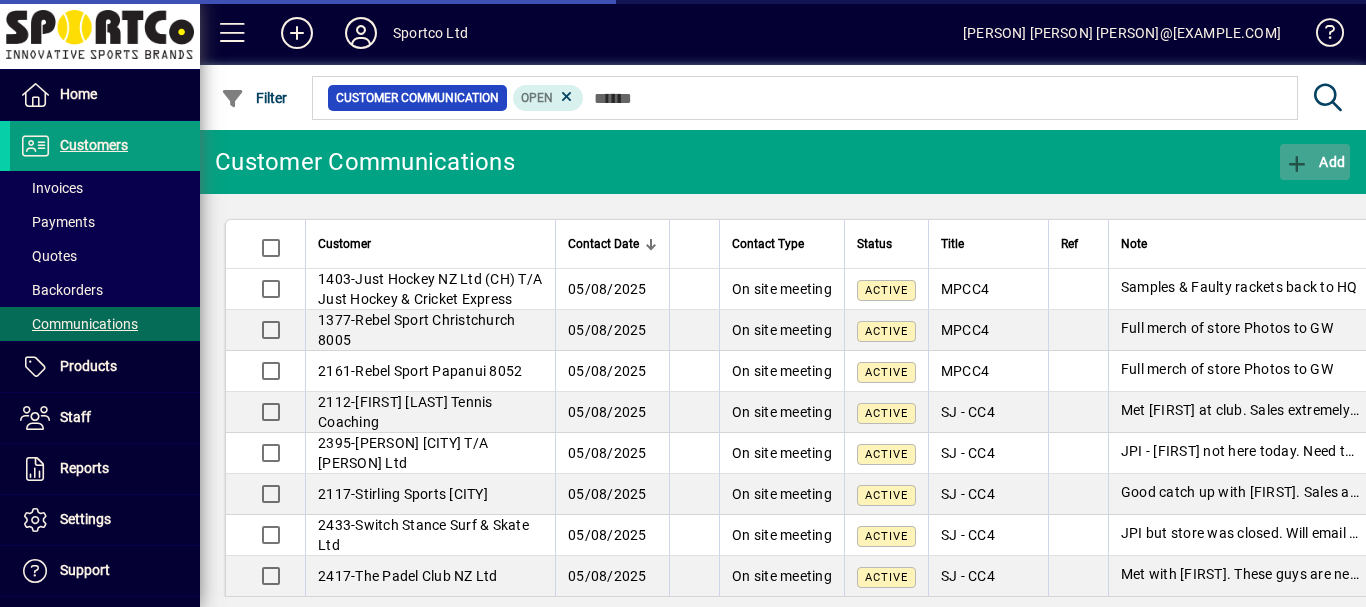click on "Add" 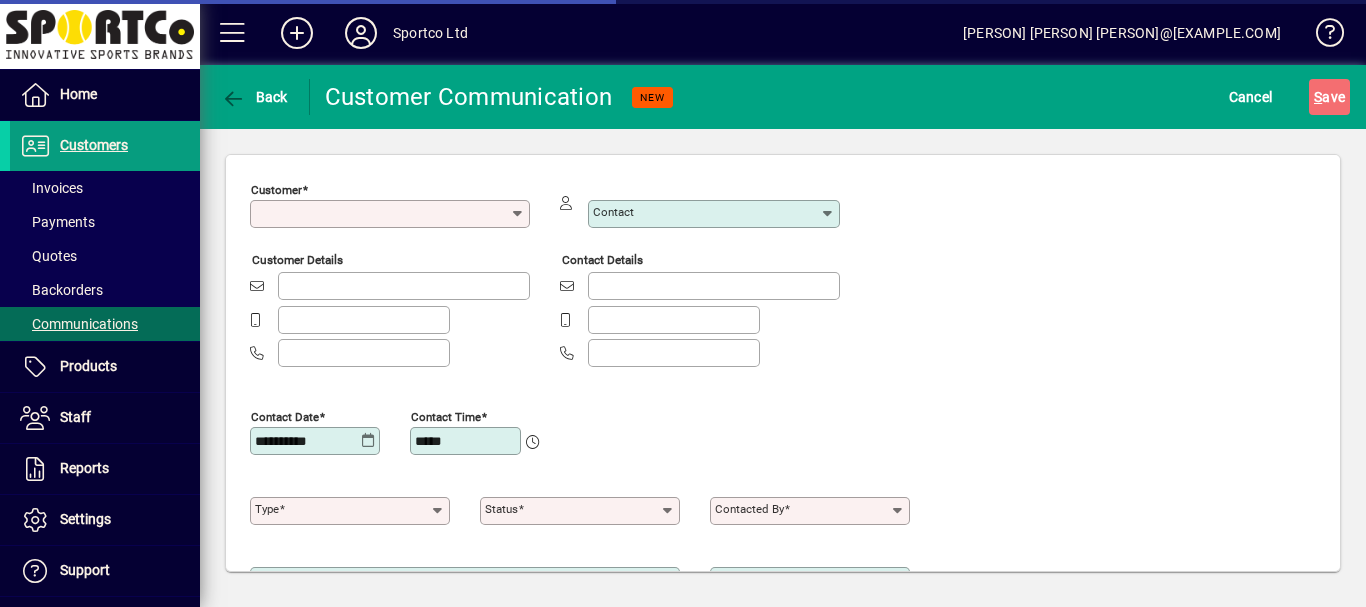 type on "**********" 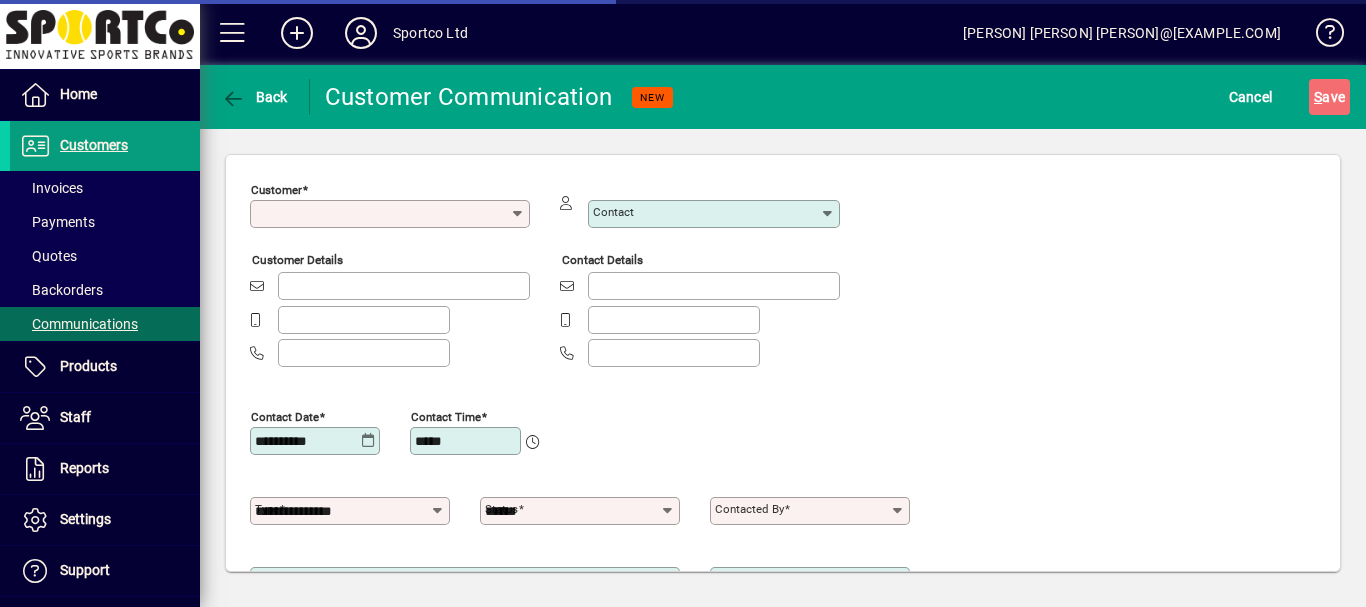 type on "**********" 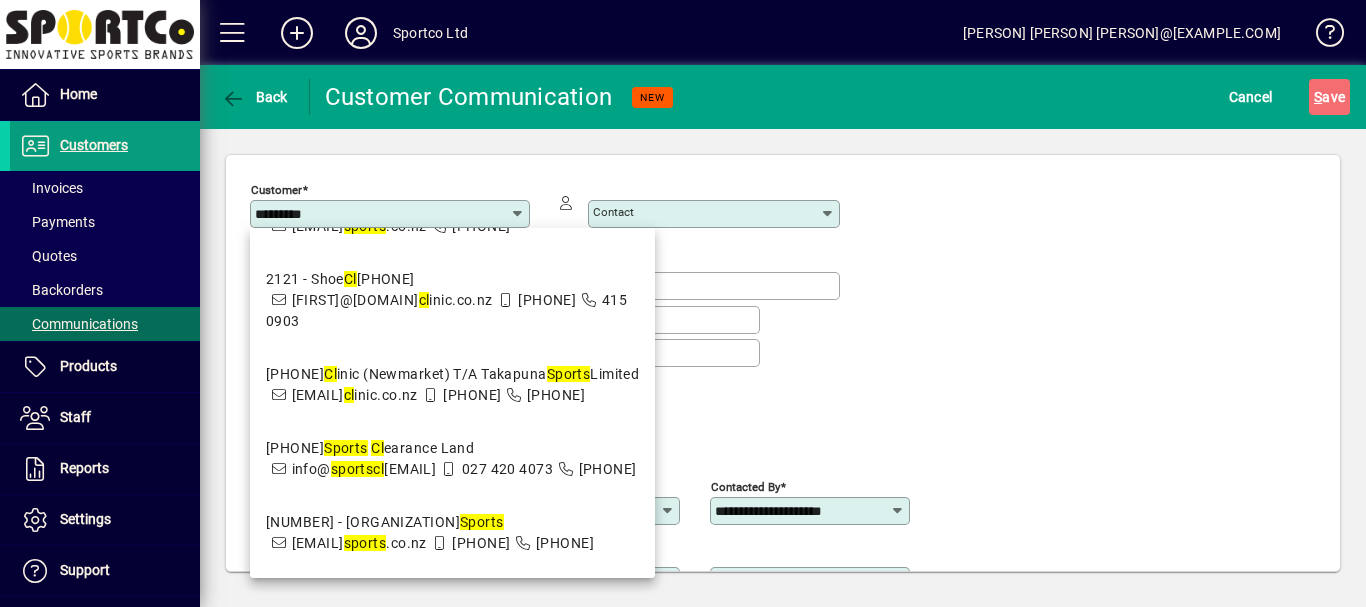 scroll, scrollTop: 611, scrollLeft: 0, axis: vertical 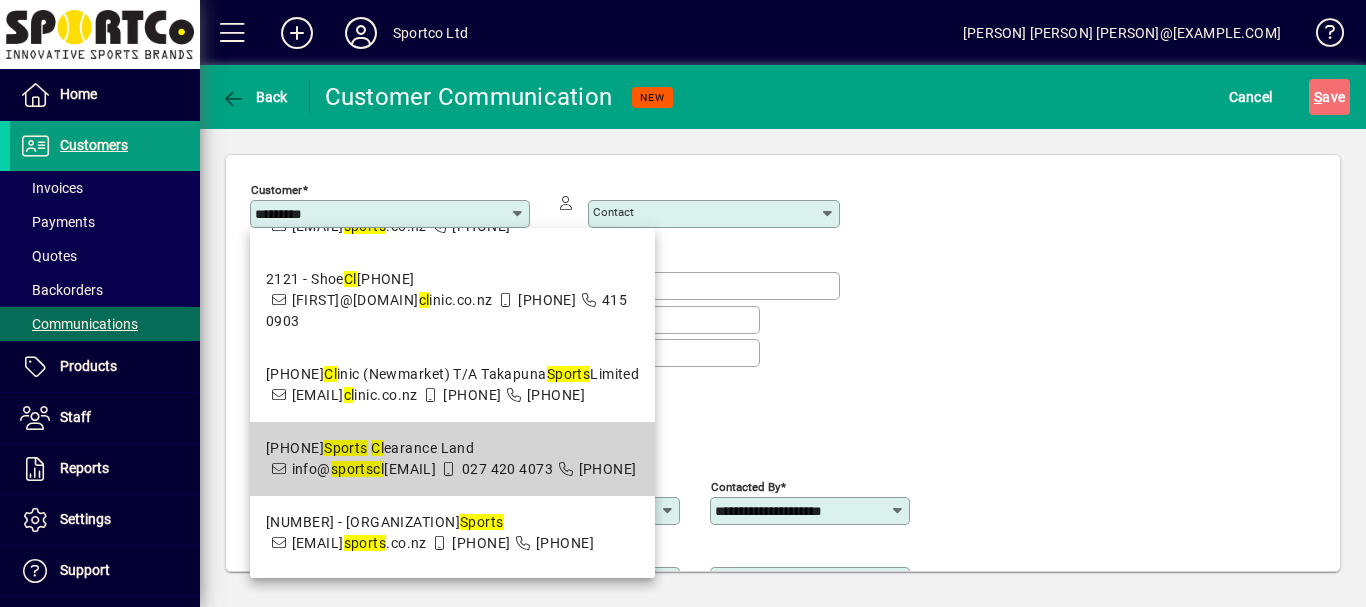 click on "[EMAIL]" at bounding box center [364, 469] 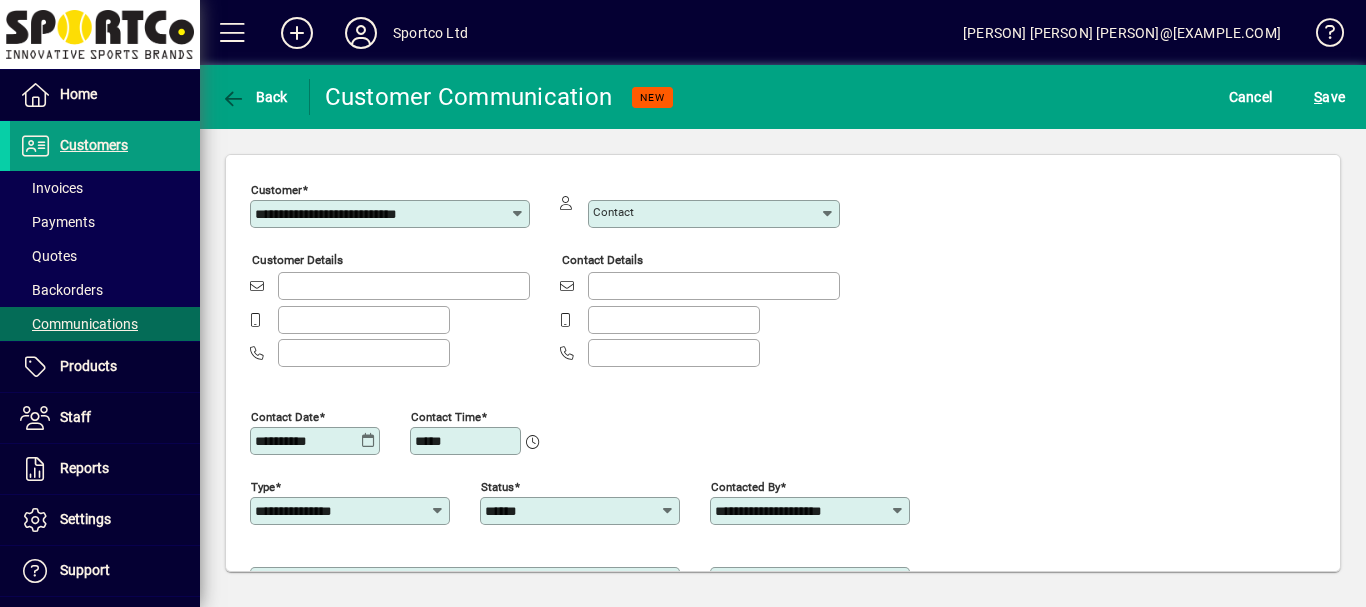type on "**********" 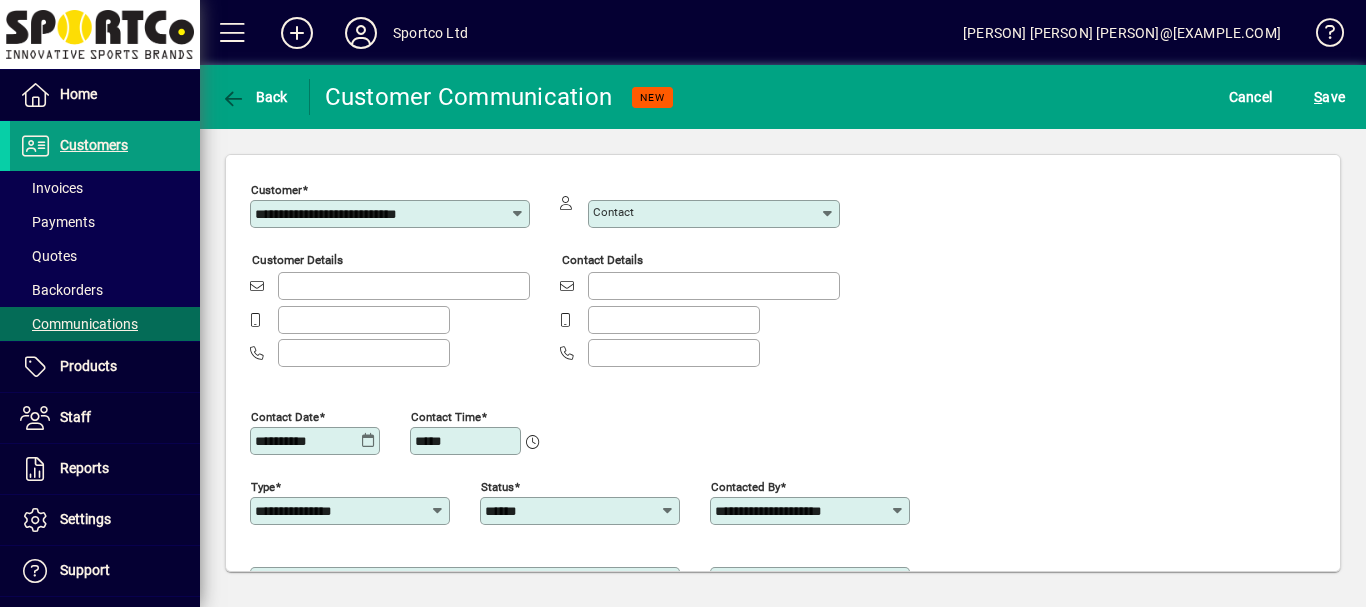type on "**********" 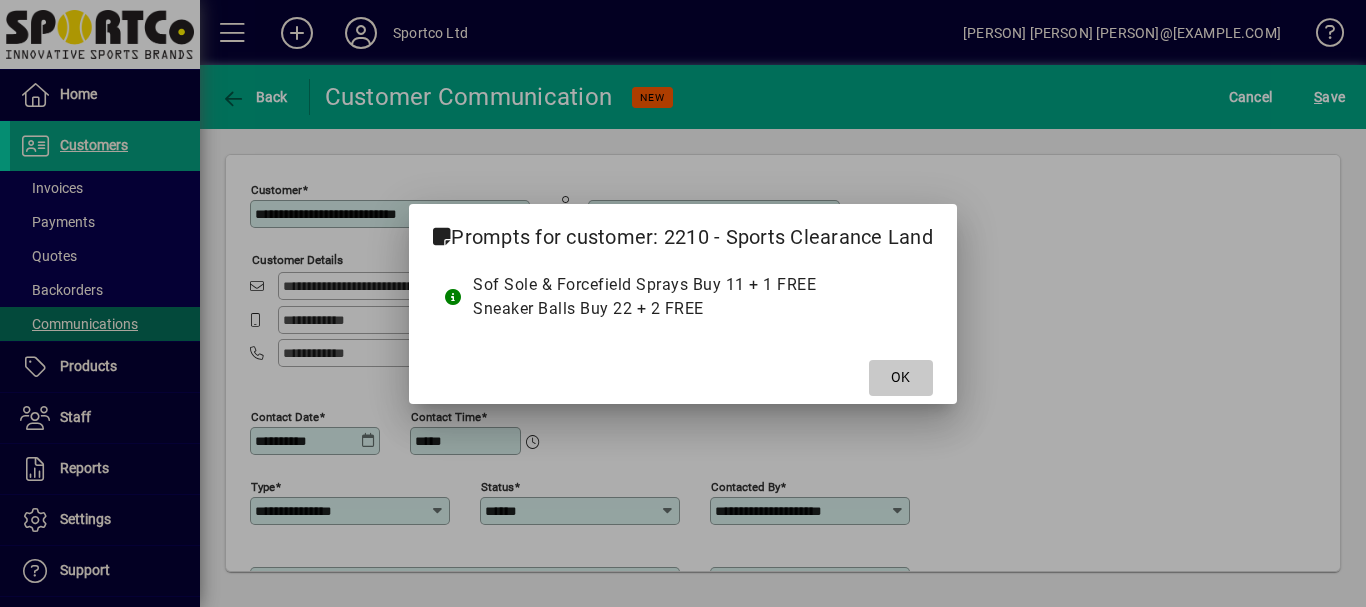 drag, startPoint x: 872, startPoint y: 383, endPoint x: 1009, endPoint y: 383, distance: 137 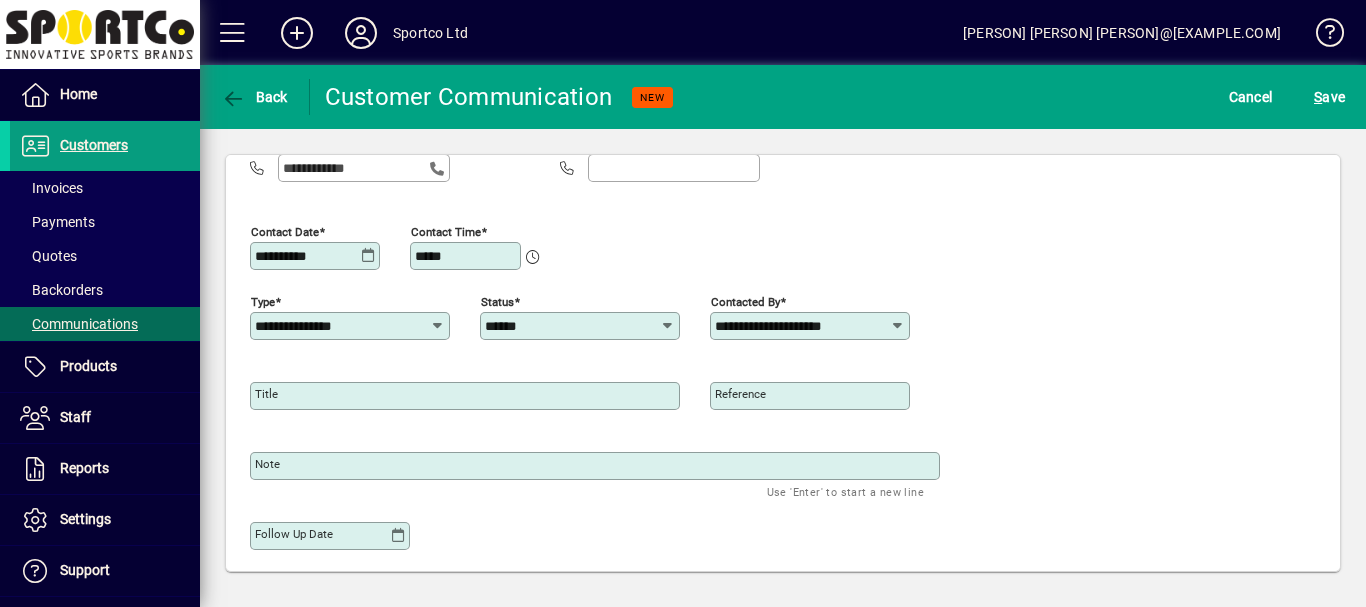 scroll, scrollTop: 191, scrollLeft: 0, axis: vertical 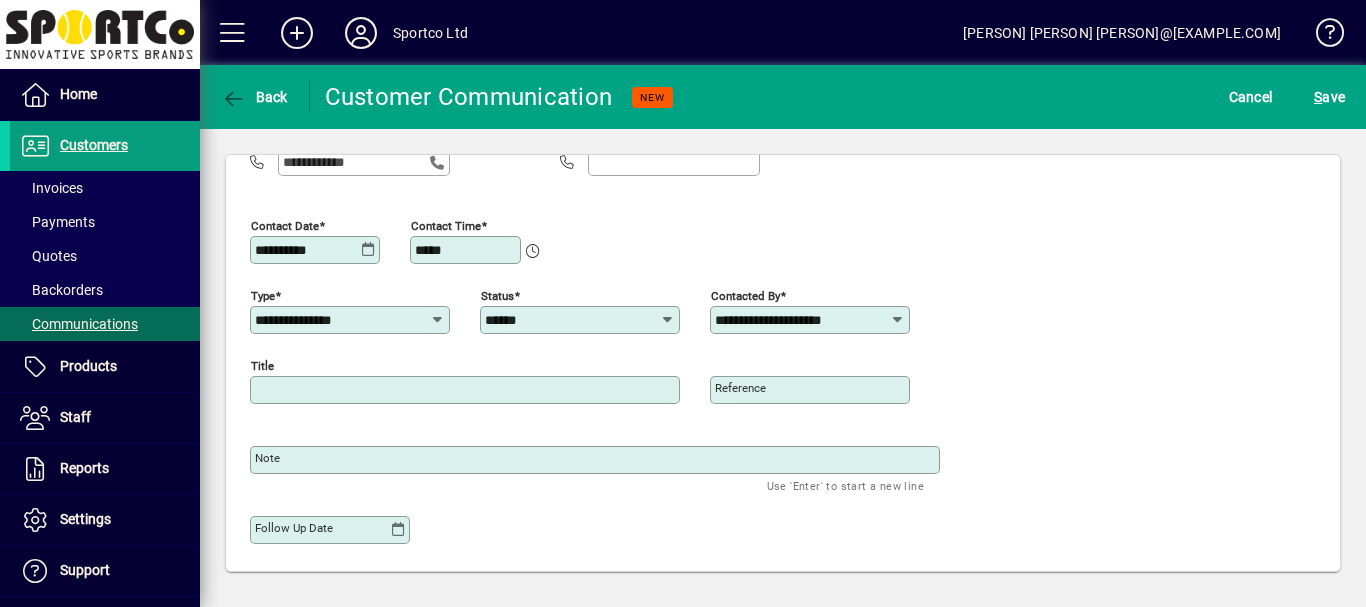 click on "Title" at bounding box center (467, 390) 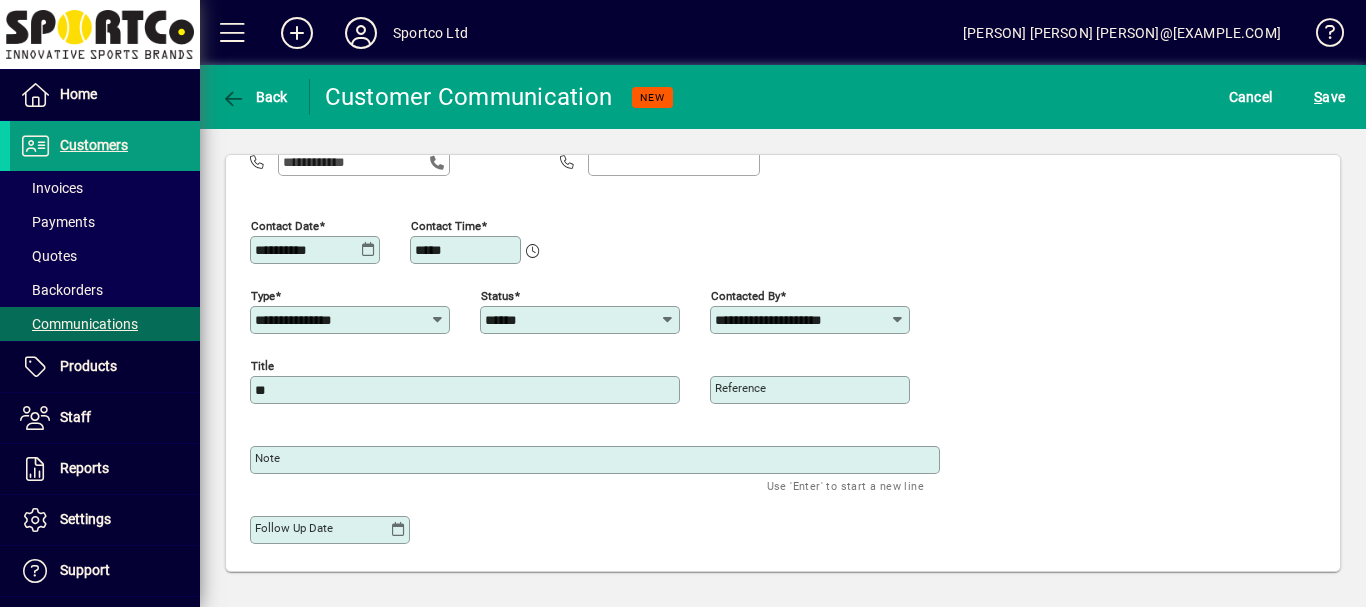type on "*" 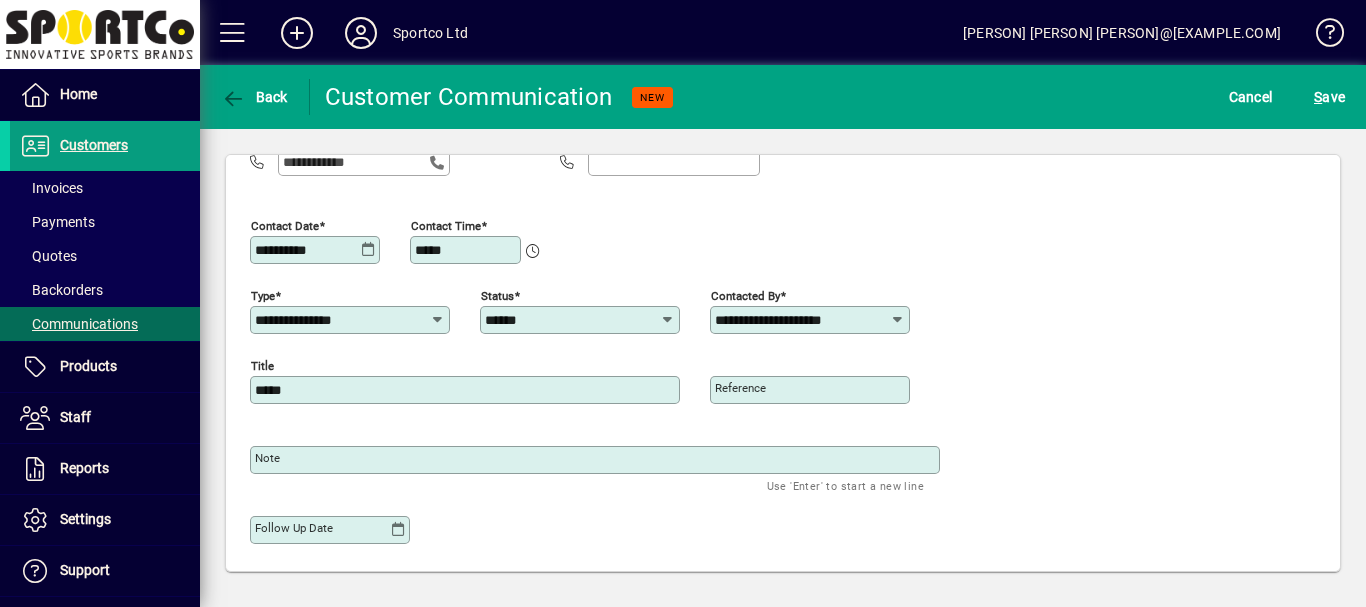 type on "*****" 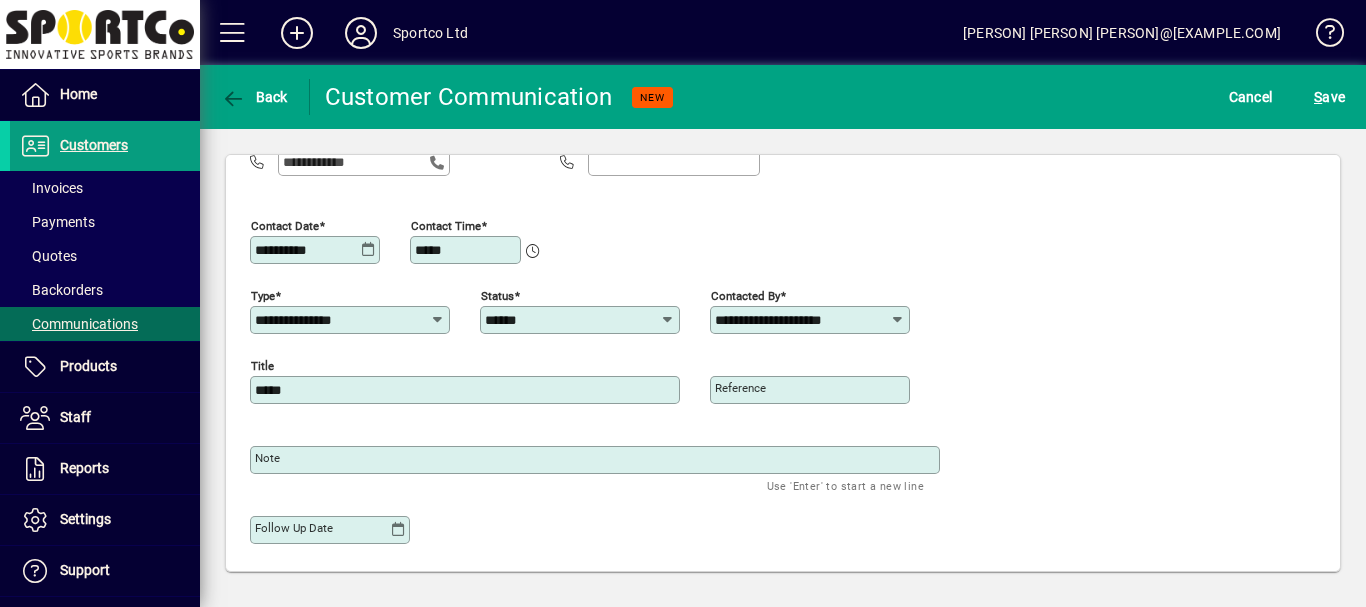 click on "Note" at bounding box center [267, 458] 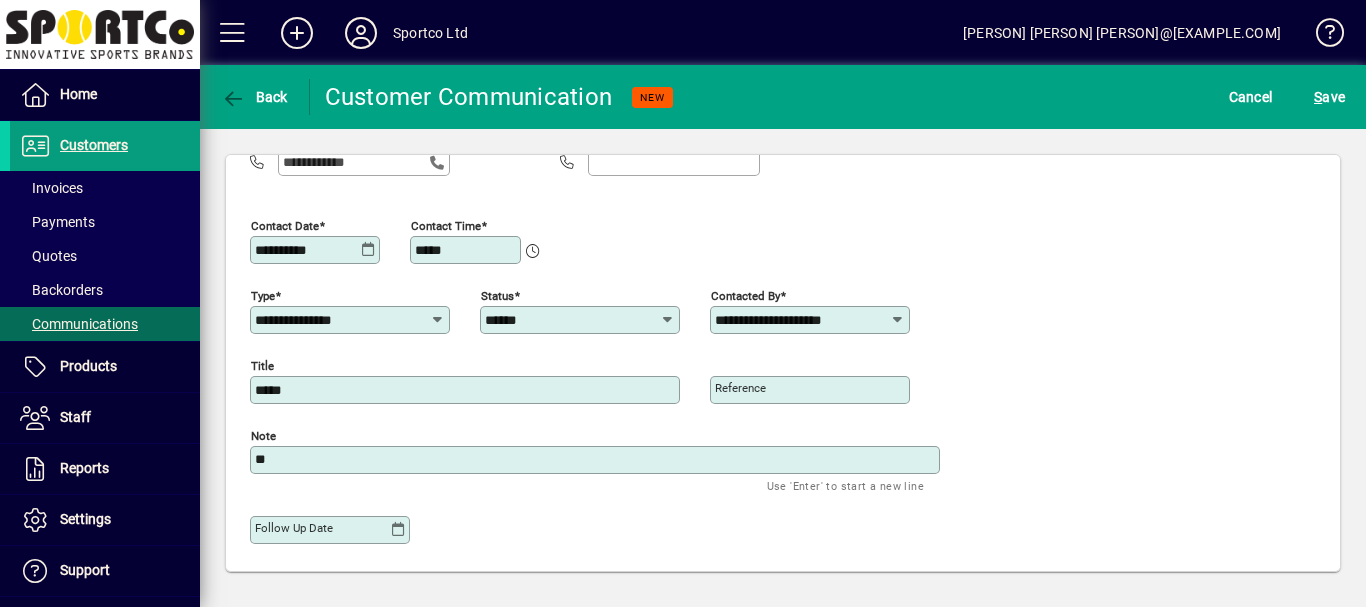 type on "*" 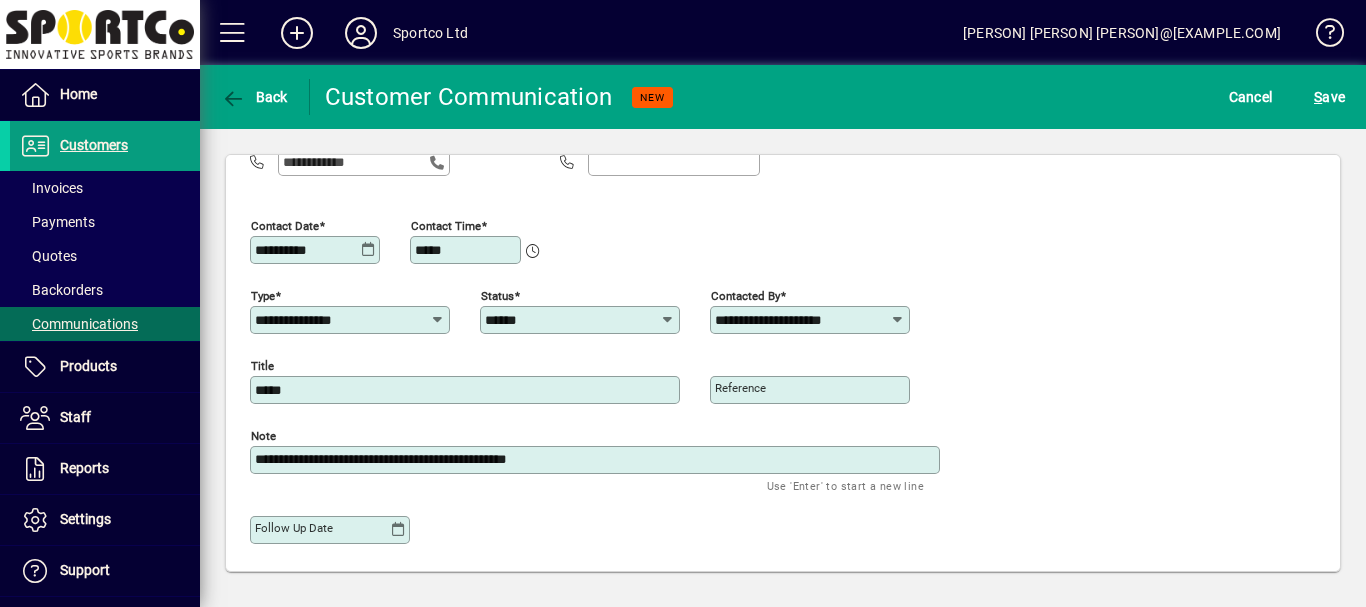 click on "**********" at bounding box center (597, 460) 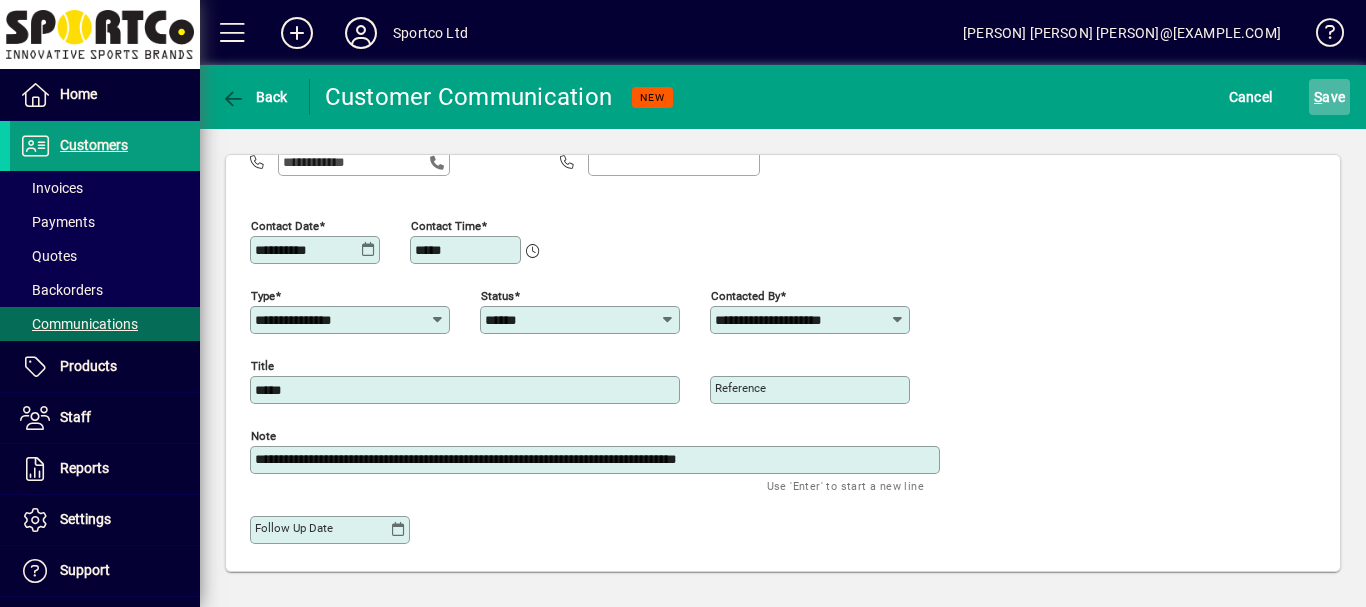 type on "**********" 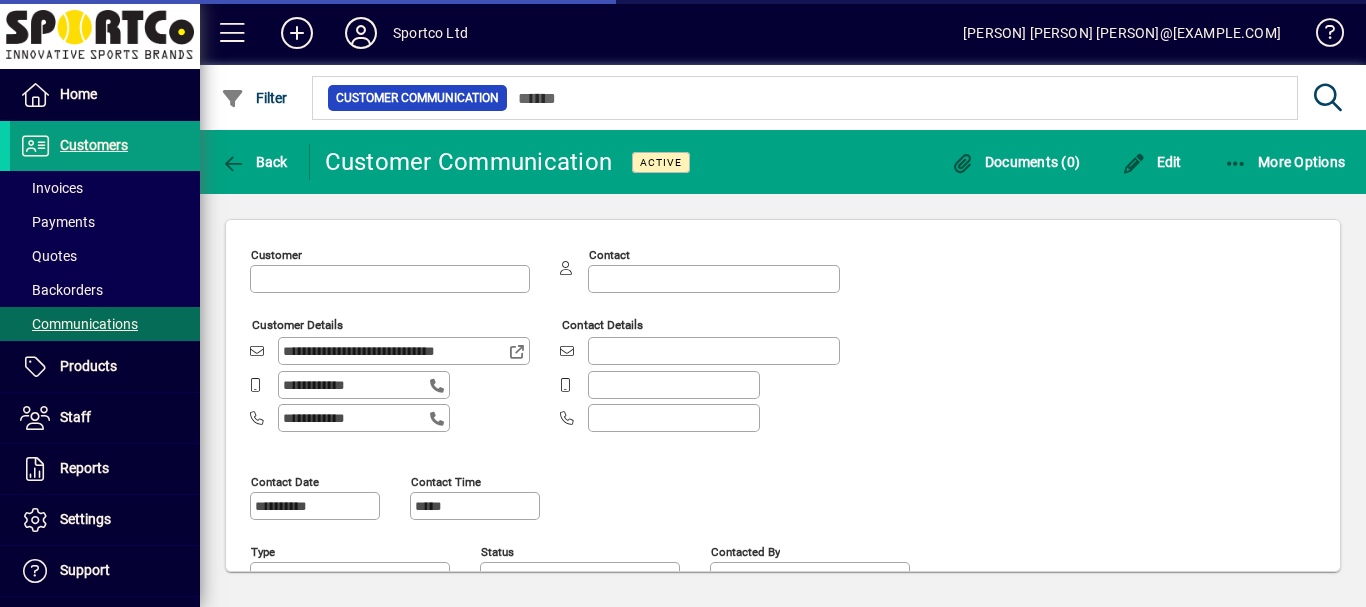 type on "**********" 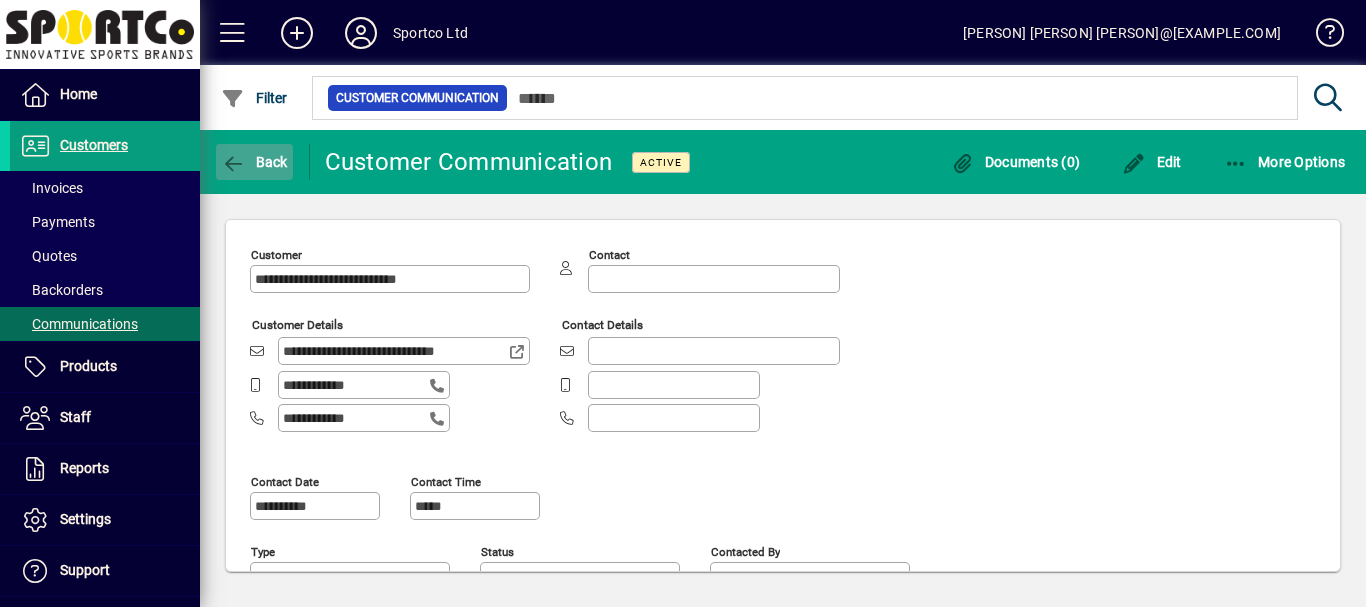 click on "Back" 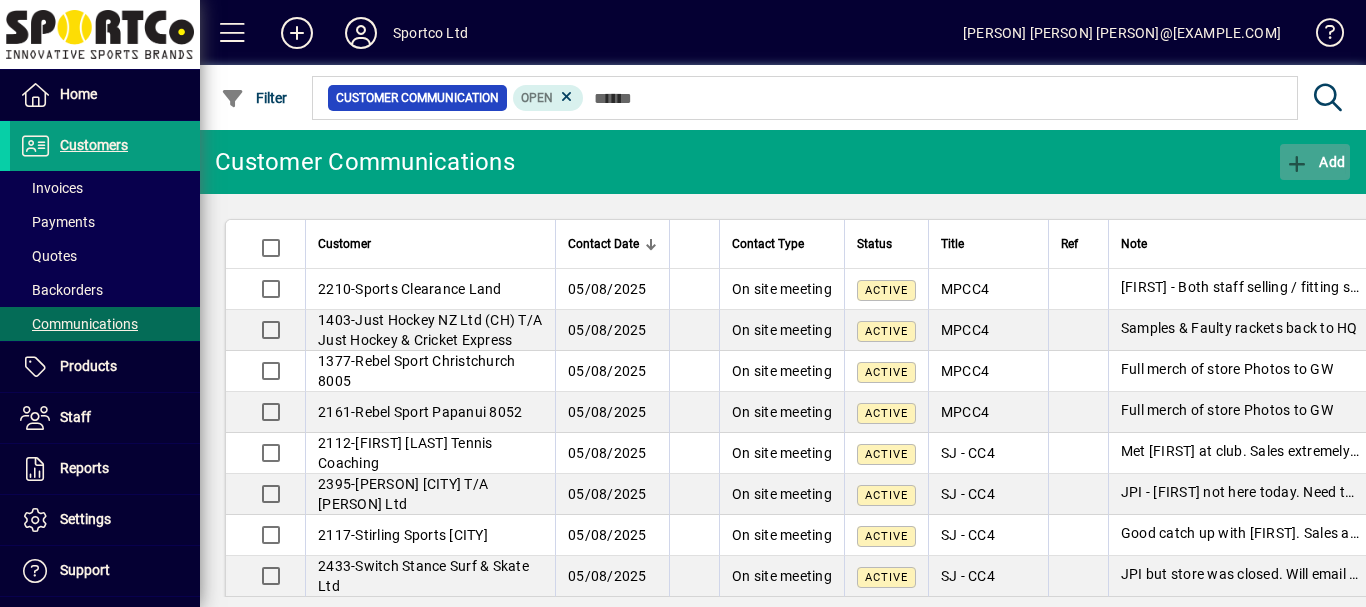 click on "Add" 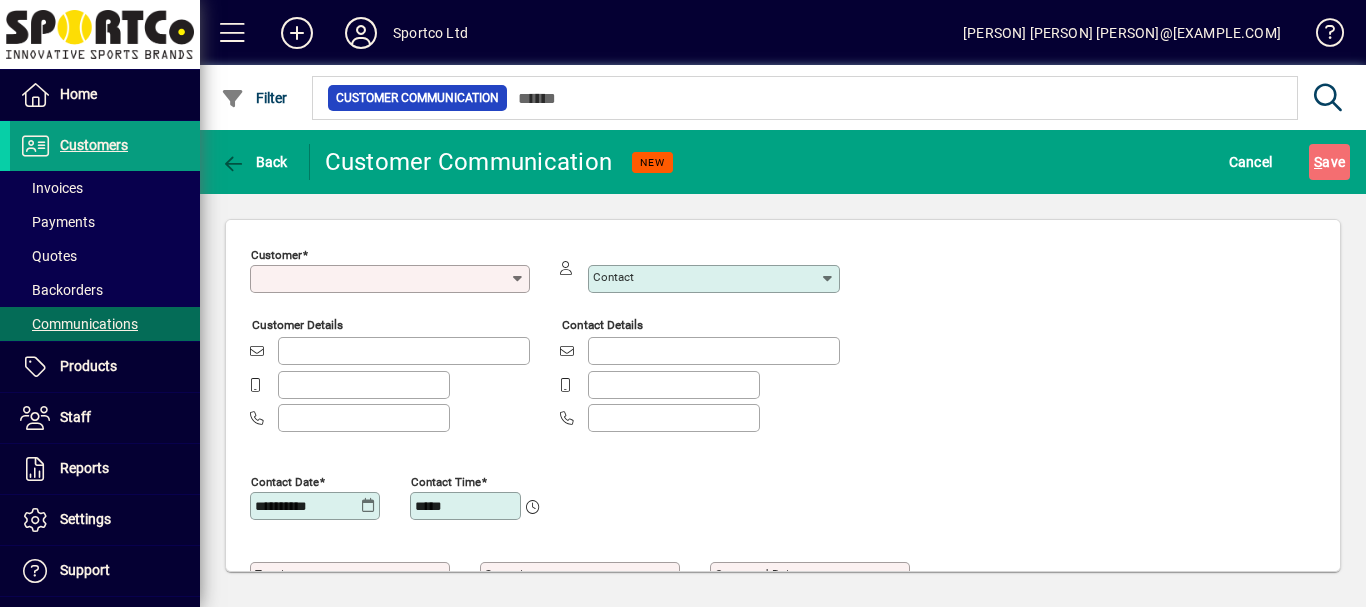 type on "**********" 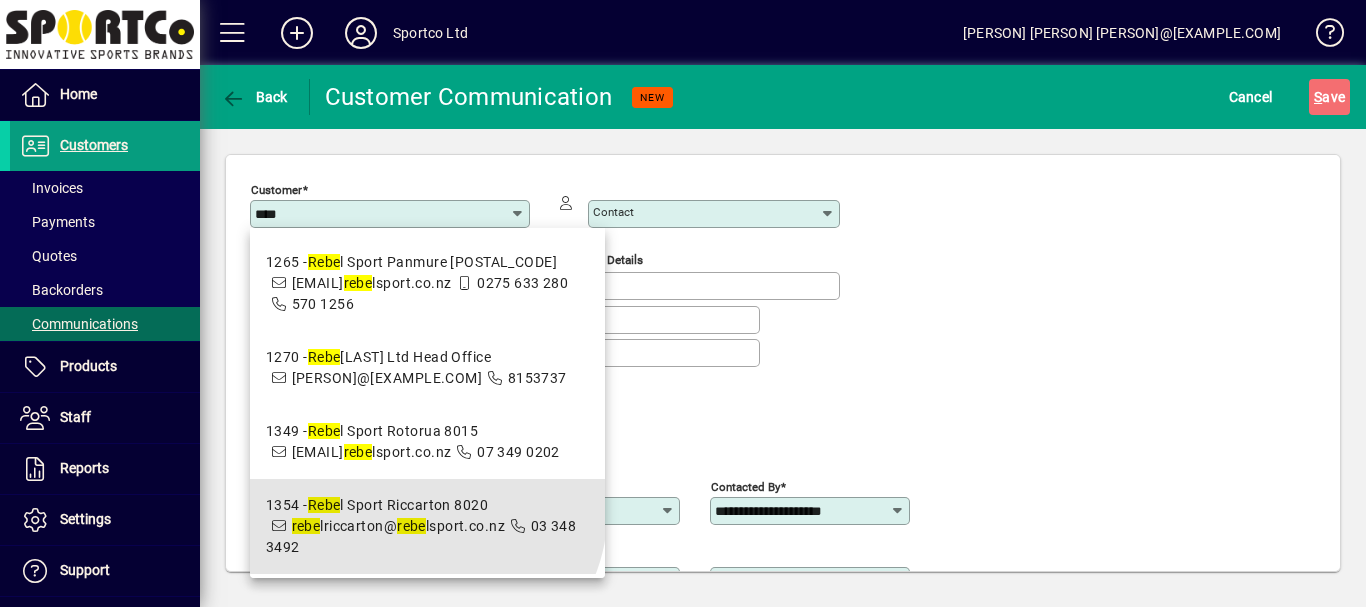 click on "[NUMBER] - [PERSON] [CITY] [POSTAL_CODE]" at bounding box center (427, 505) 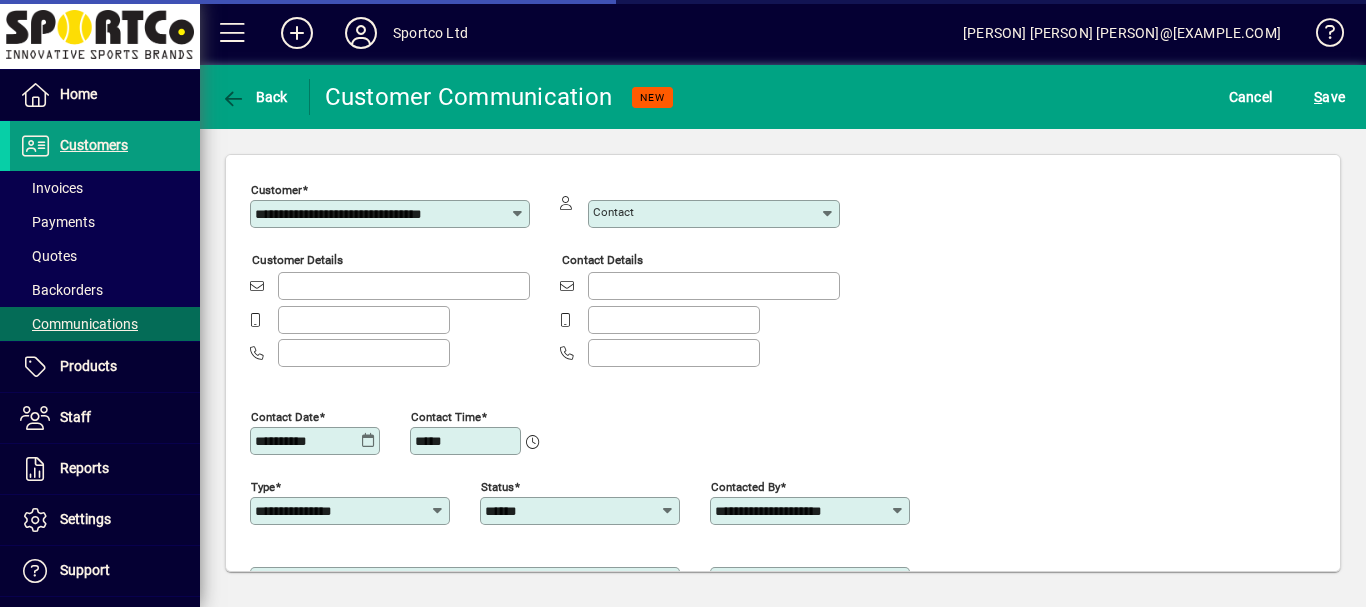 type on "**********" 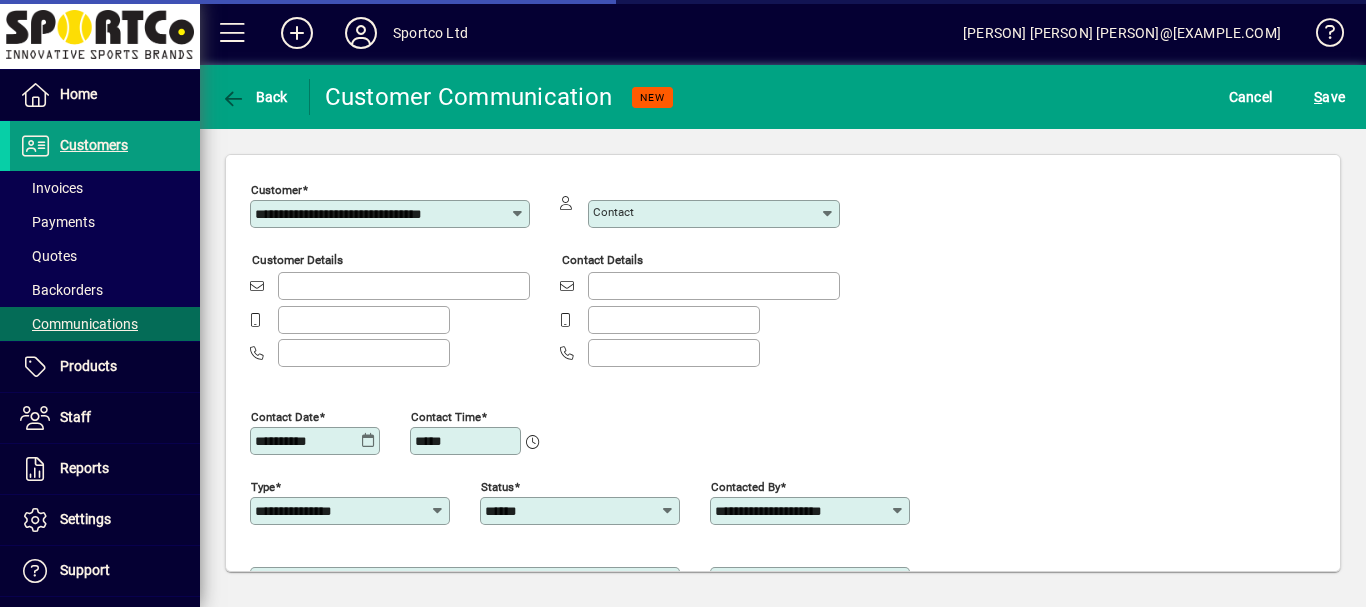 type on "**********" 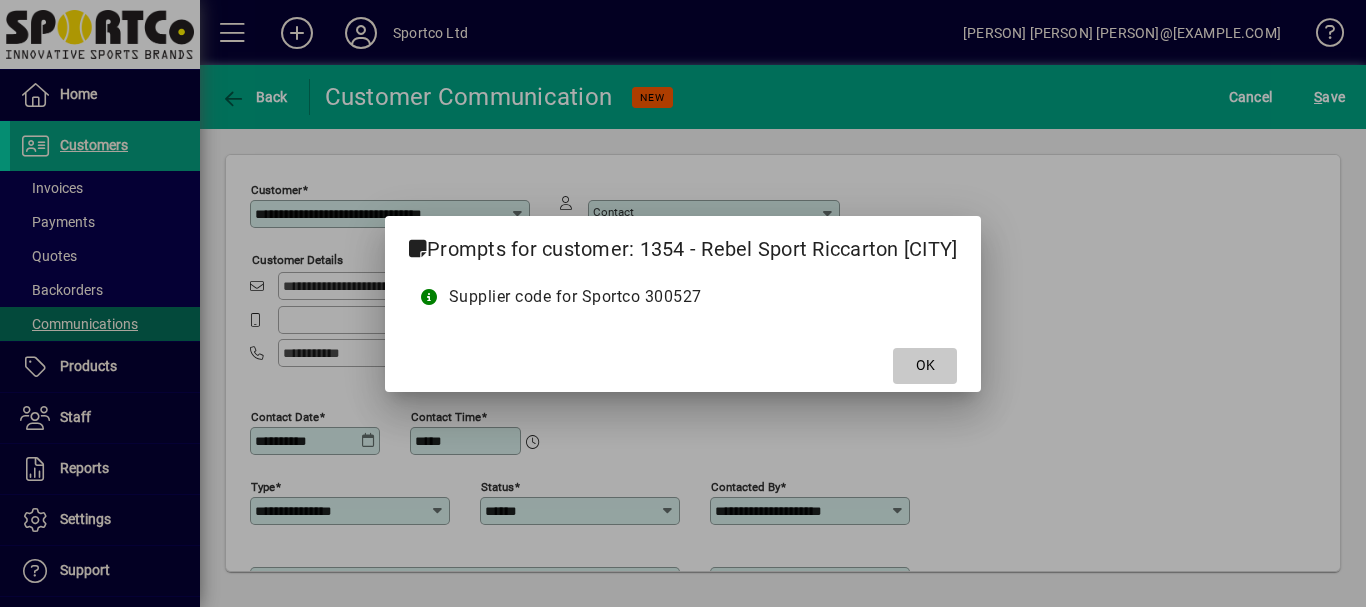 click on "OK" 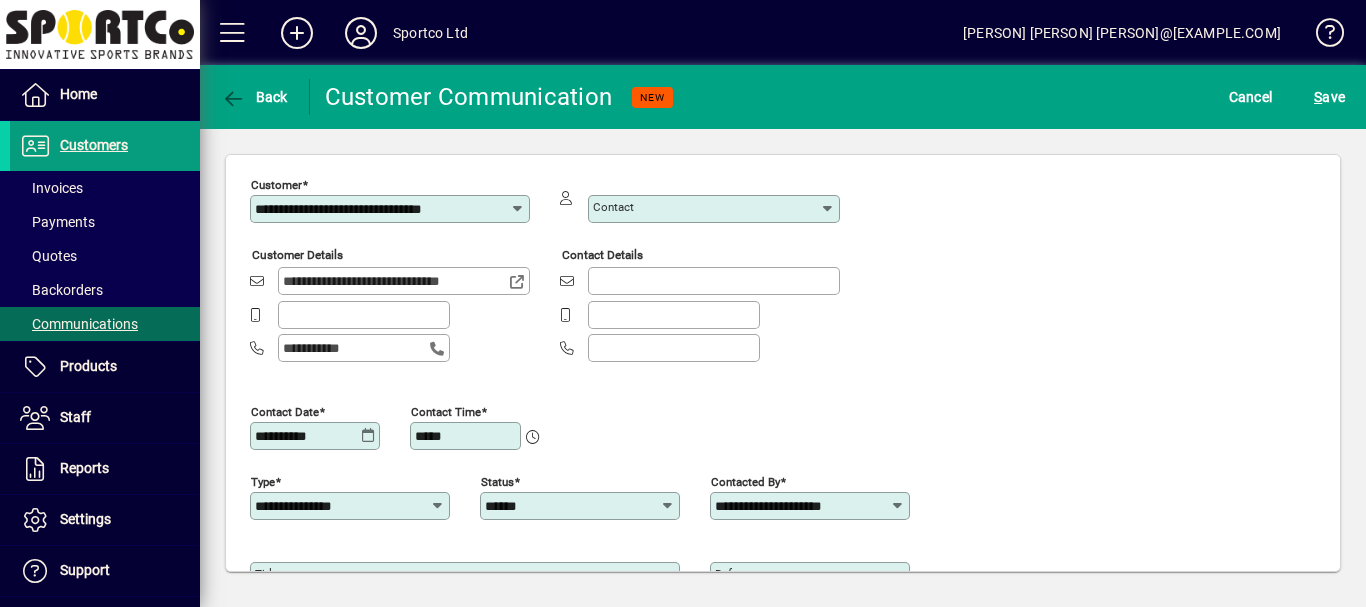 scroll, scrollTop: 191, scrollLeft: 0, axis: vertical 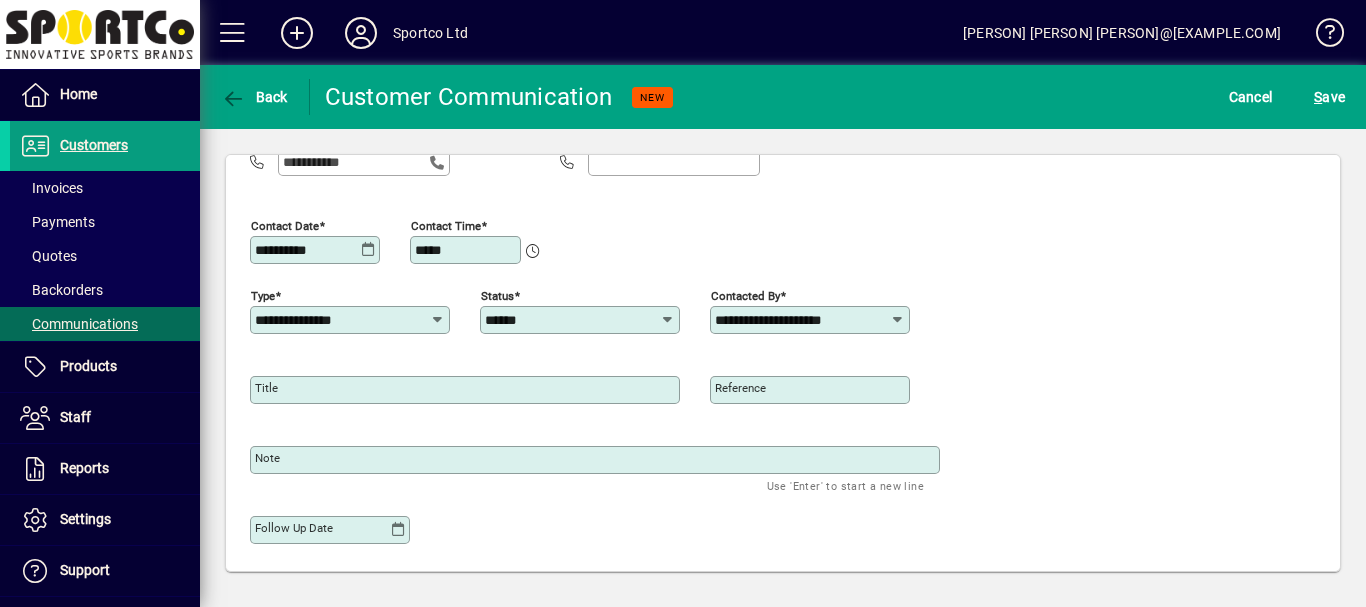 click on "Title" at bounding box center [266, 388] 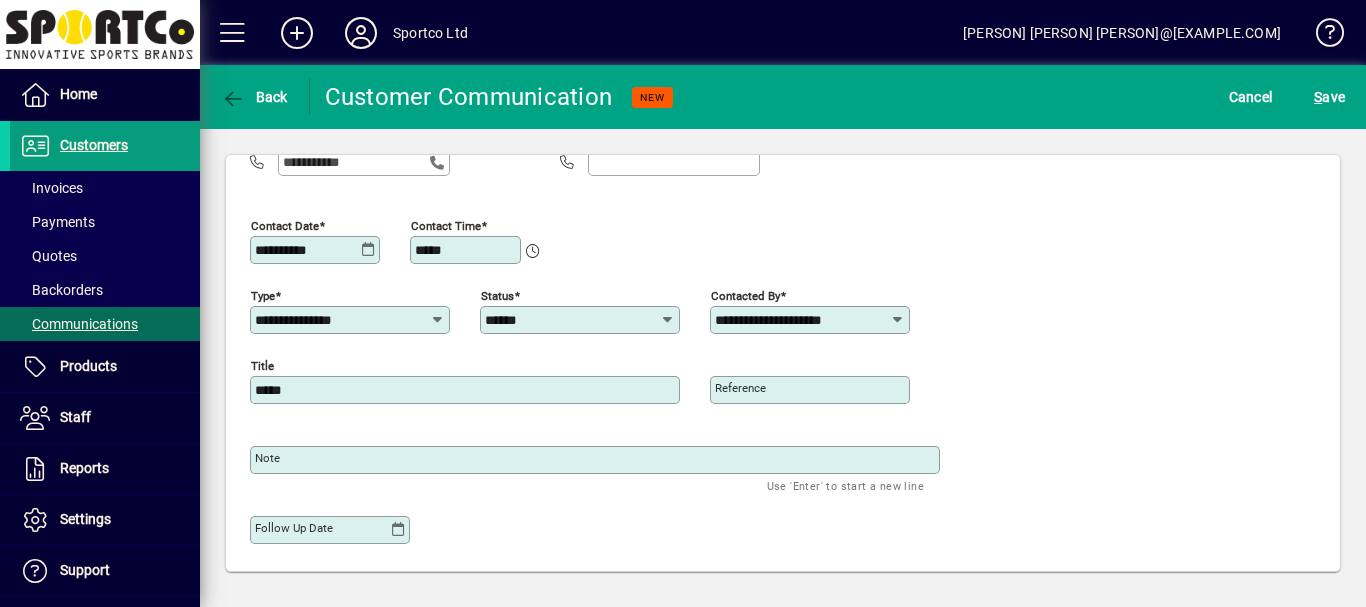 type on "*****" 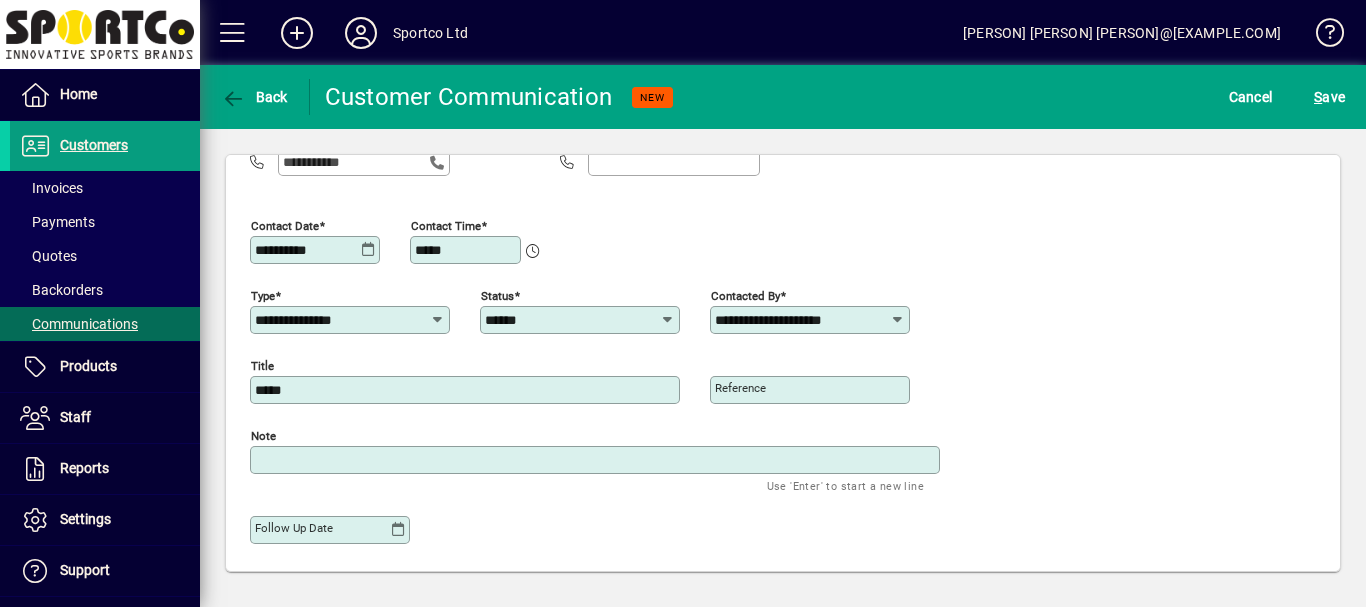 paste on "**********" 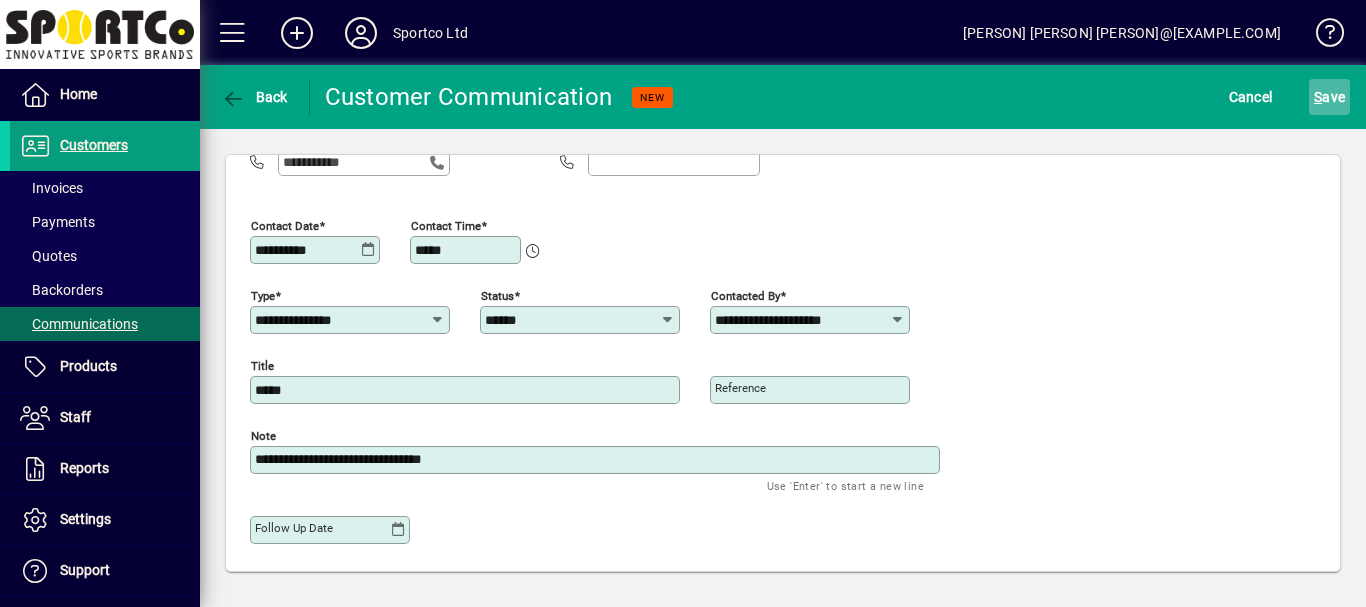 type on "**********" 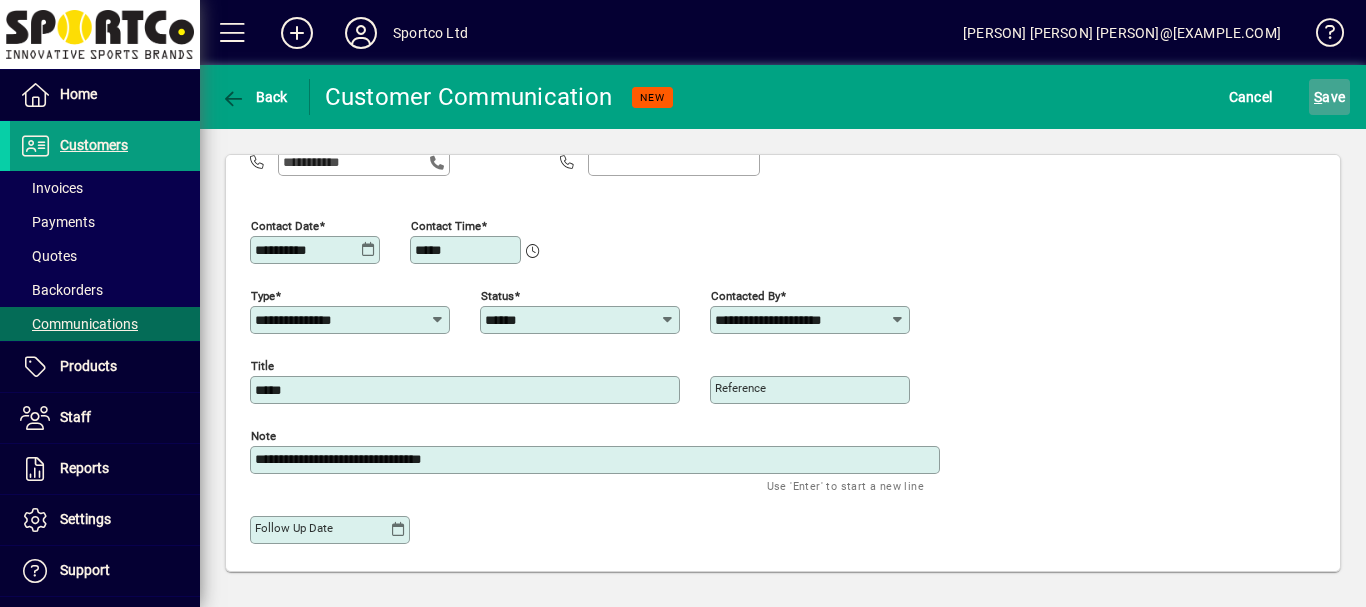 click on "S ave" 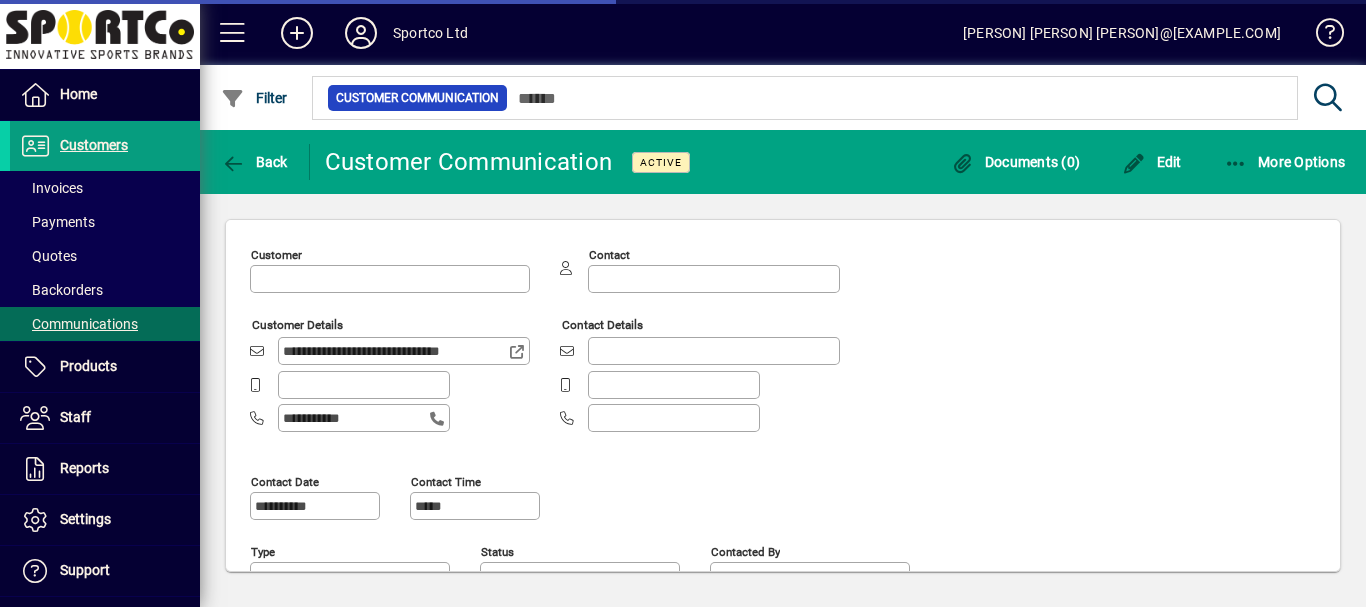 type on "**********" 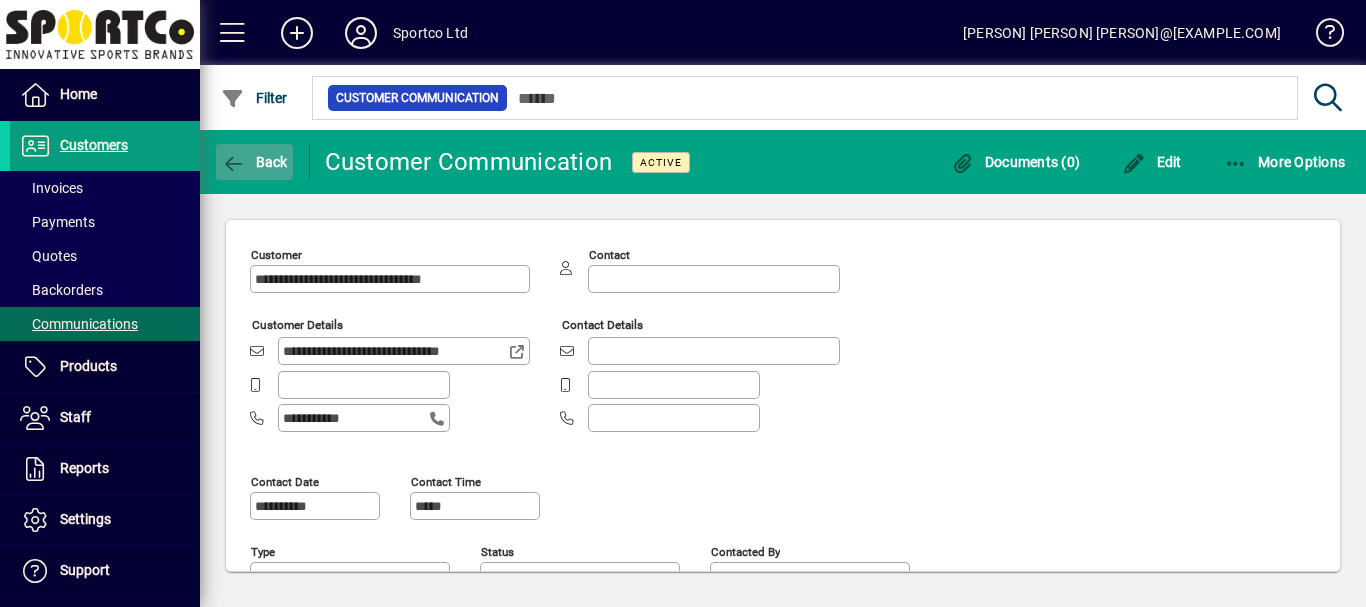 click on "Back" 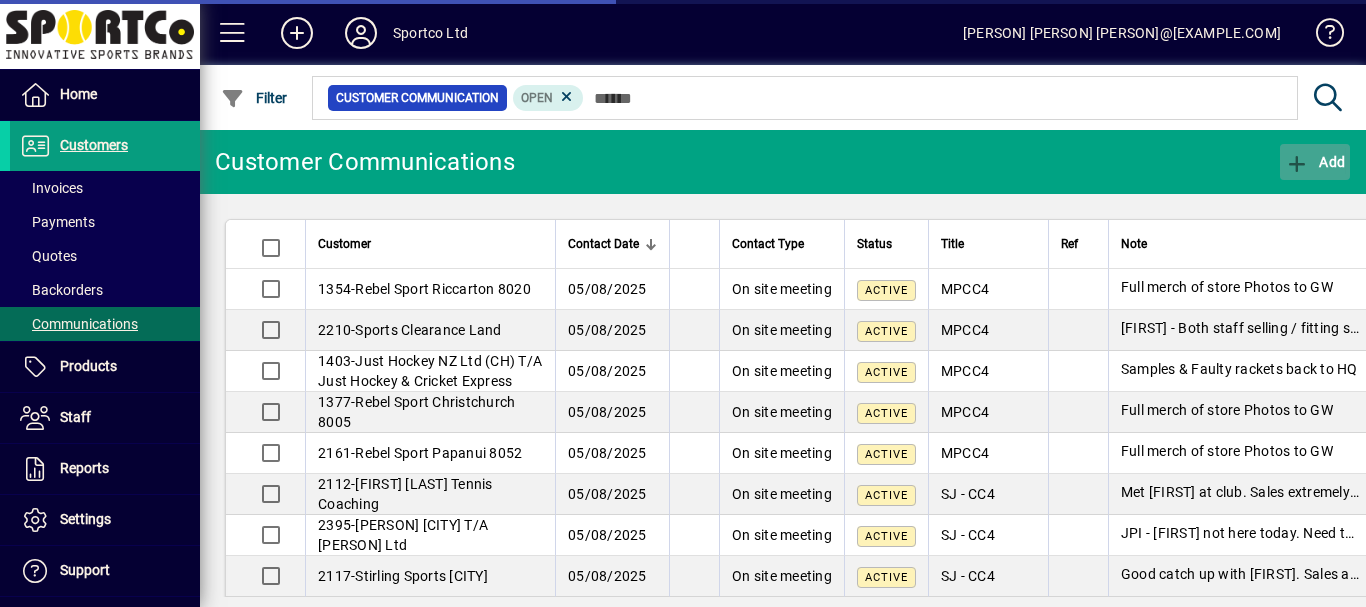 click on "Add" 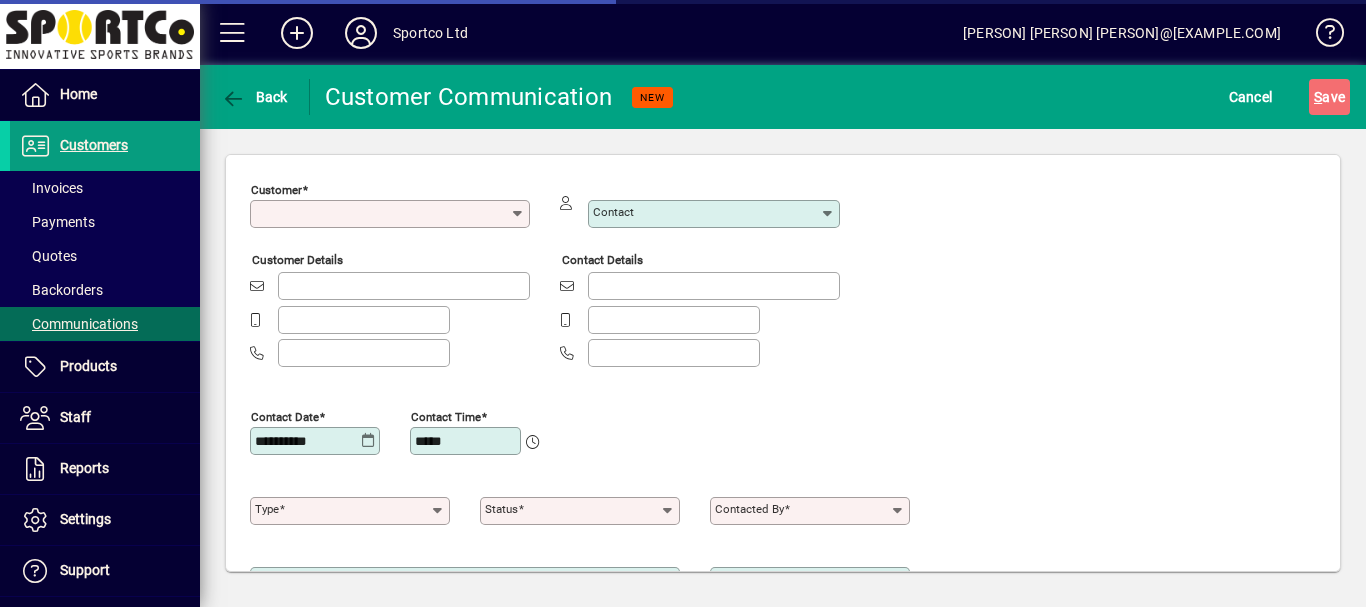type on "**********" 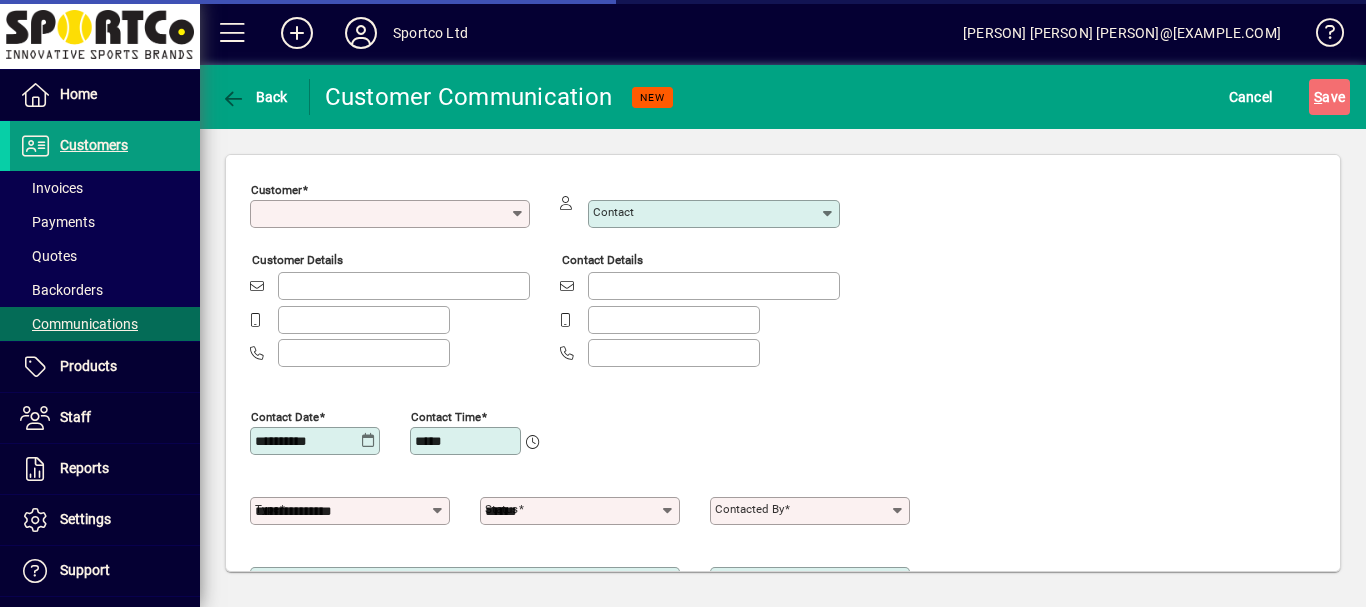 type on "**********" 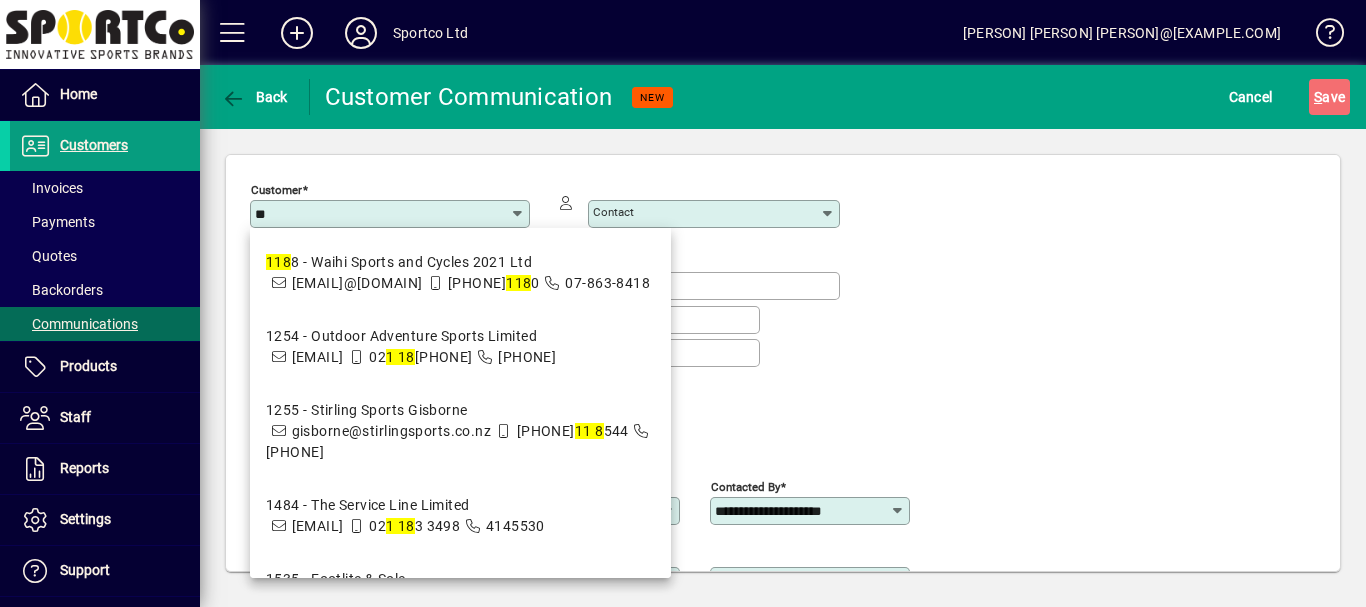 type on "*" 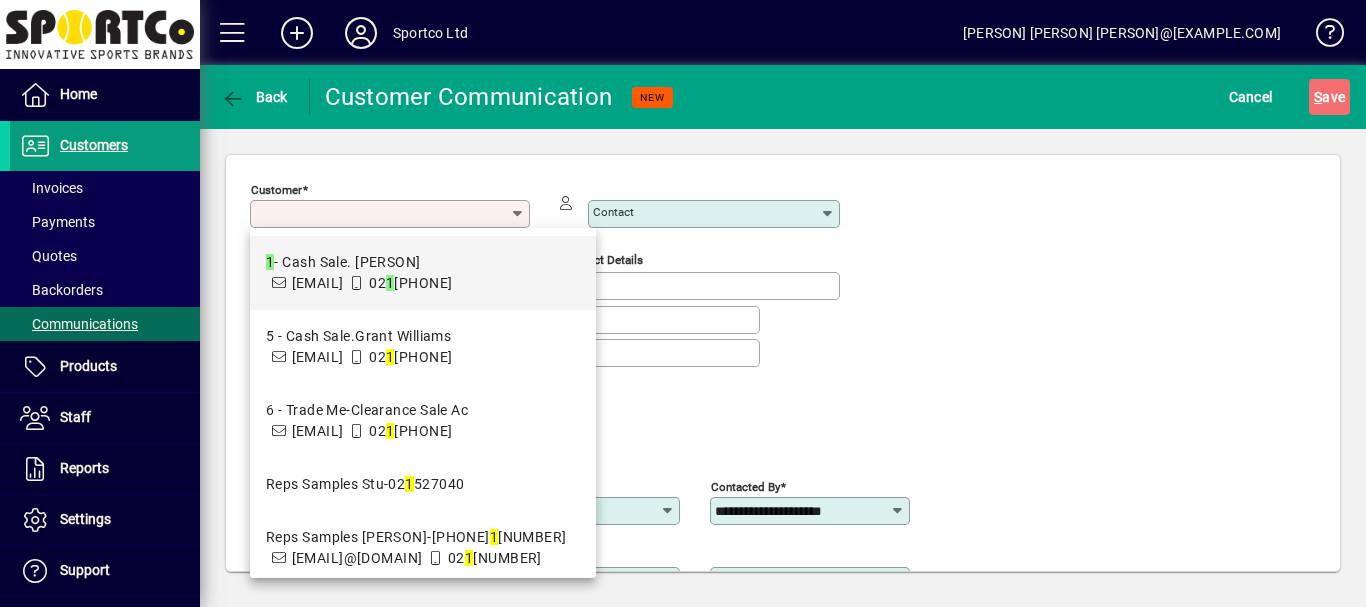 type on "**********" 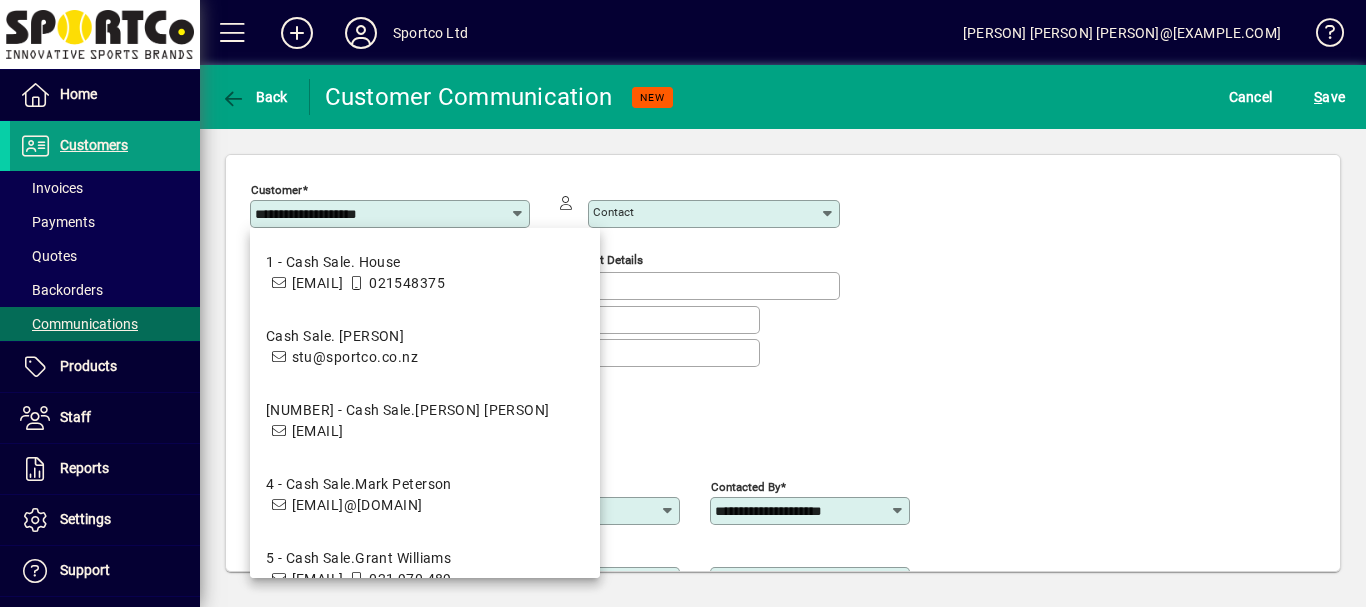 type on "**********" 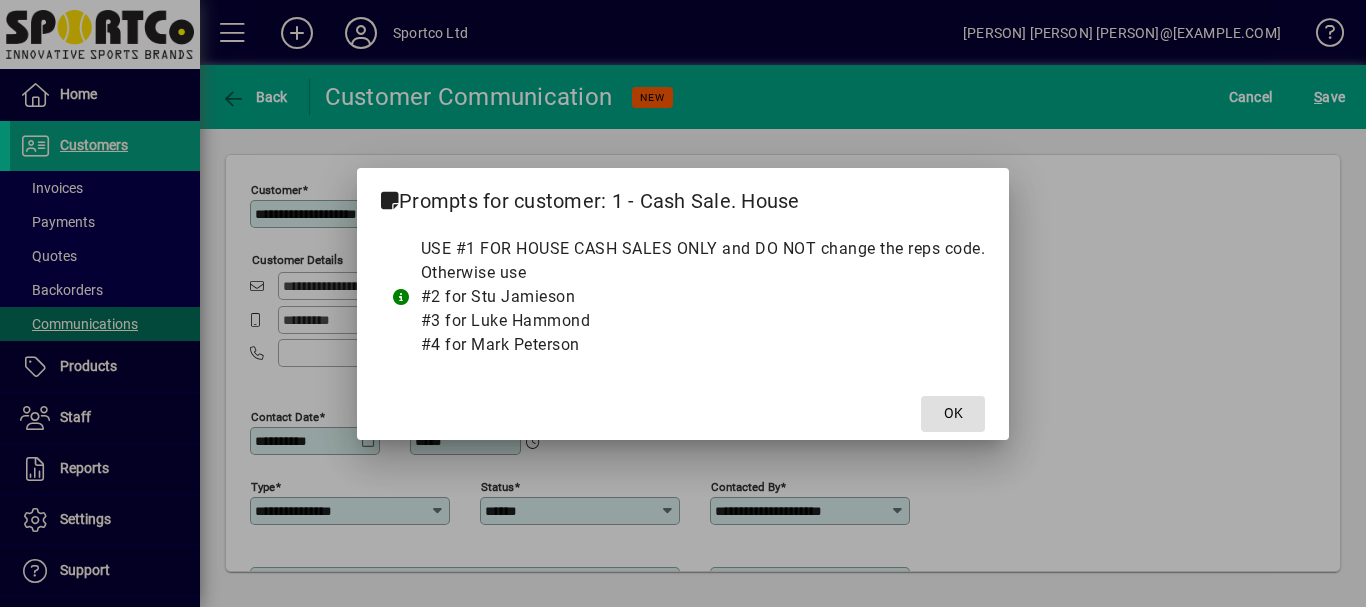 click on "OK" 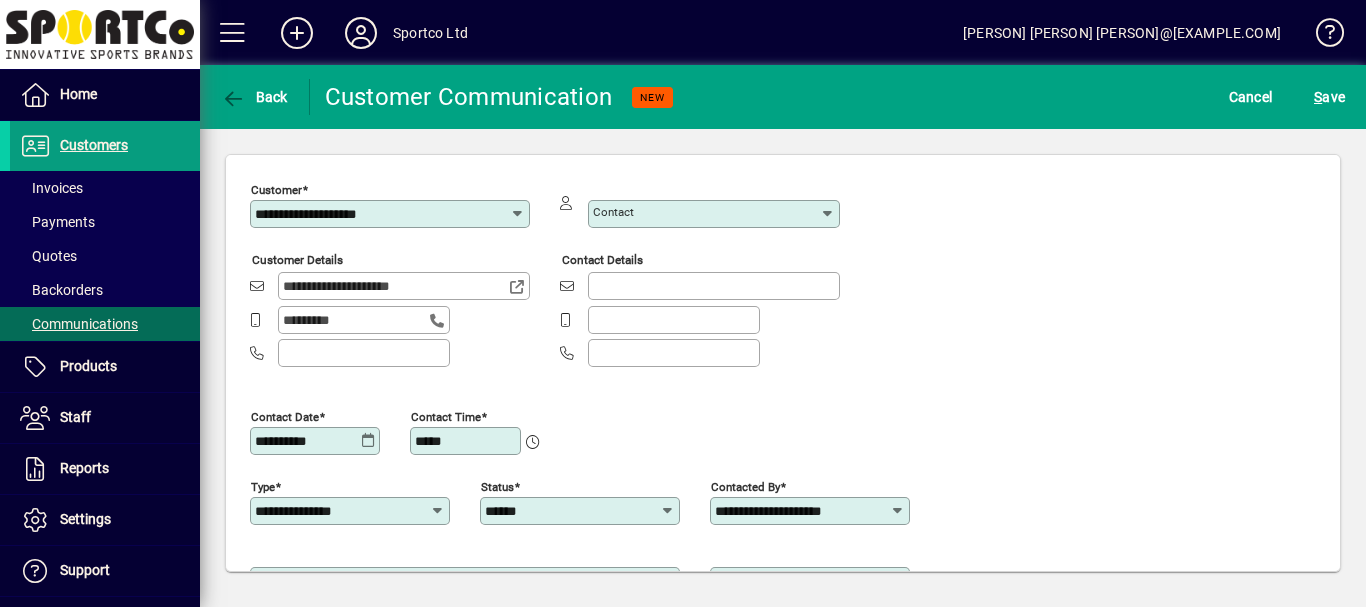 drag, startPoint x: 257, startPoint y: 214, endPoint x: 429, endPoint y: 222, distance: 172.18594 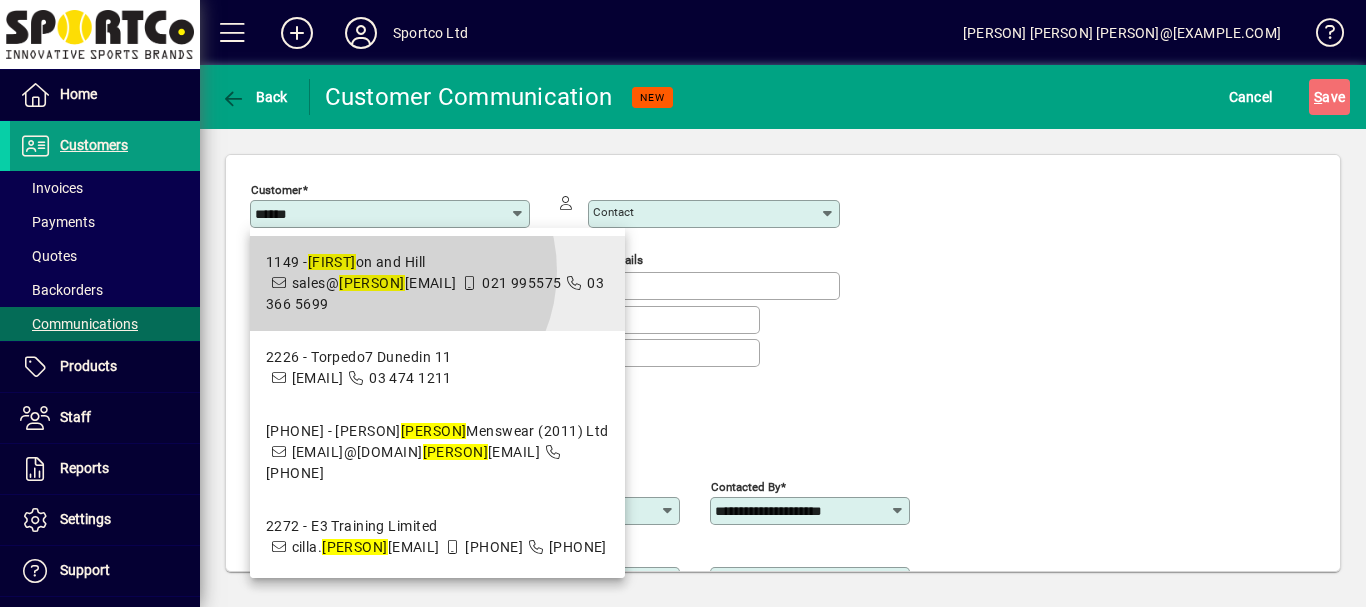 click on "[PHONE] - [FIRST] [LAST]" at bounding box center (437, 262) 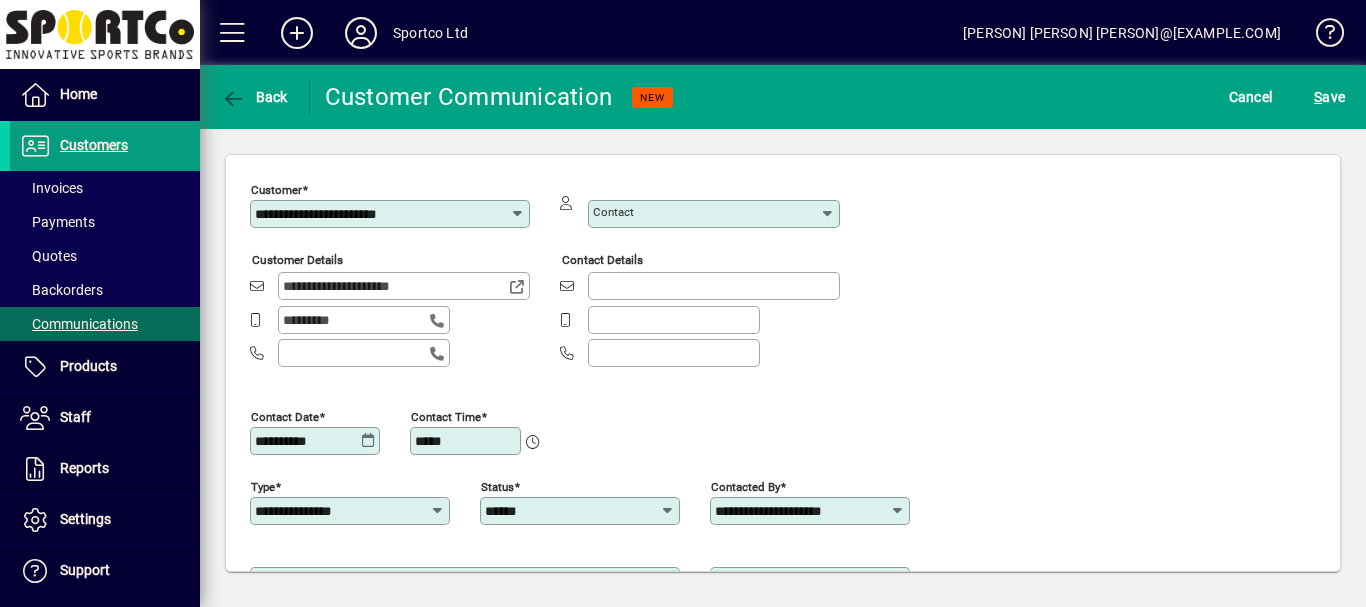 type on "**********" 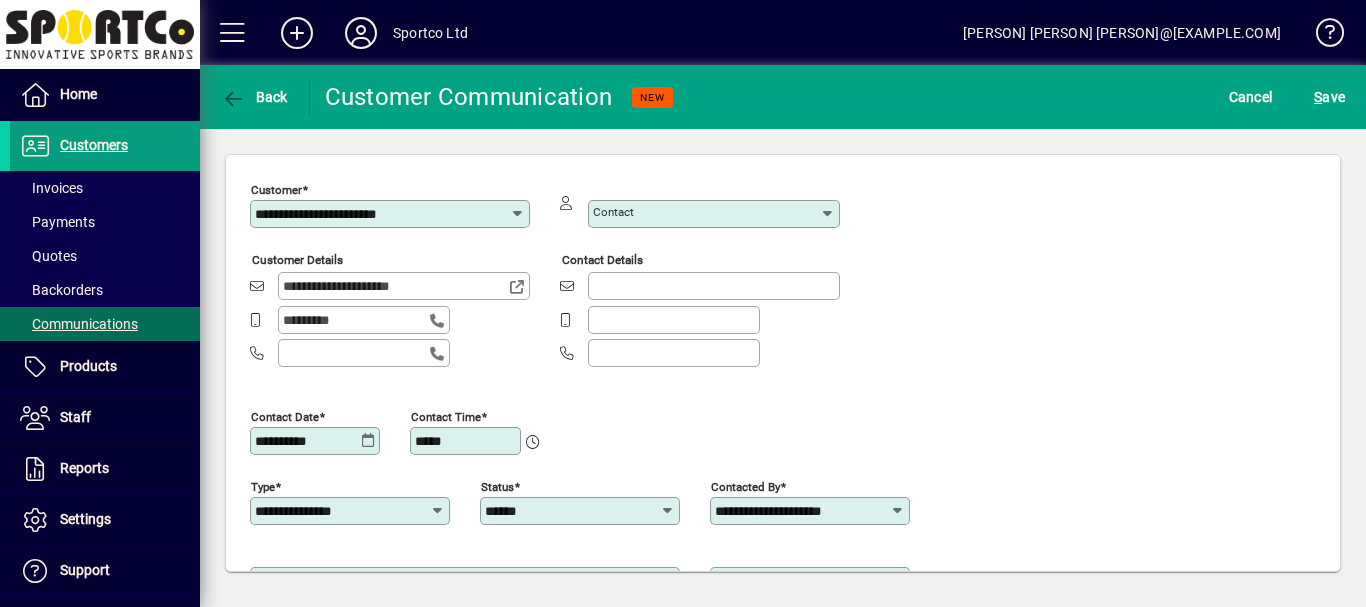 type on "**********" 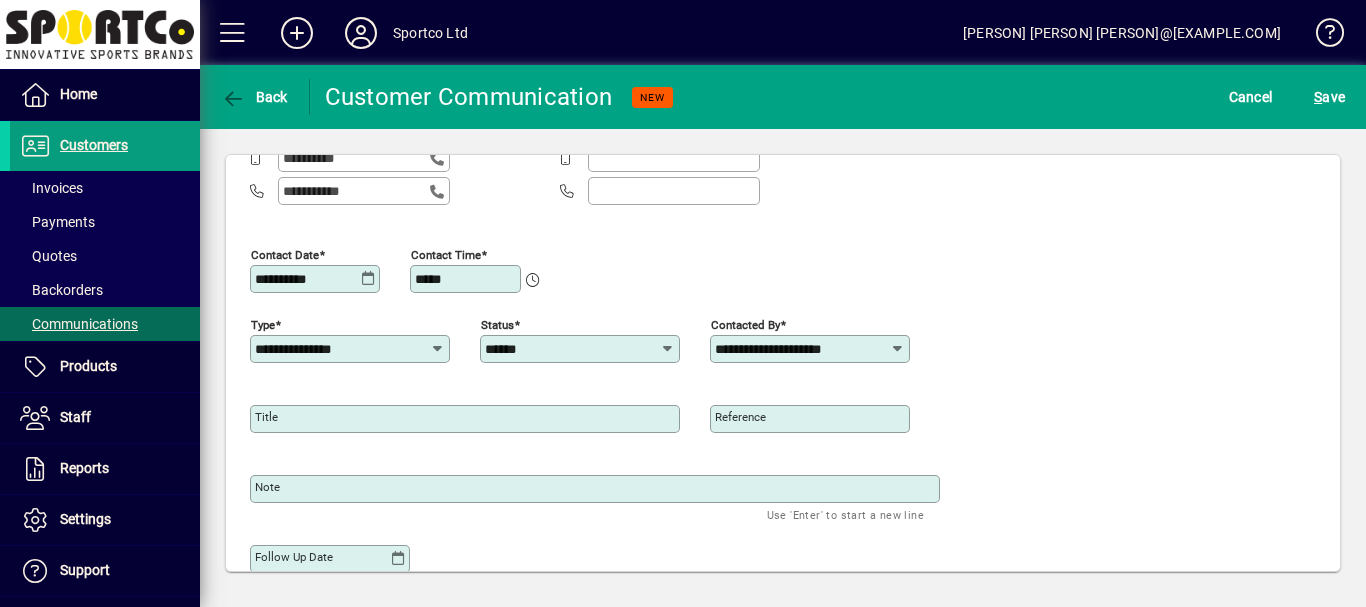 scroll, scrollTop: 186, scrollLeft: 0, axis: vertical 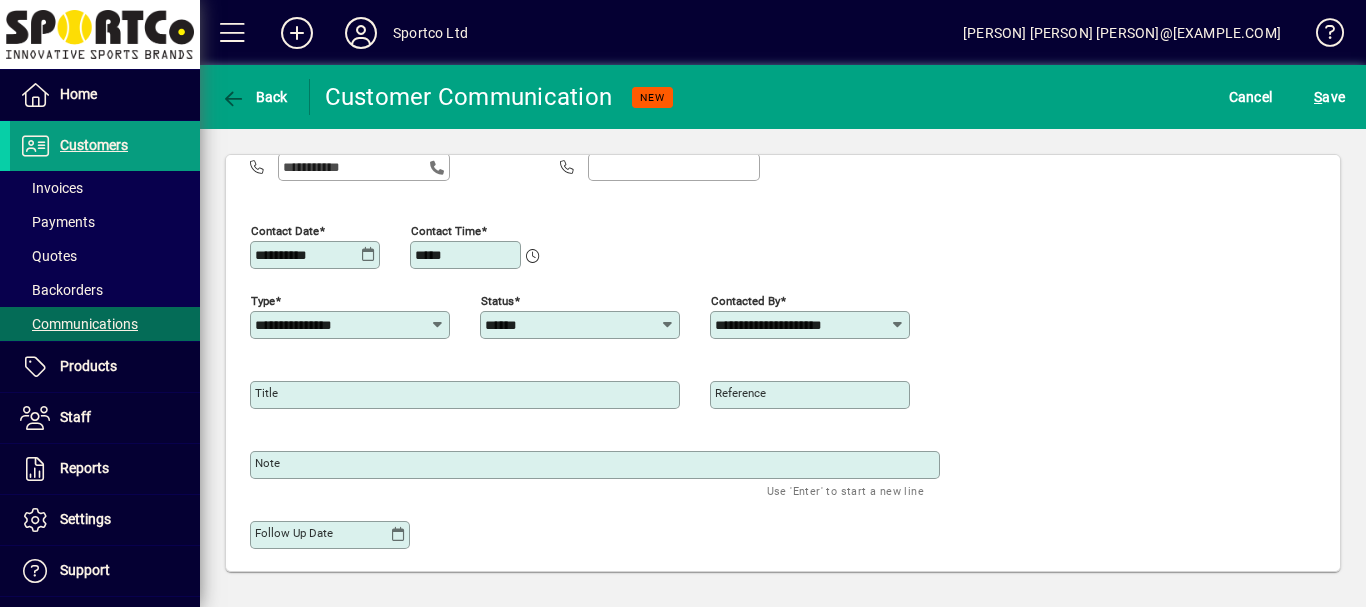 click on "Title" at bounding box center (266, 393) 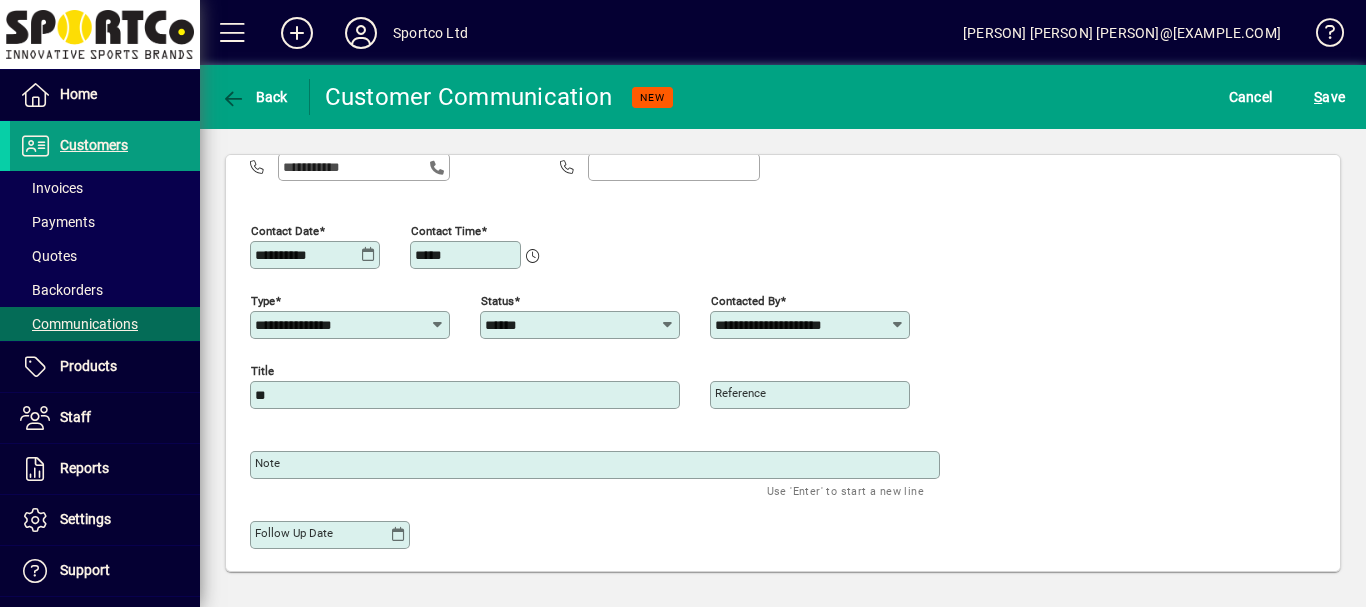type on "*" 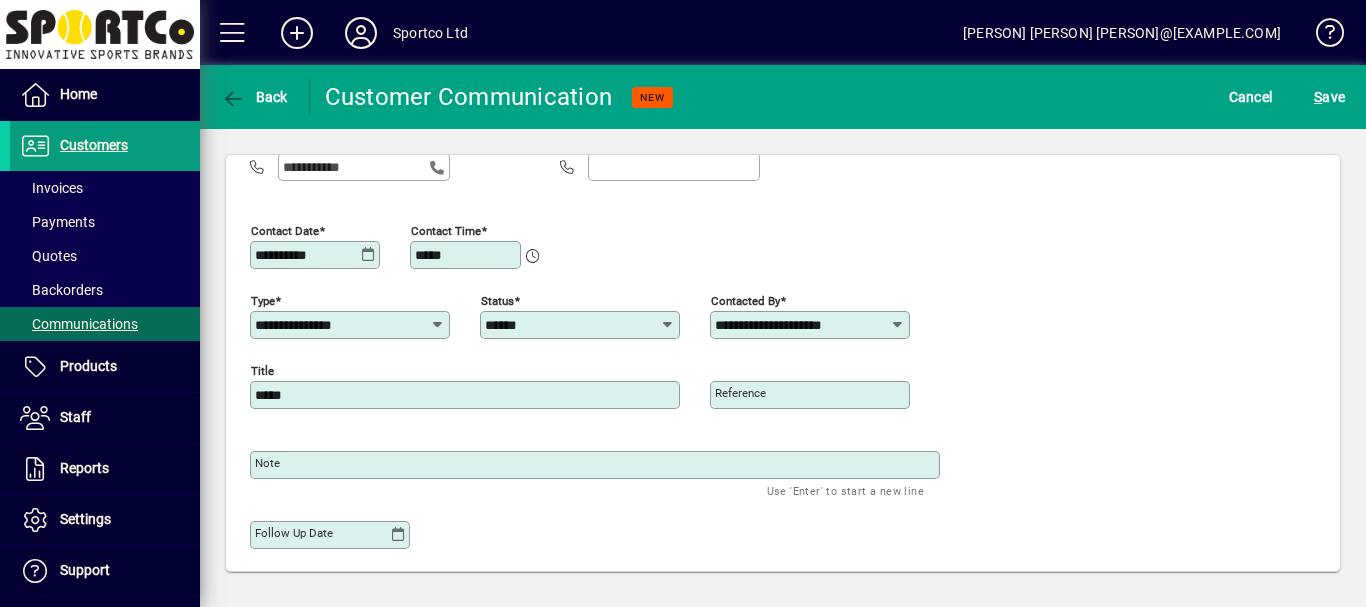 type on "*****" 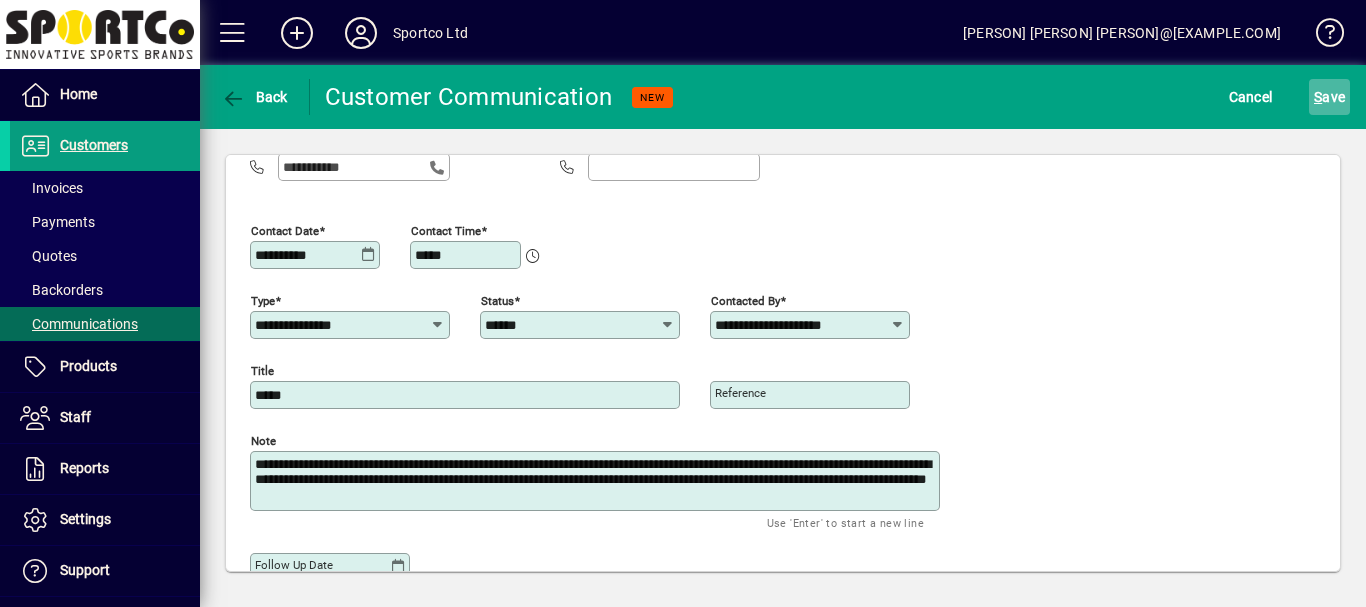 type on "[REDACTED]" 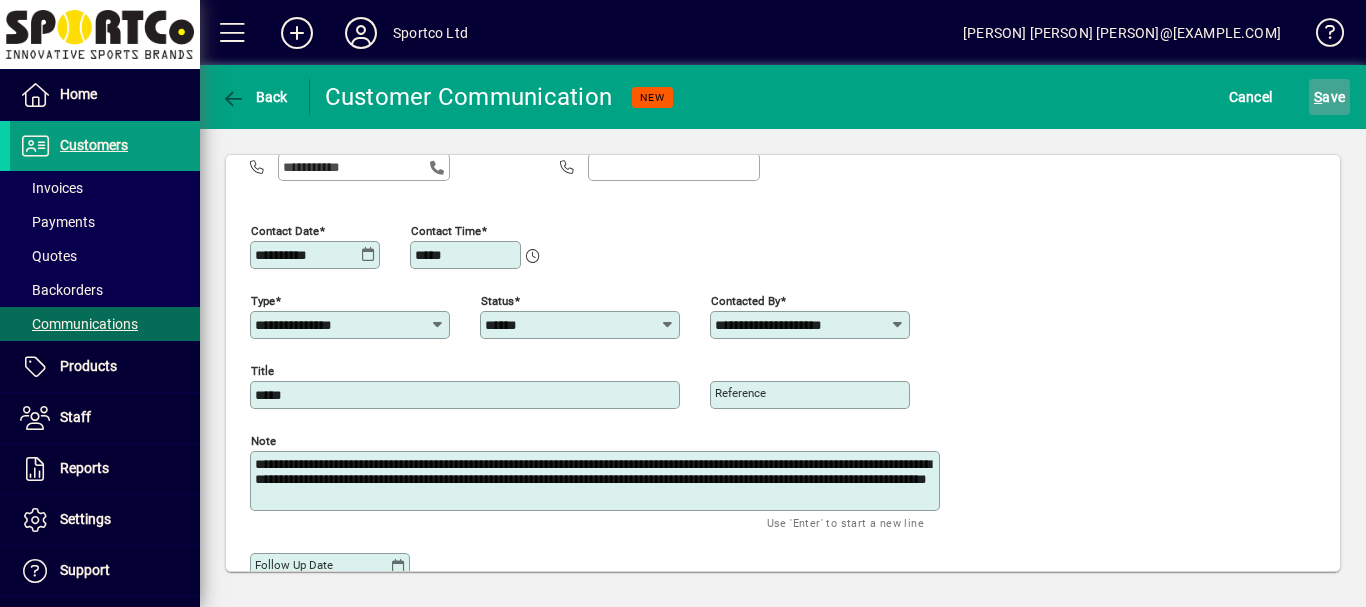 click on "S" 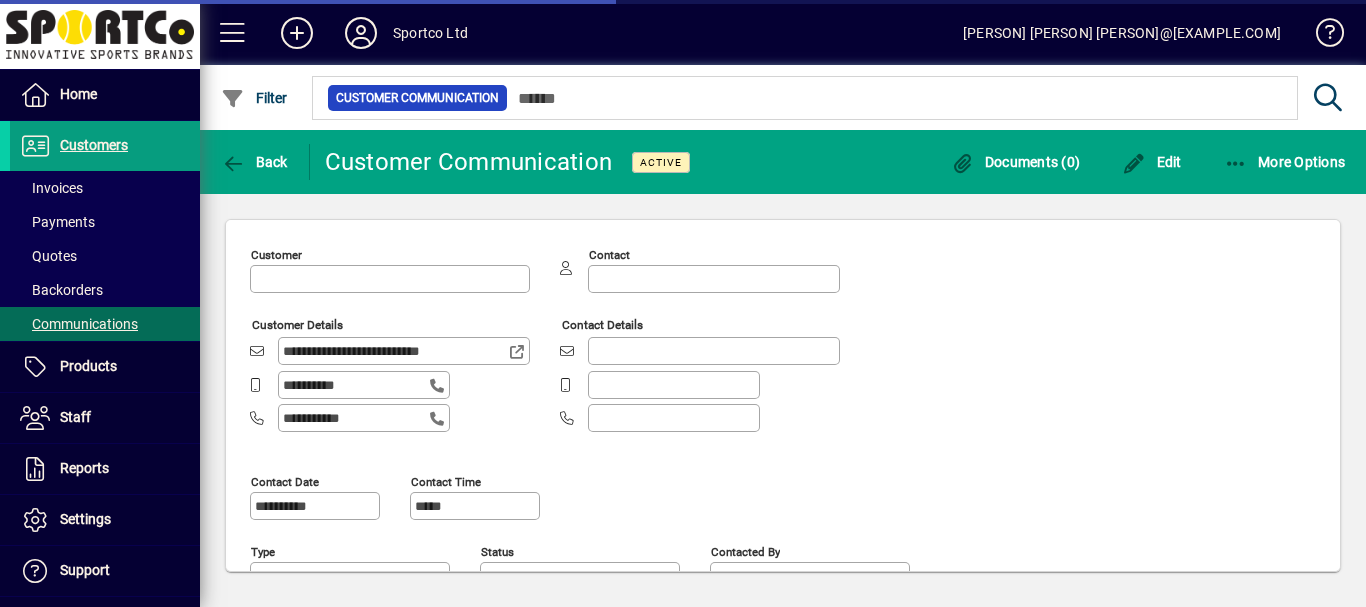 type on "**********" 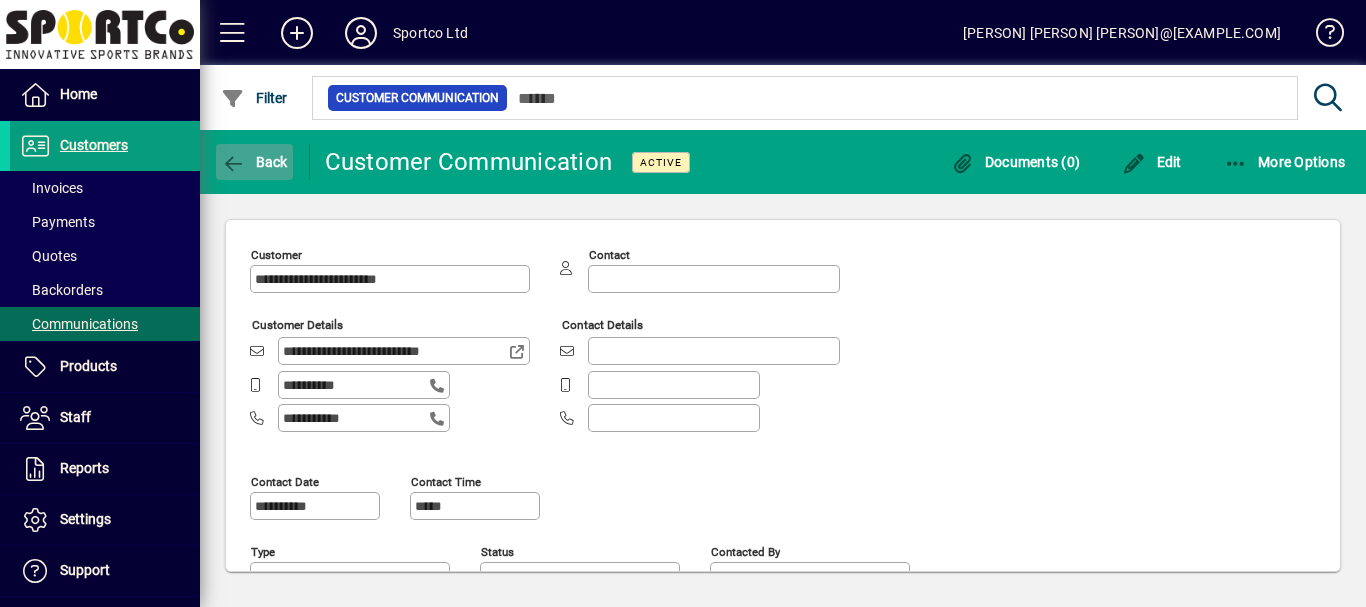 click on "Back" 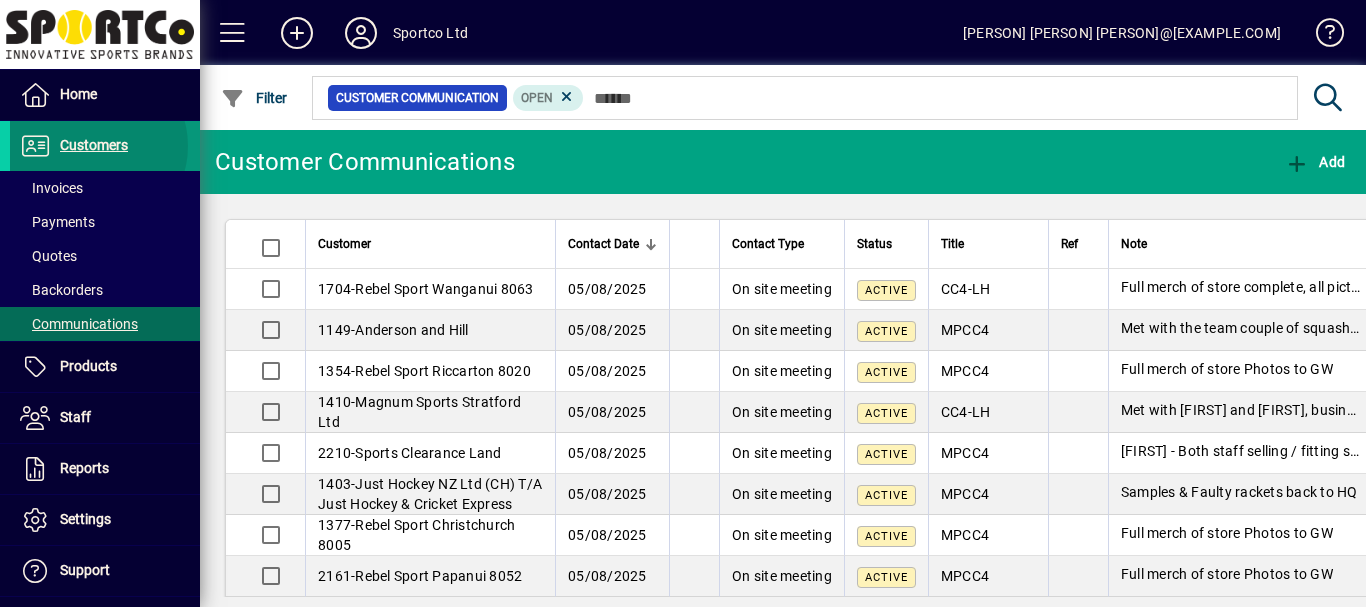 click on "Customers" at bounding box center (94, 145) 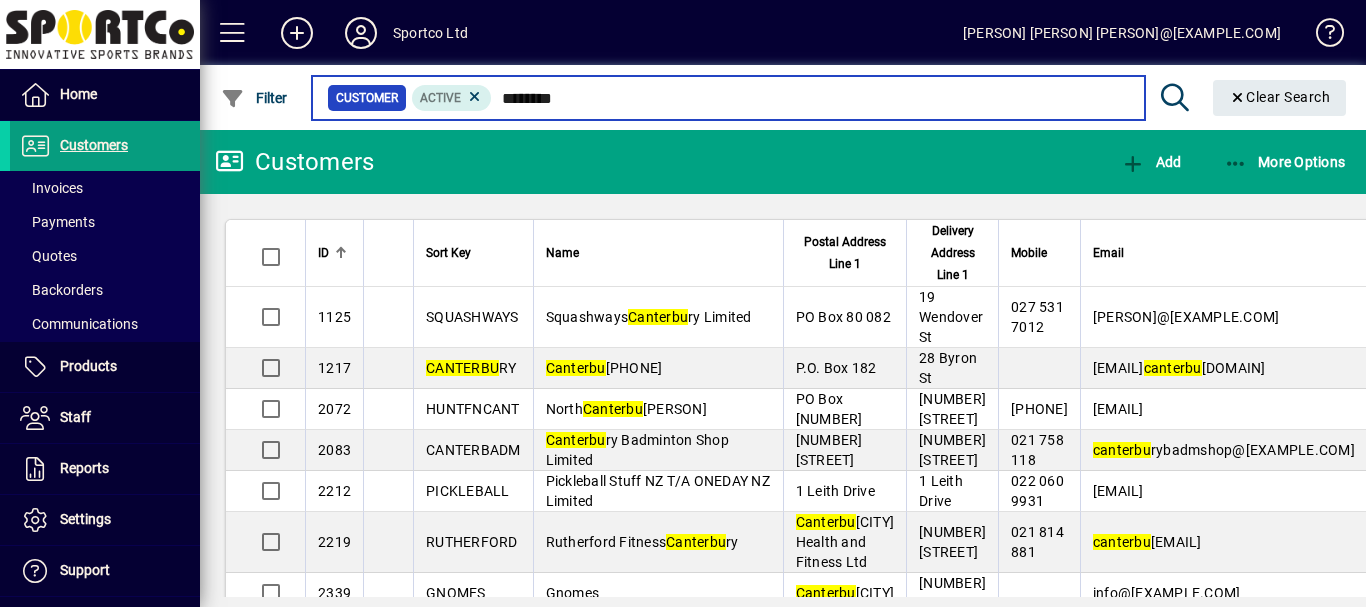 type on "********" 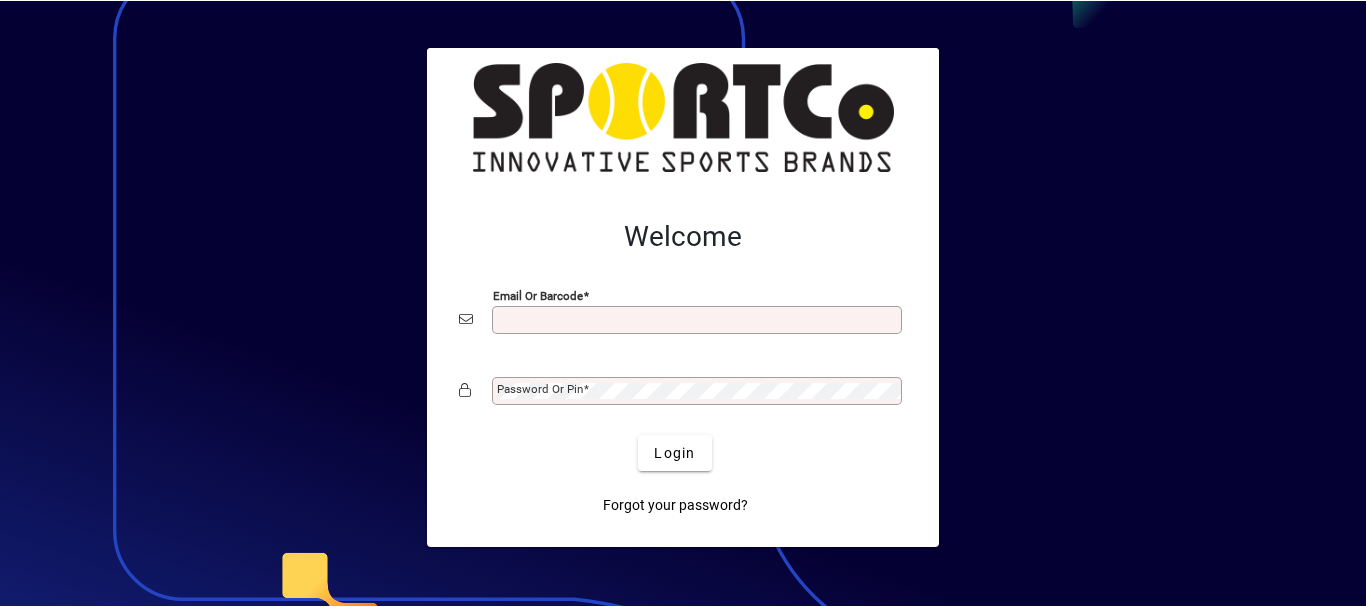 scroll, scrollTop: 0, scrollLeft: 0, axis: both 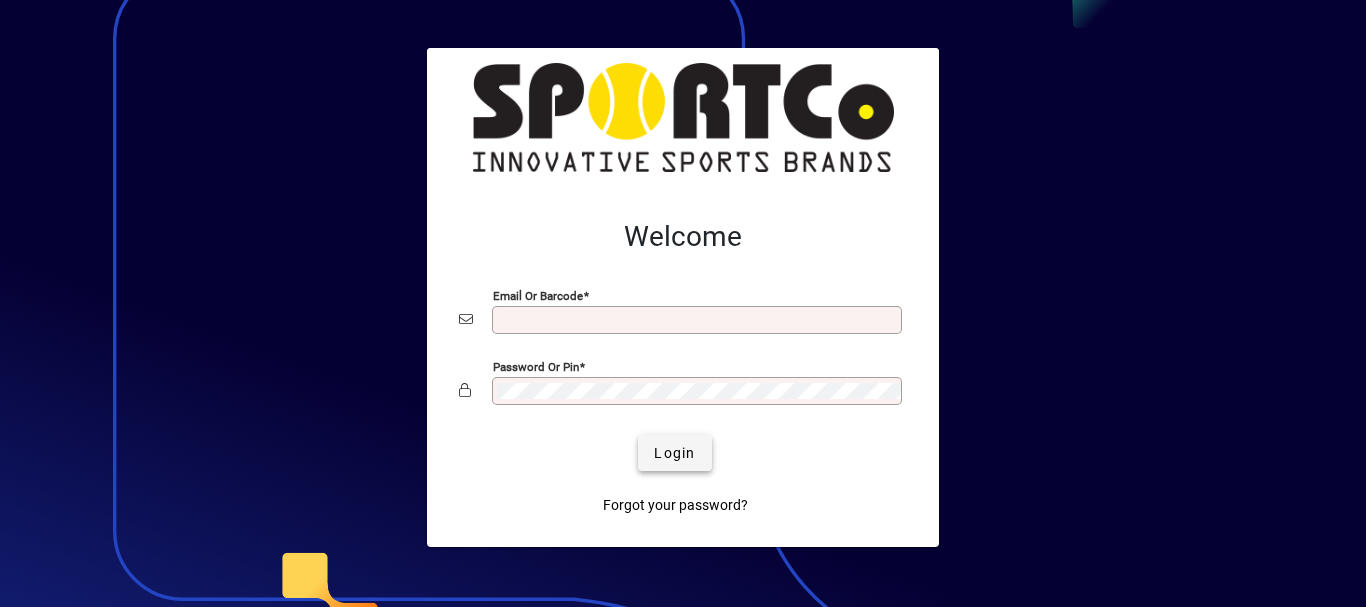 type on "**********" 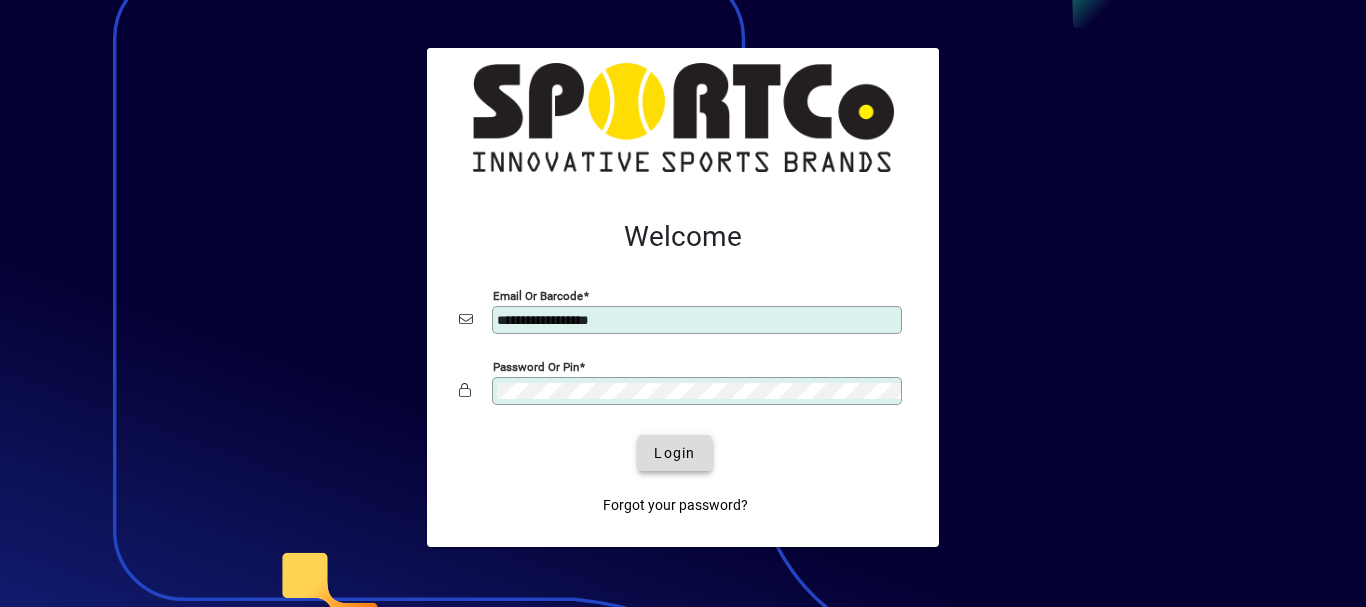 click 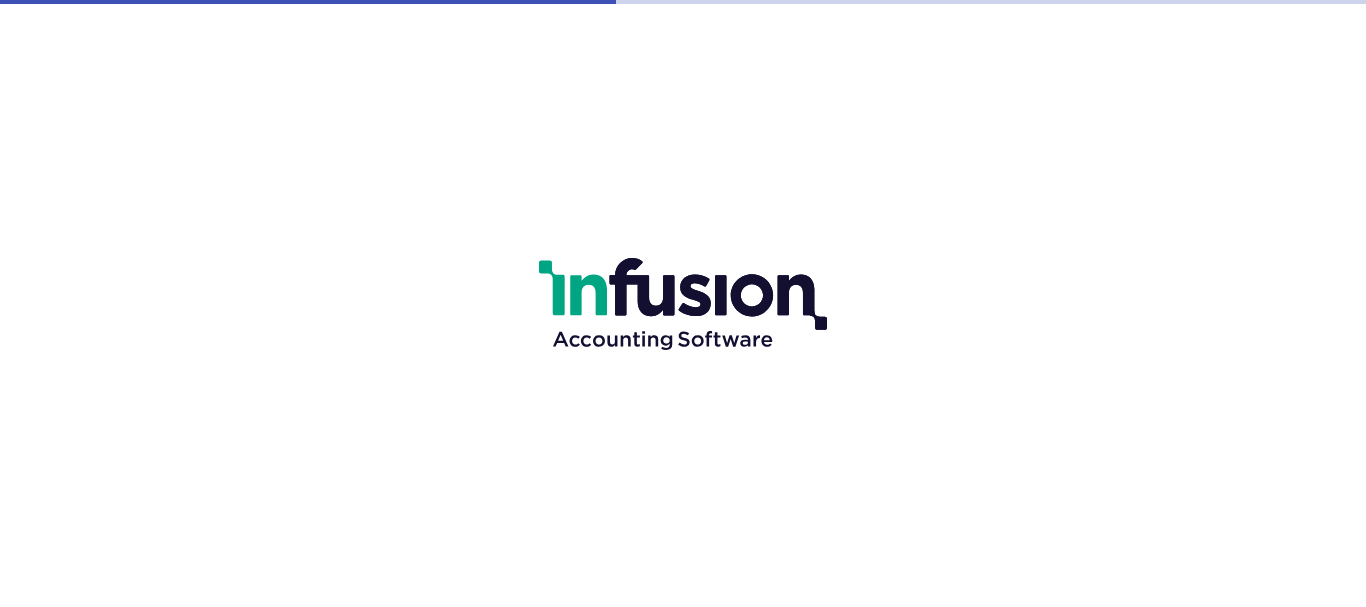 scroll, scrollTop: 0, scrollLeft: 0, axis: both 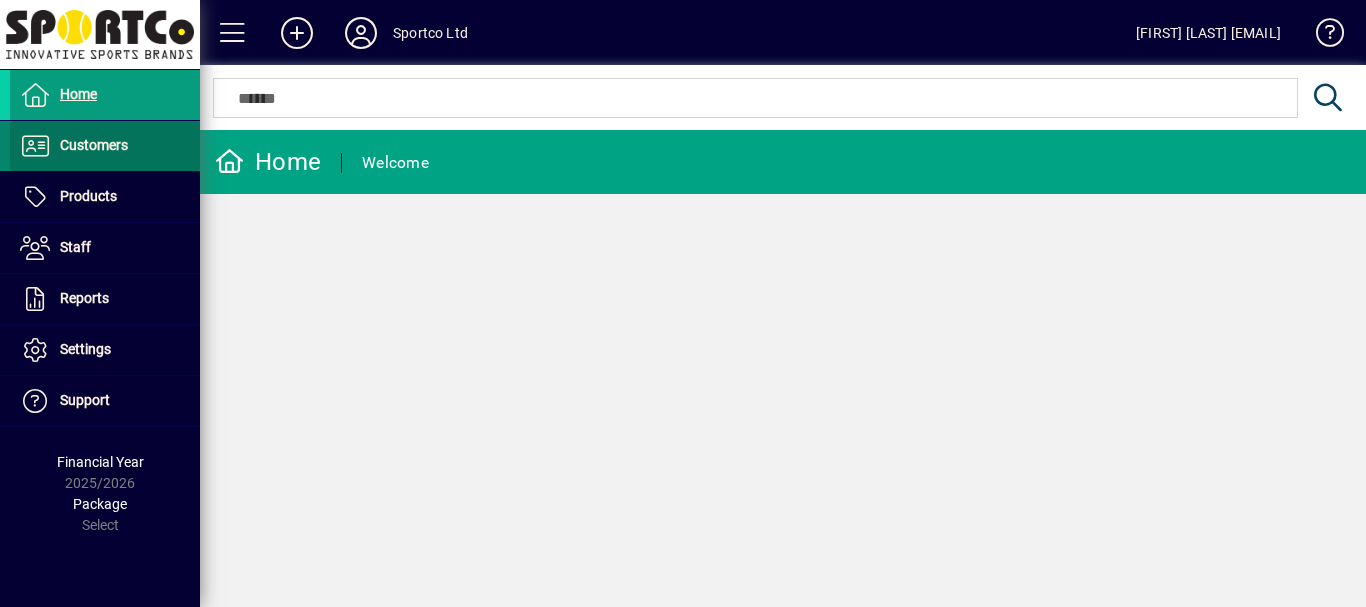 click on "Customers" at bounding box center (94, 145) 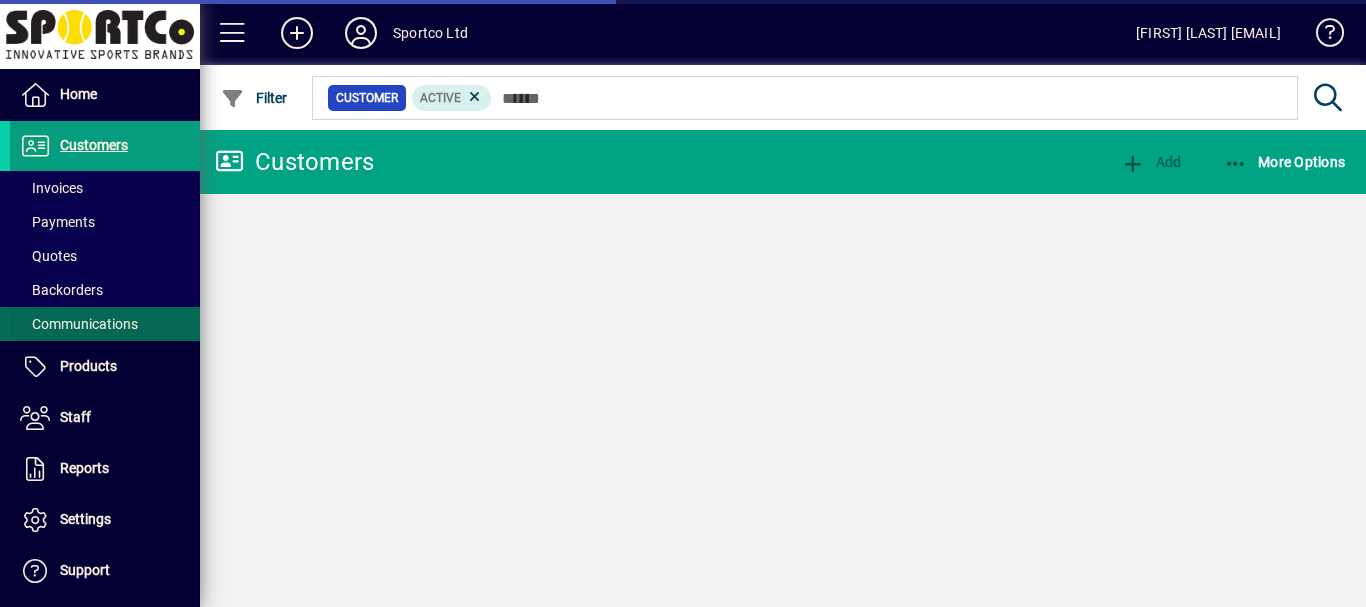 click on "Communications" at bounding box center (79, 324) 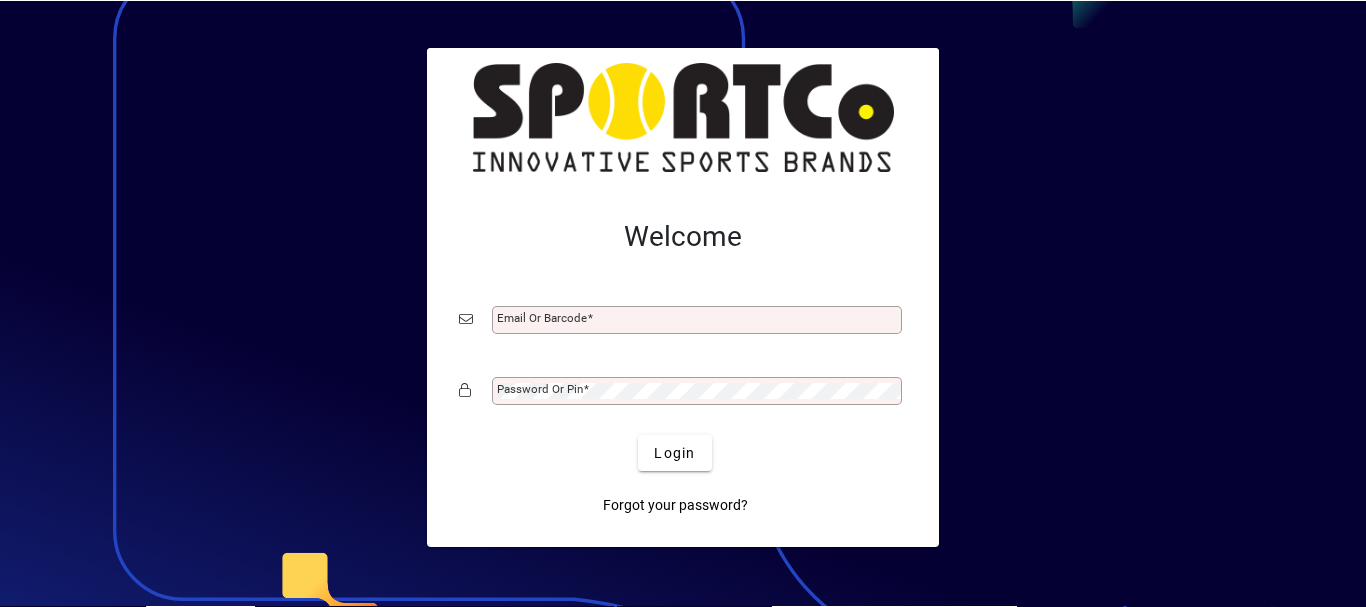 scroll, scrollTop: 0, scrollLeft: 0, axis: both 